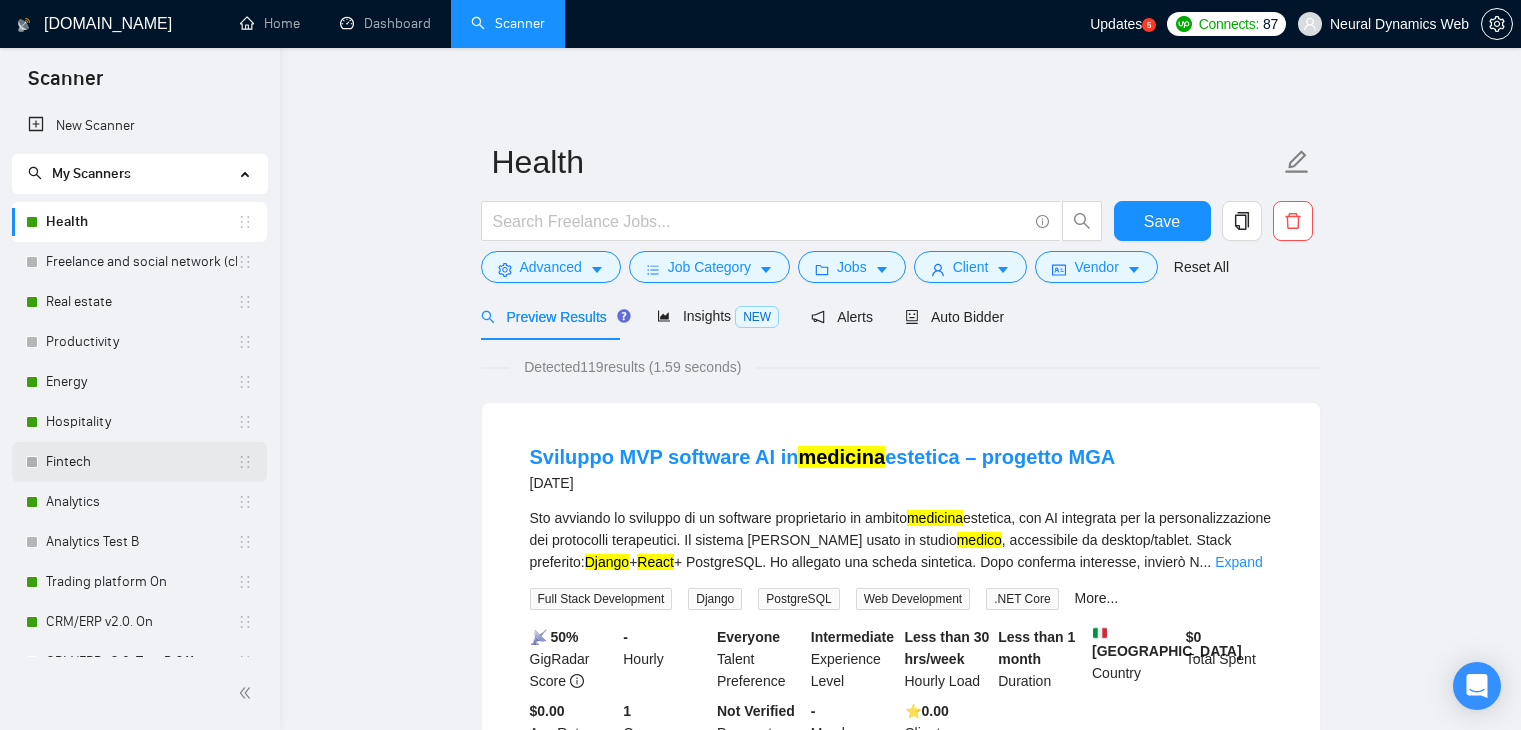 scroll, scrollTop: 0, scrollLeft: 0, axis: both 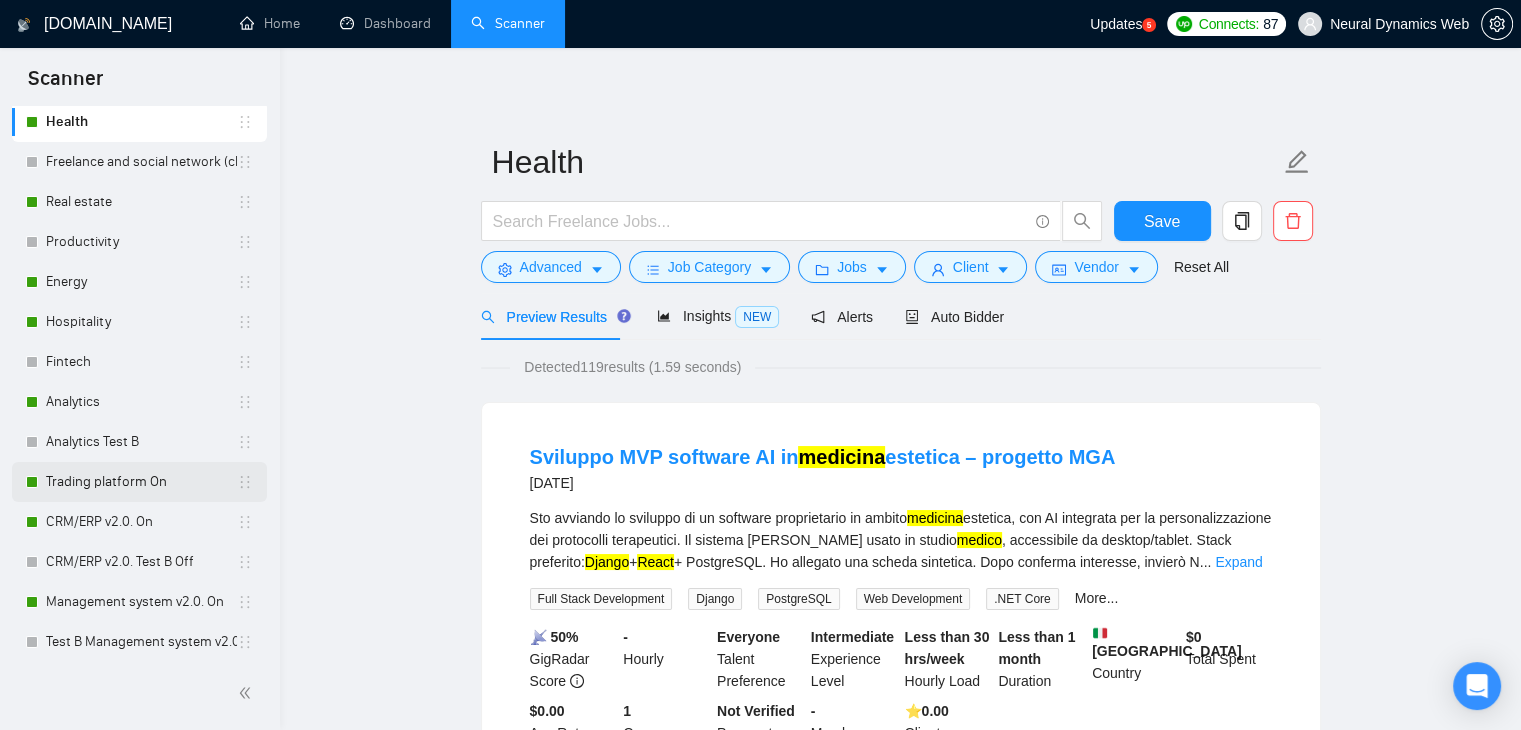 click on "Trading platform On" at bounding box center [141, 482] 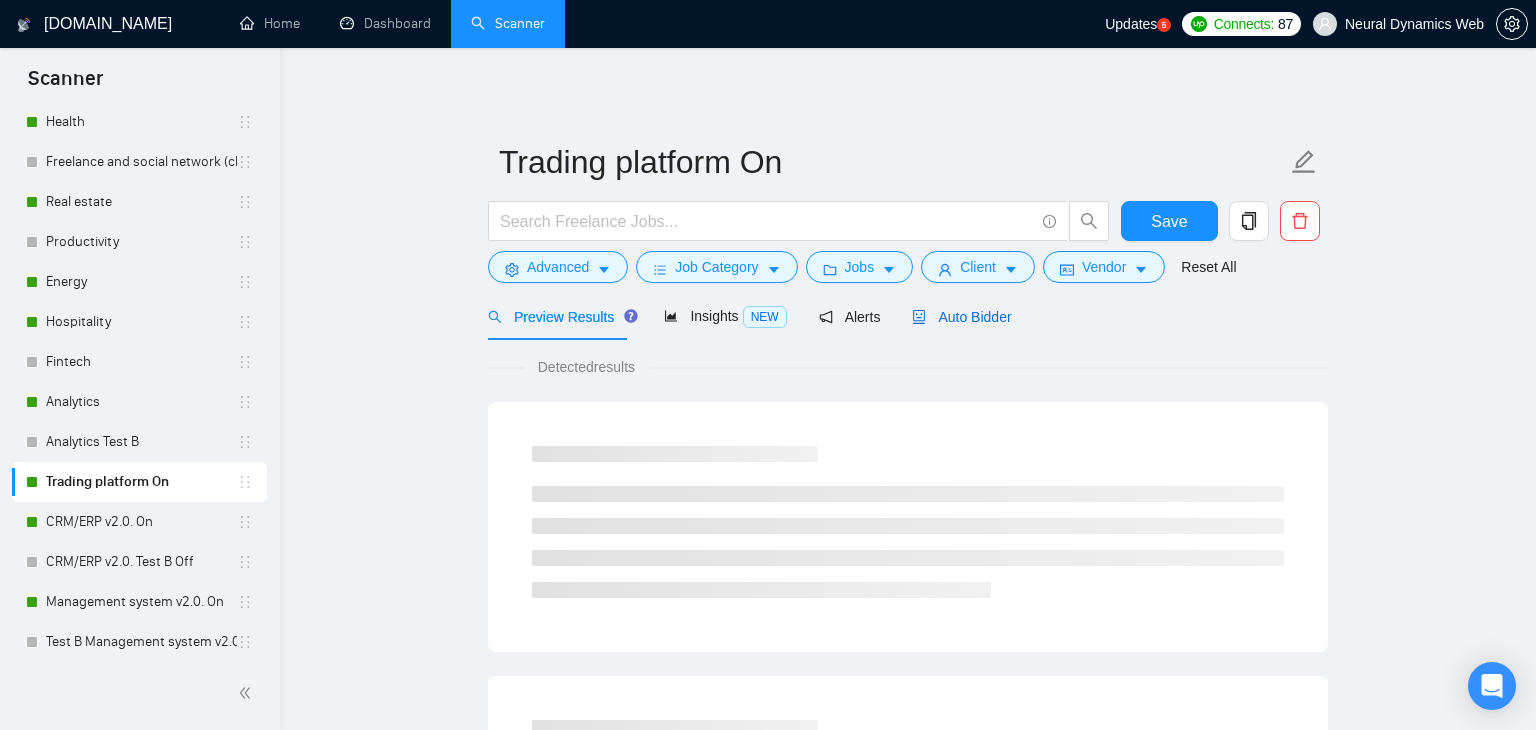 click on "Auto Bidder" at bounding box center [961, 317] 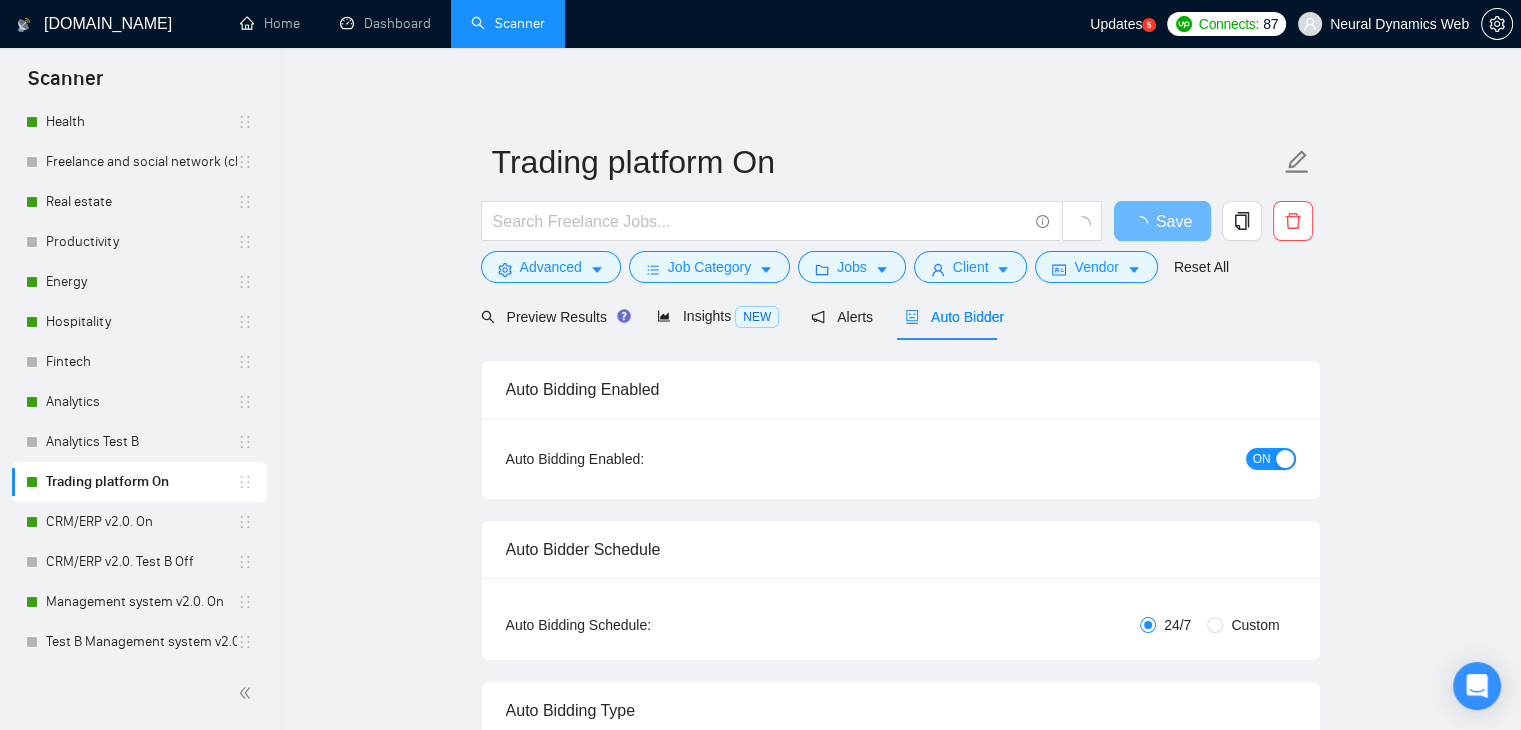 type 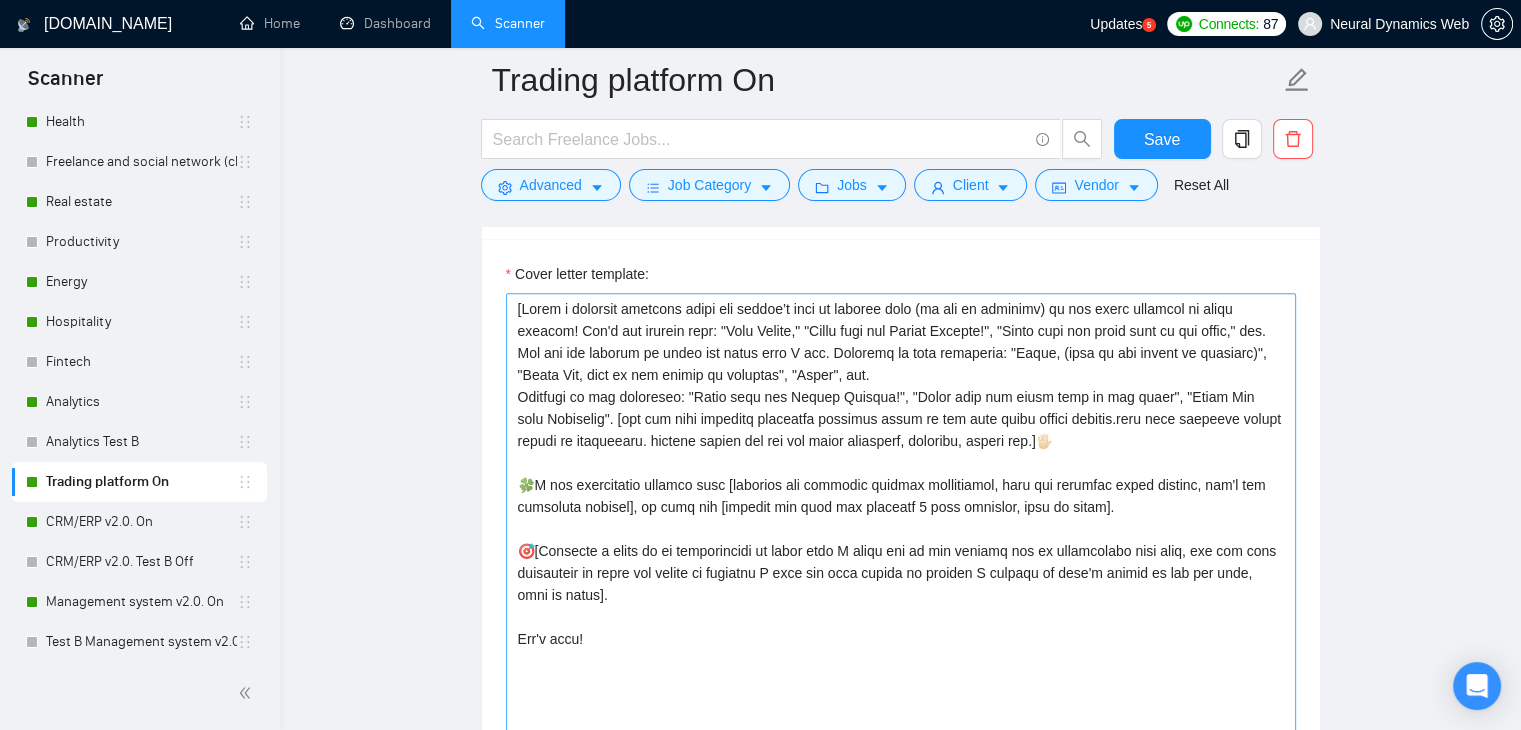 scroll, scrollTop: 1700, scrollLeft: 0, axis: vertical 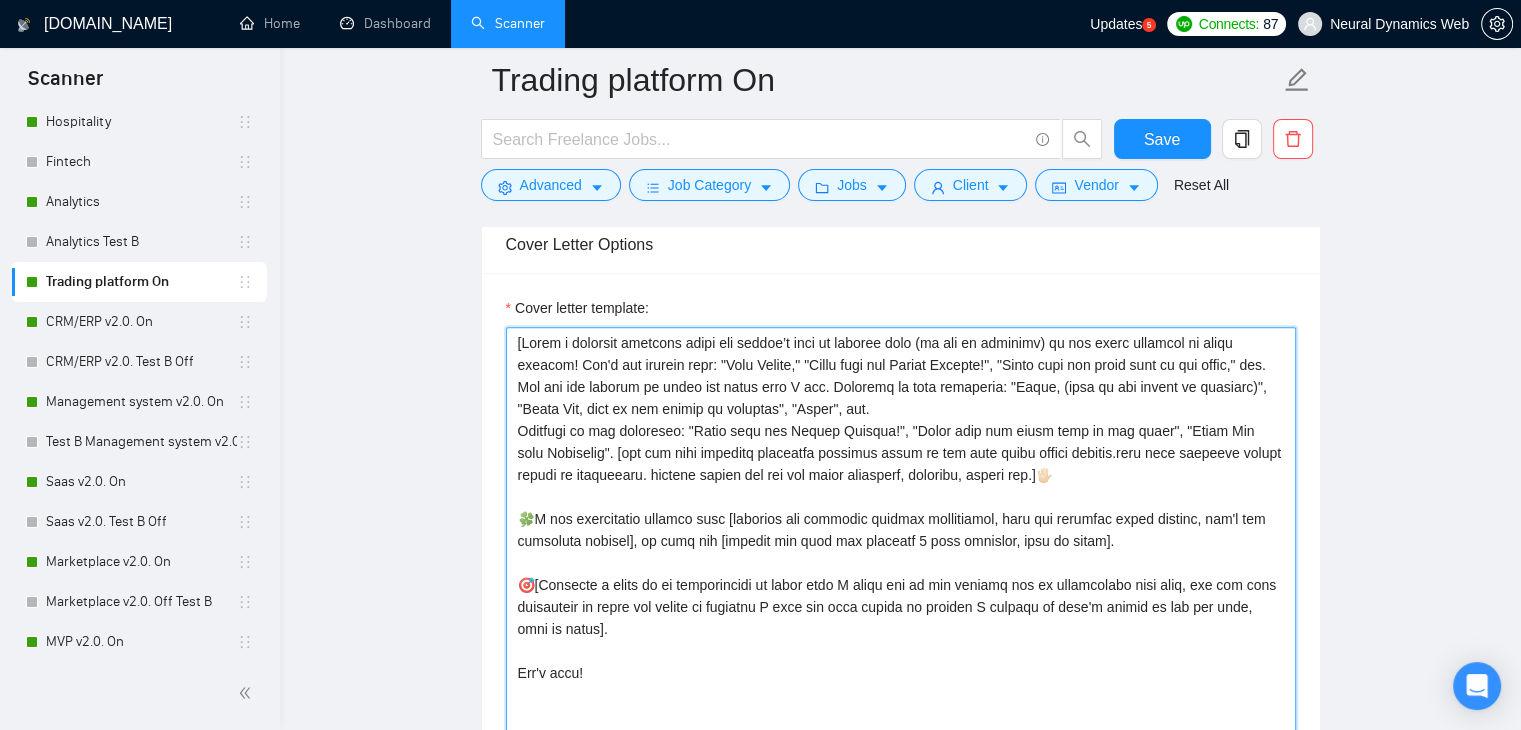 drag, startPoint x: 525, startPoint y: 581, endPoint x: 654, endPoint y: 630, distance: 137.99275 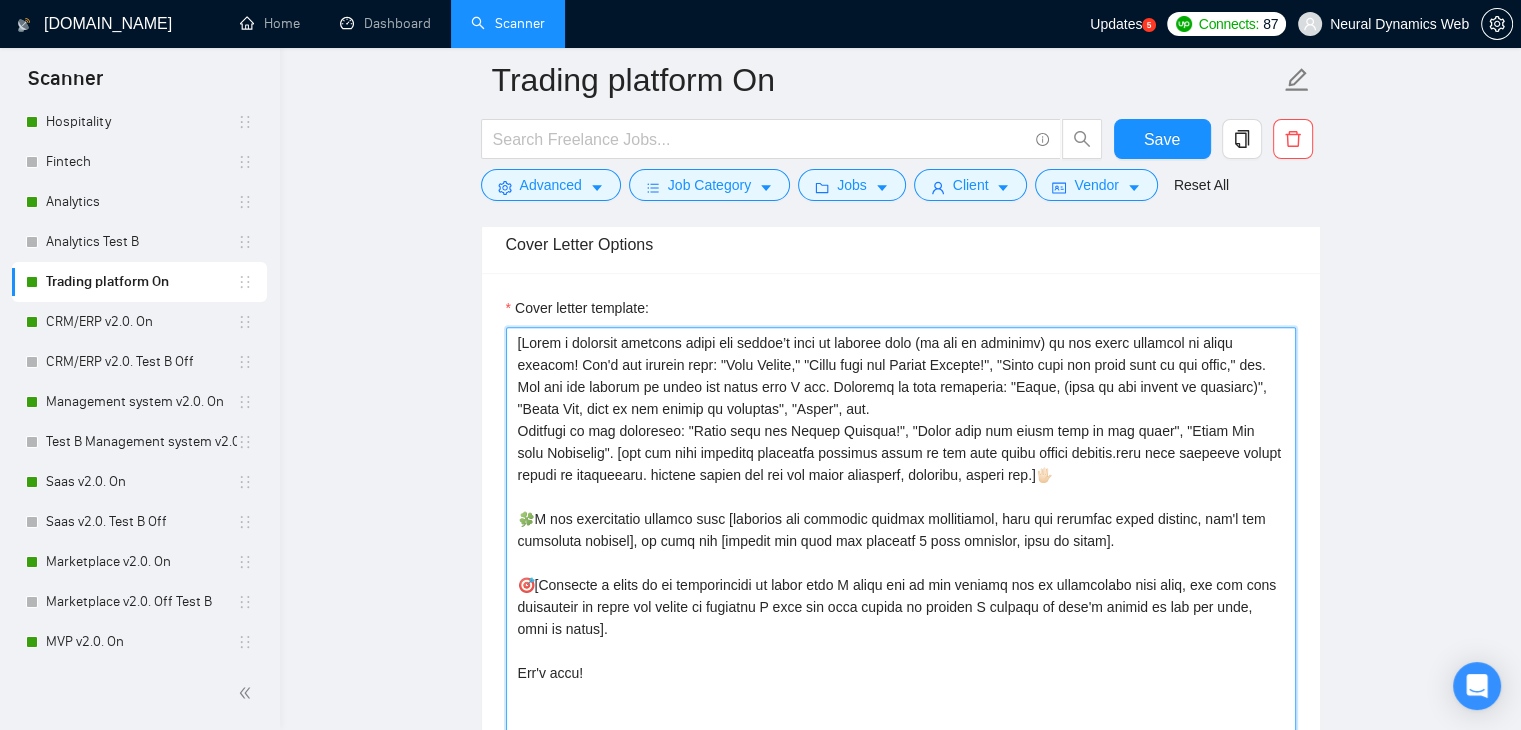 click on "Cover letter template:" at bounding box center [901, 552] 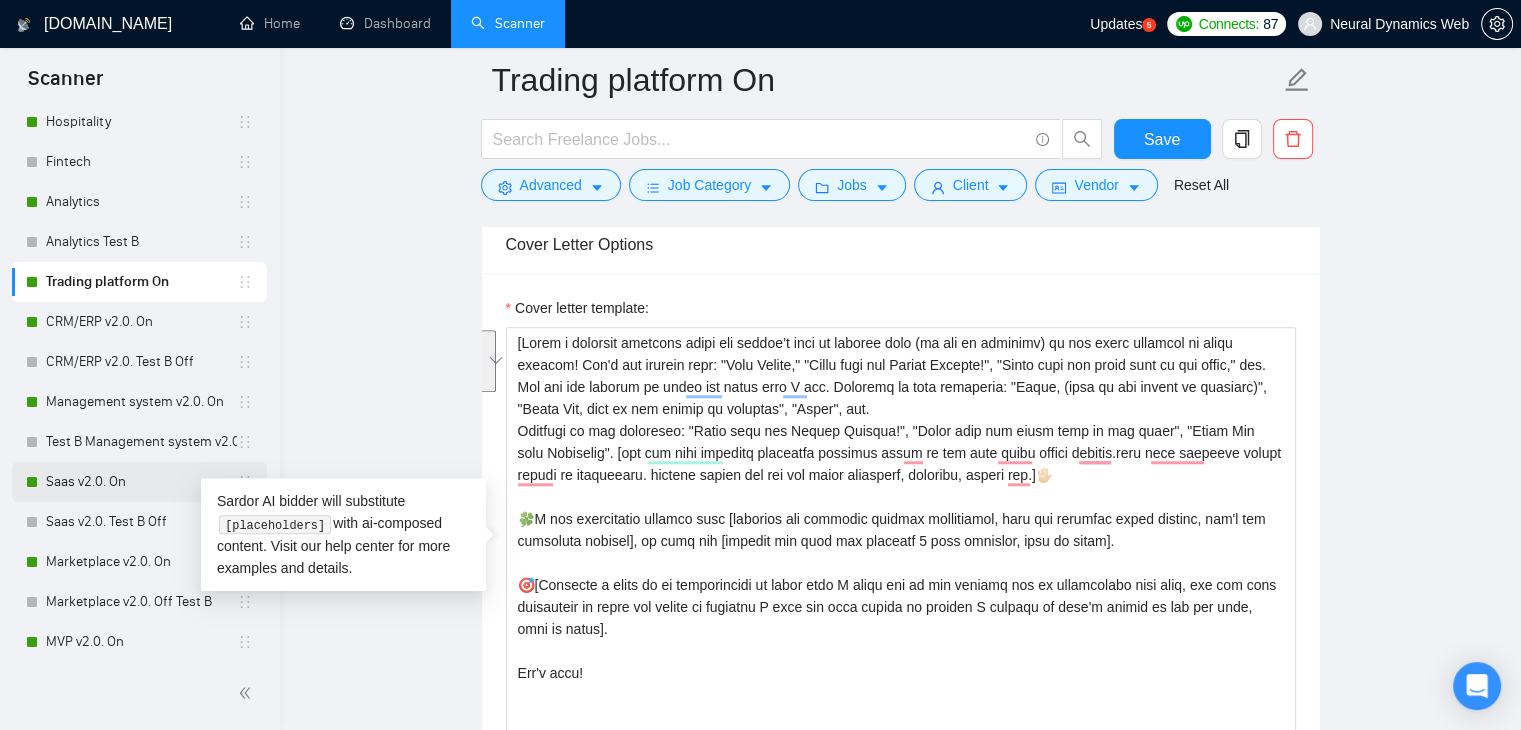 click on "Saas v2.0.  On" at bounding box center [141, 482] 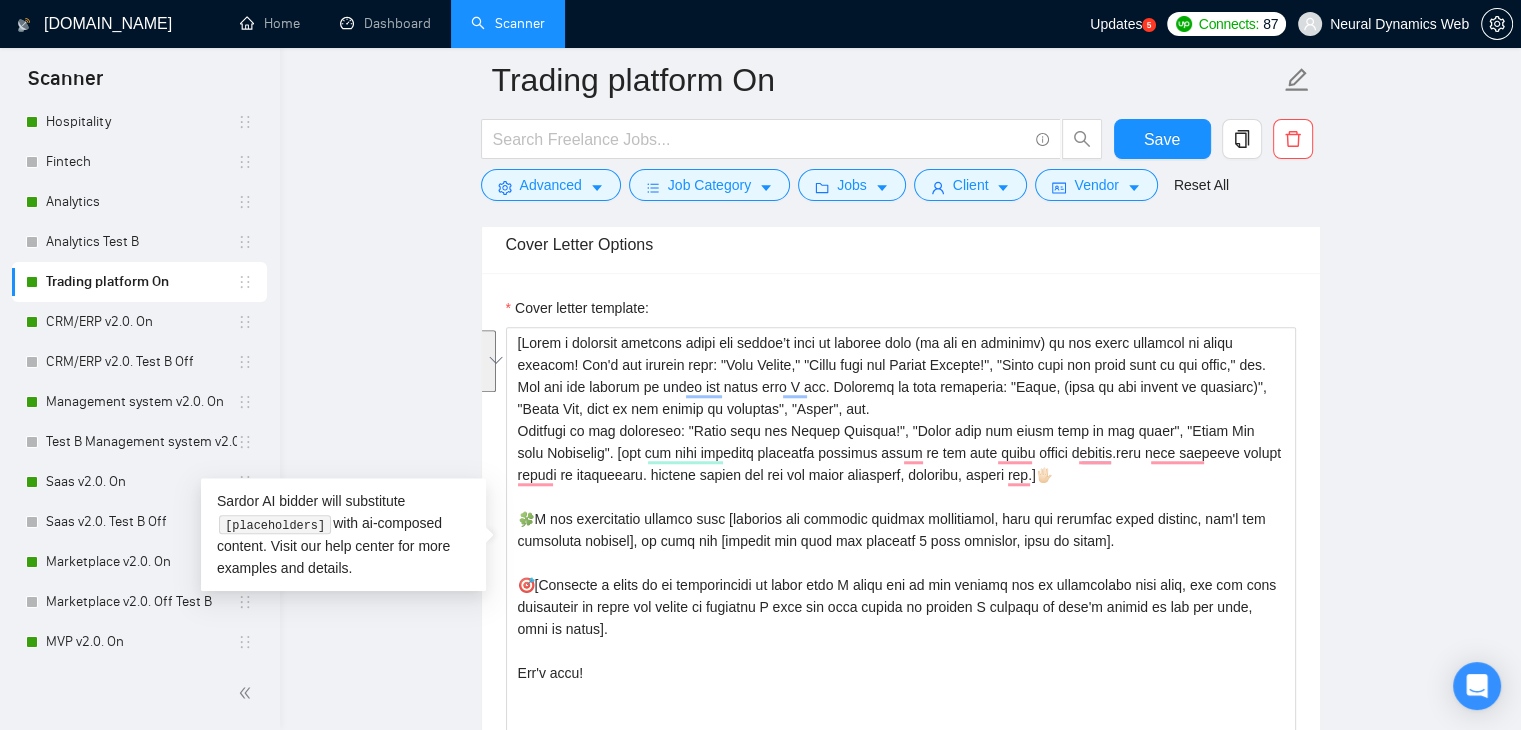 scroll, scrollTop: 0, scrollLeft: 0, axis: both 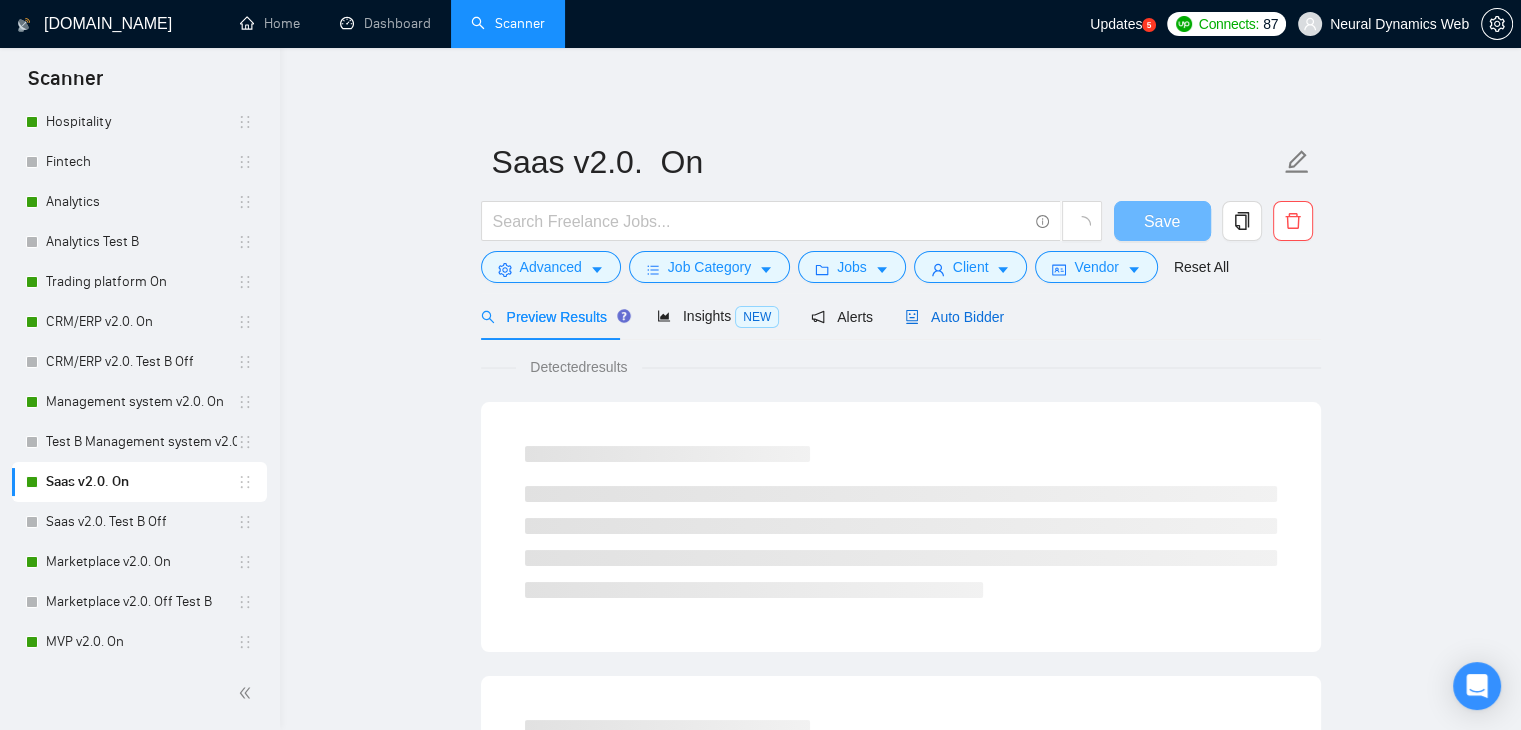 click on "Auto Bidder" at bounding box center [954, 317] 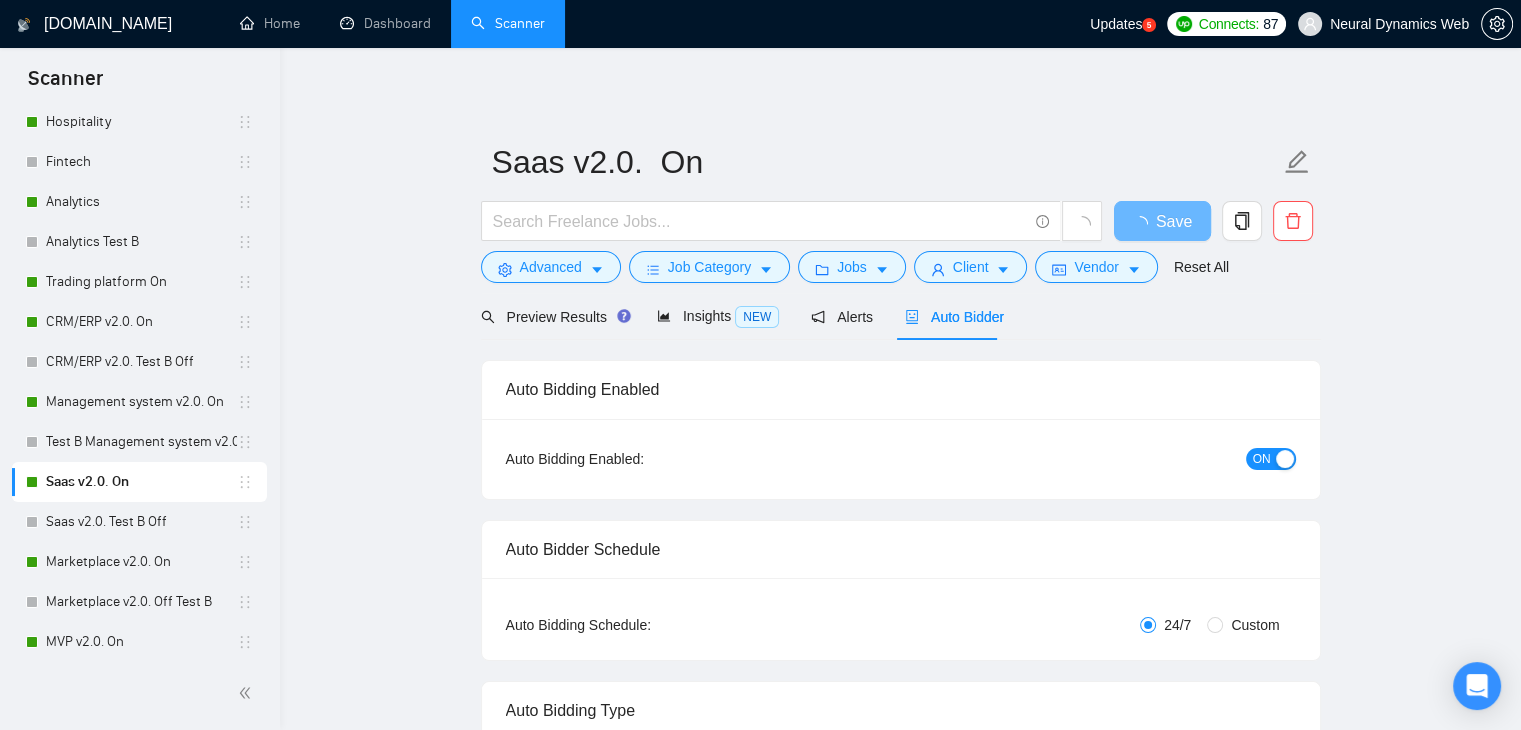 type 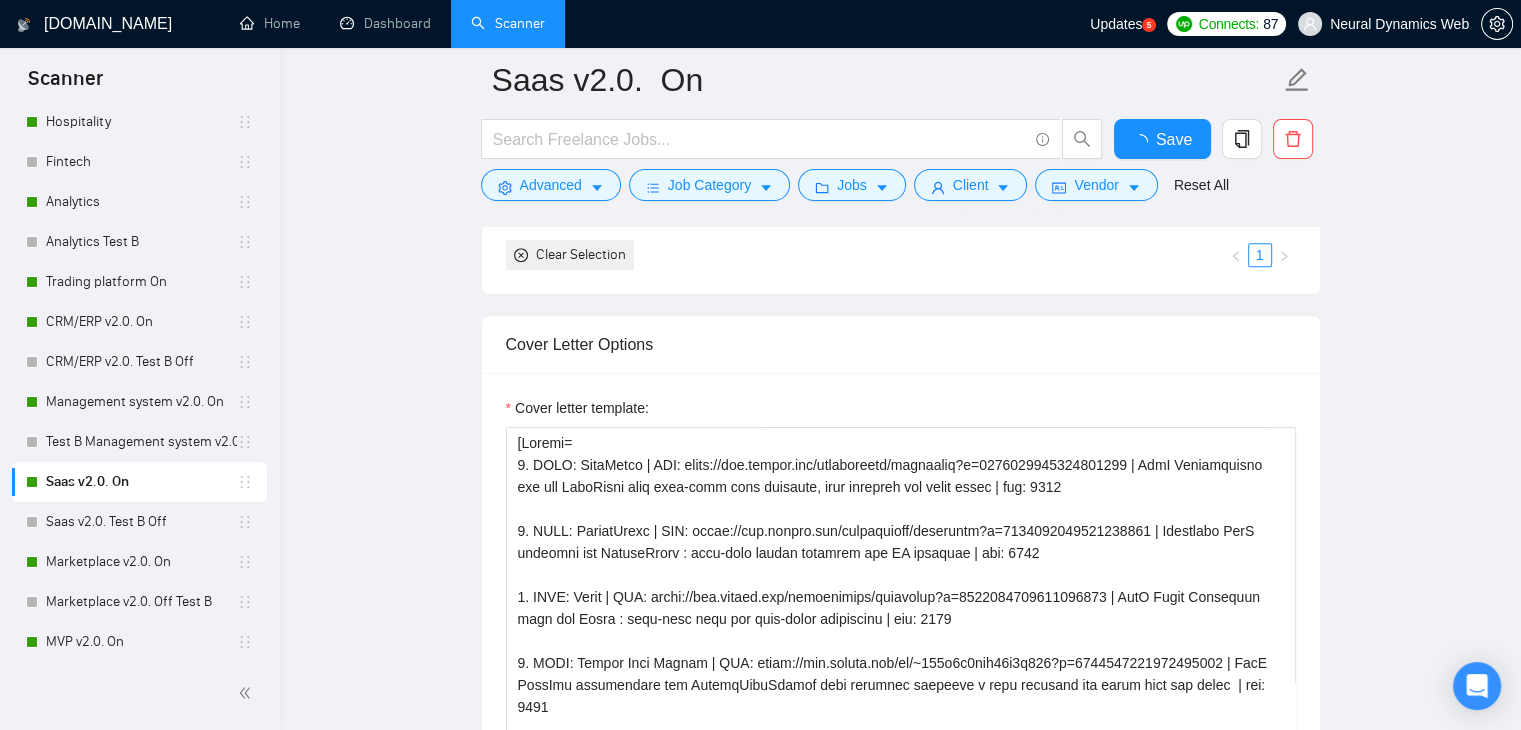 scroll, scrollTop: 1800, scrollLeft: 0, axis: vertical 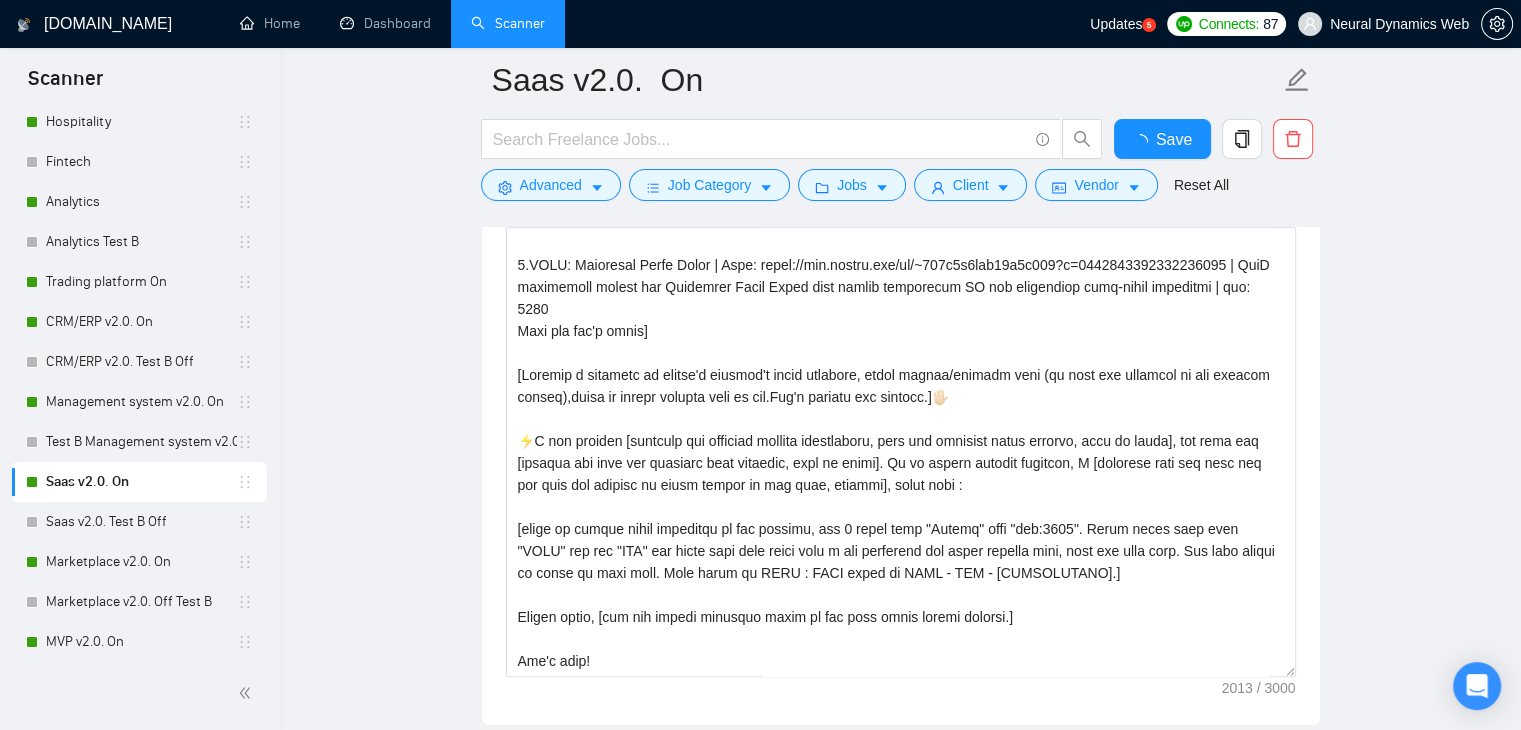type 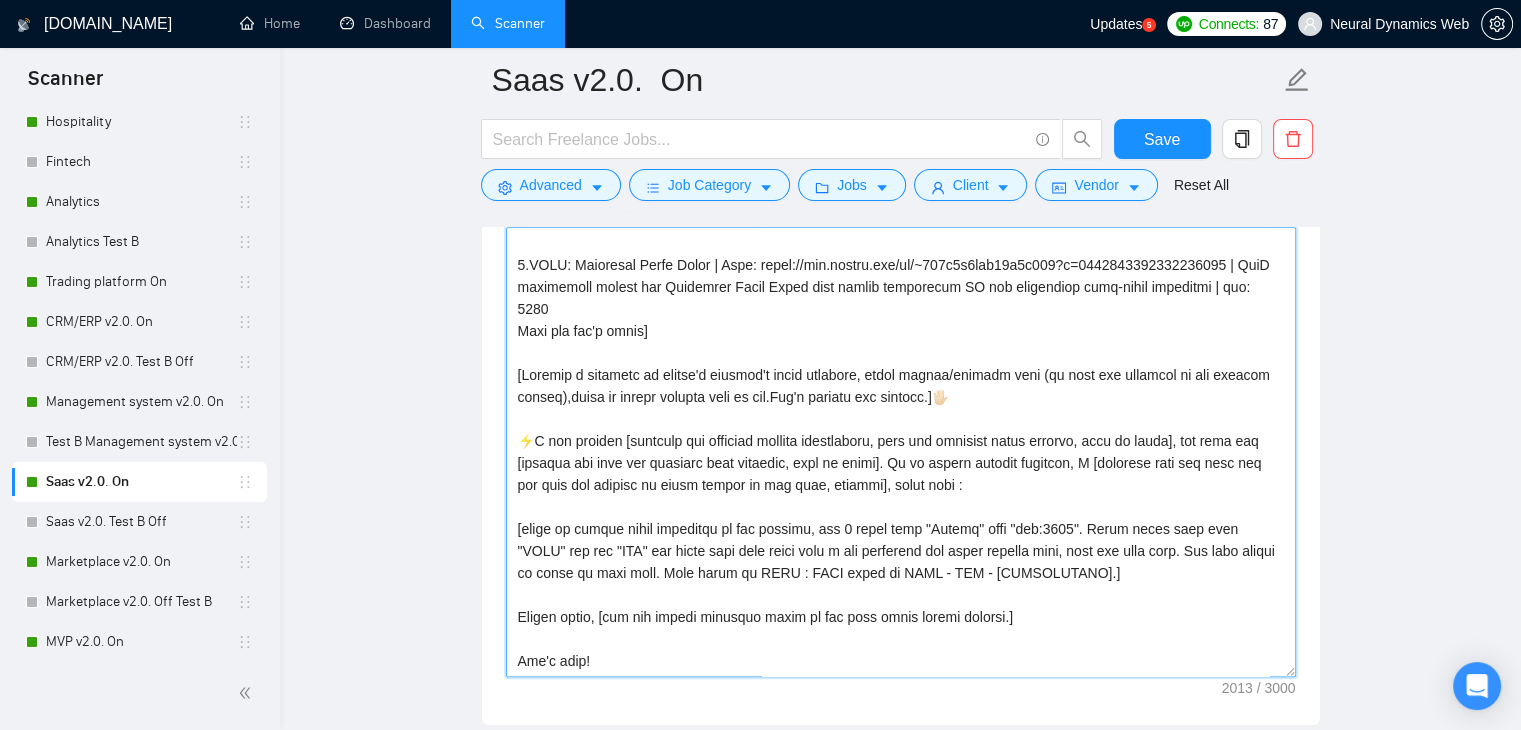 click on "Cover letter template:" at bounding box center [901, 452] 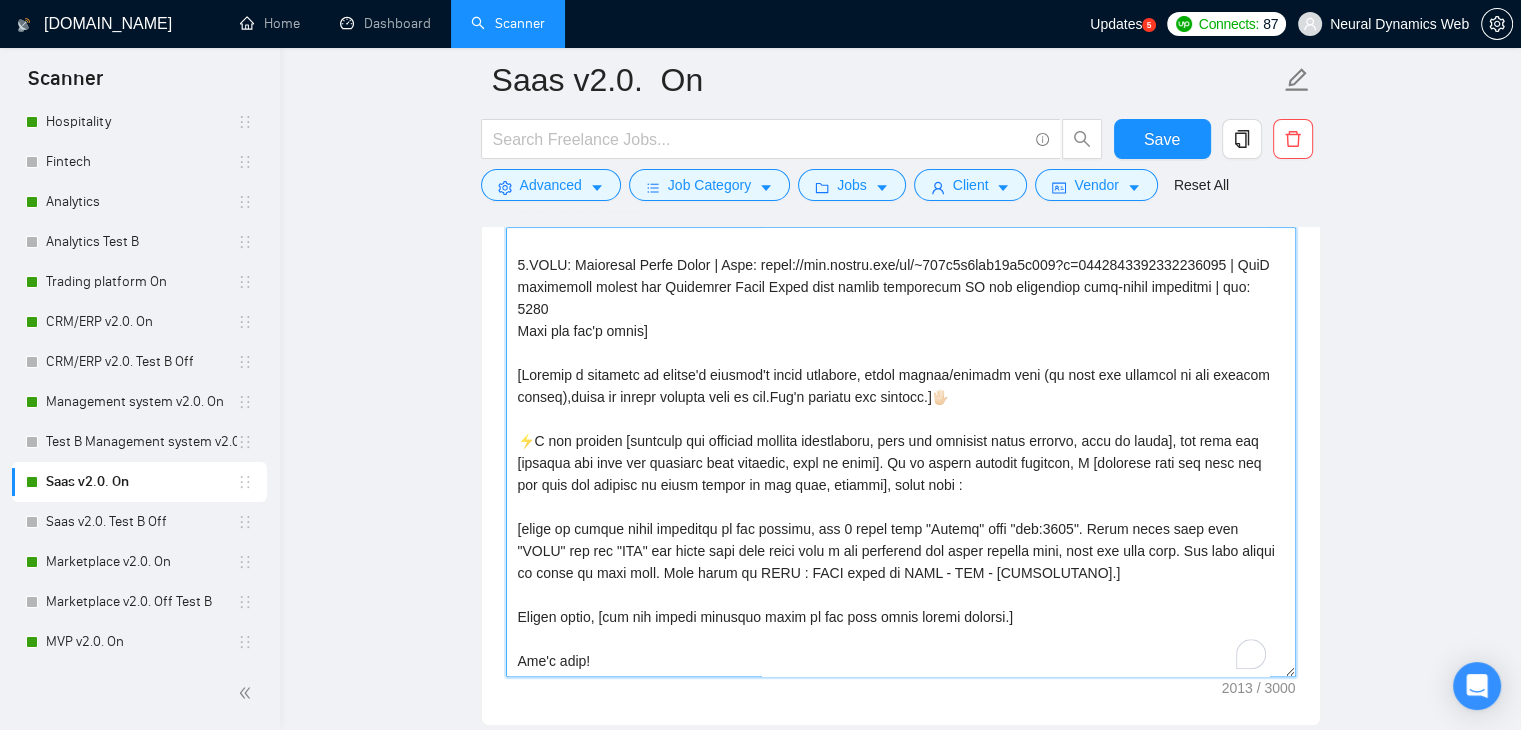 scroll, scrollTop: 351, scrollLeft: 0, axis: vertical 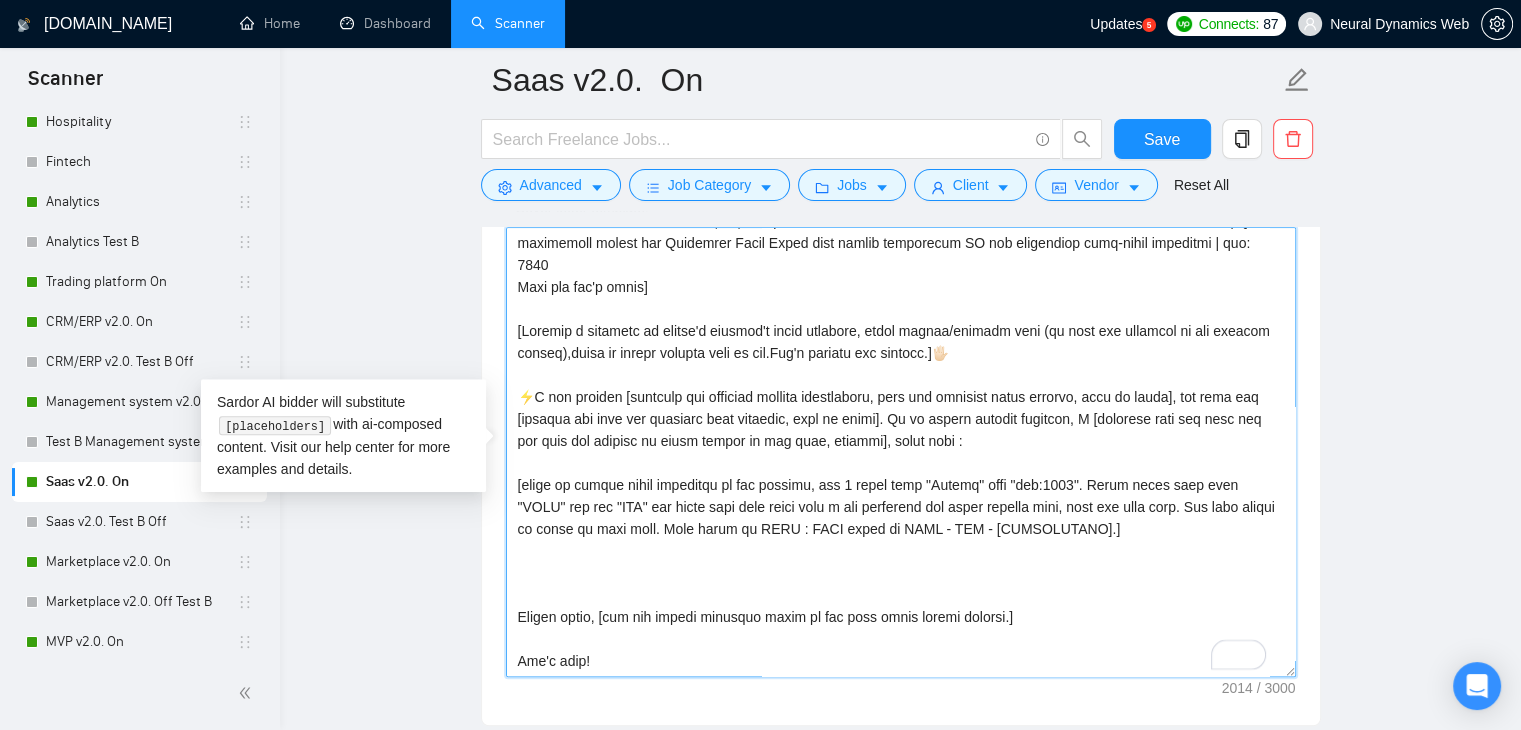 paste on "🎯[Indicate a stack of my technologies or tools that I could use on the project and my proficiency with them, add how much experience in years and amount of projects I have and what impact in numbers I brought in what's needed in the job post, make it short]." 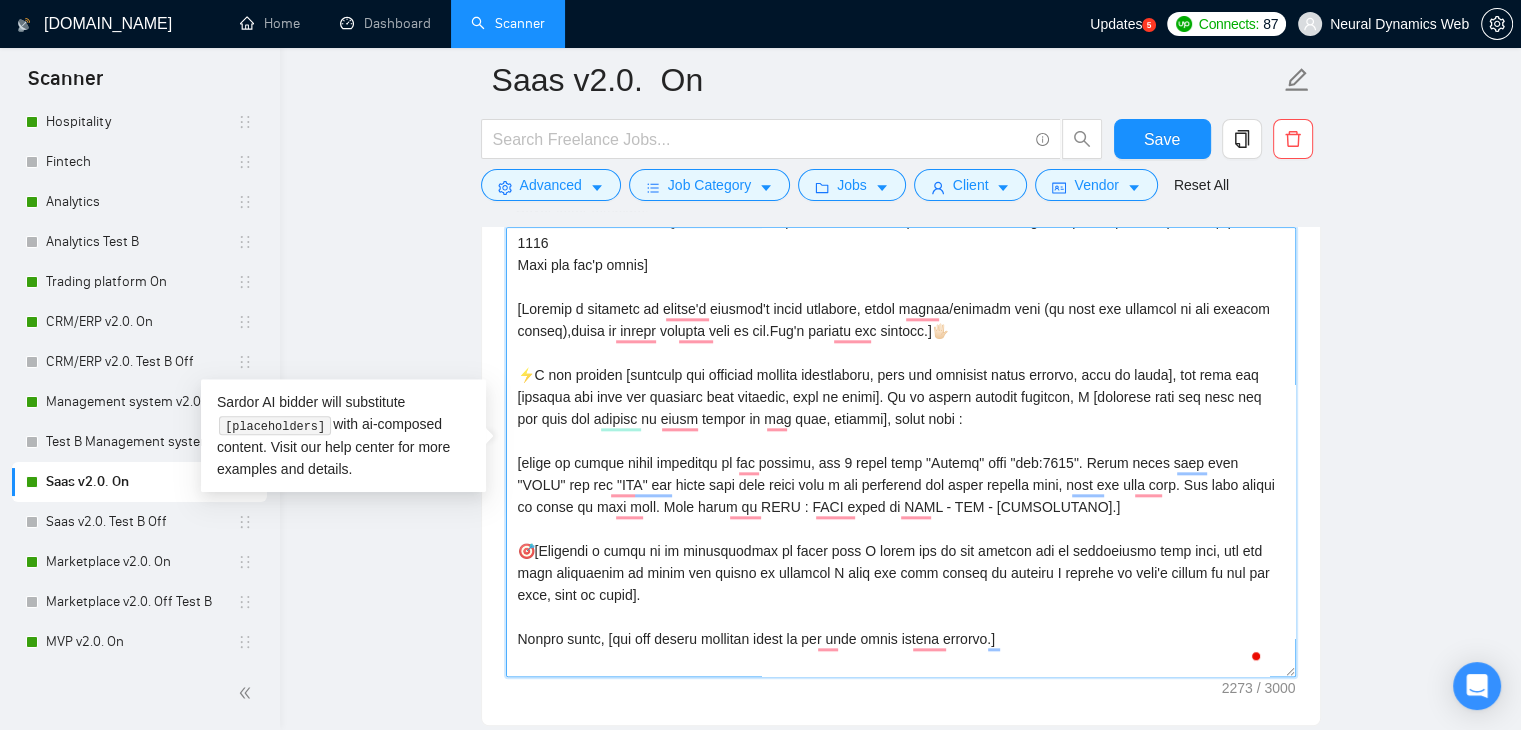 scroll, scrollTop: 352, scrollLeft: 0, axis: vertical 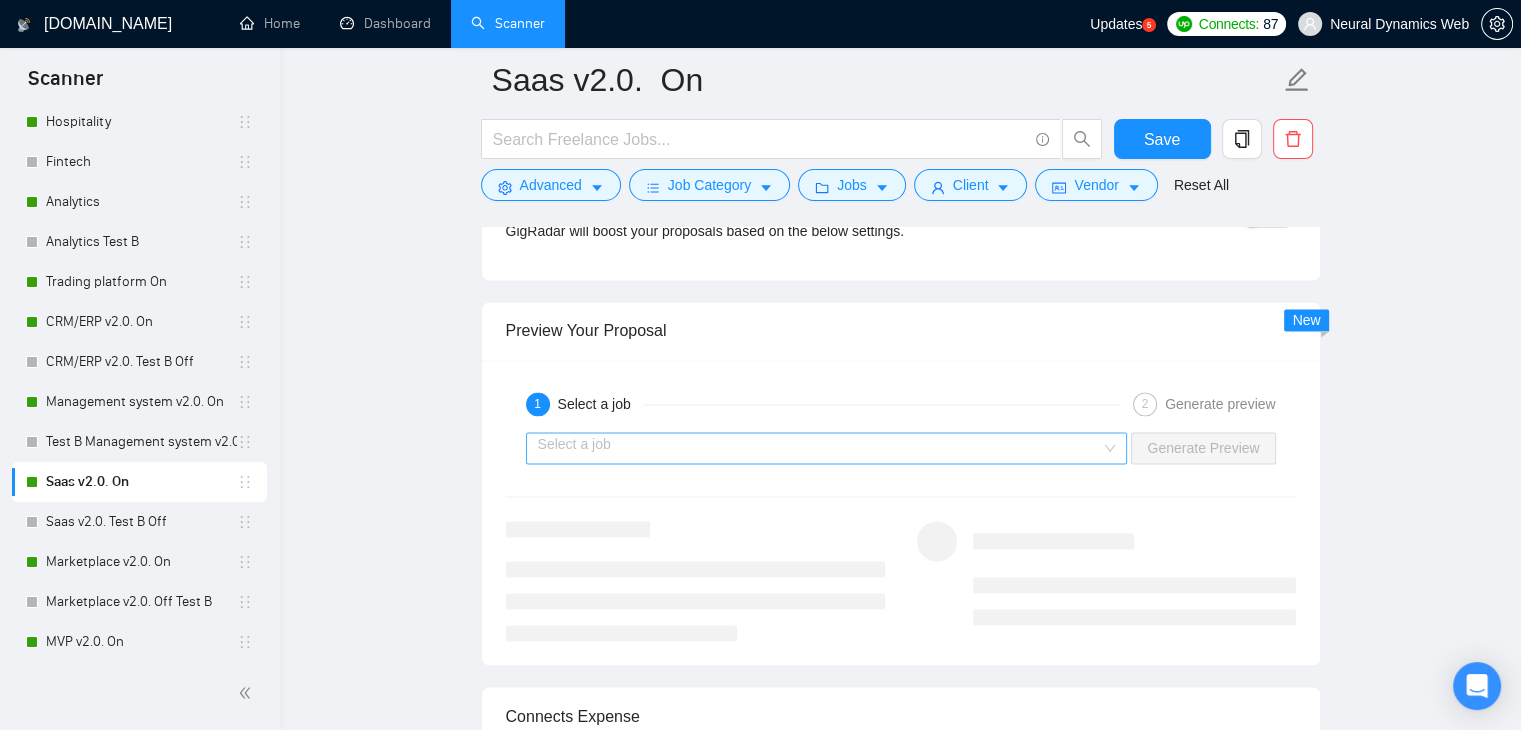 type on "[Folder=
1. CLNT: TubeTamer | URL: [URL][DOMAIN_NAME] | SaaS Productivity app for TubeTamer with real-time data tracking, time analysis and admin panel | tag: 7748
2. CLNT: StreamScout | URL: [URL][DOMAIN_NAME] | Analytics SaaS platform for StreamScout : real-time viewer analysis and ML insights | tag: 7748
3. CLNT: Aspen | URL: [URL][DOMAIN_NAME] | SaaS Solar Analytics tool for Aspen : real-time data and high-speed processing | tag: 7748
4. CLNT: Mobile Home Movers | URL: [URL][DOMAIN_NAME] | SaaS LeadGen marketplace for MobileHomeMovers with targeted outreach l read insights and table with map views  | tag: 7748
5.CLNT: Insurance Sales Guard | Link: [URL][DOMAIN_NAME] | SaaS management system for Insurance Sales Guard with client engagement AI and automation role..." 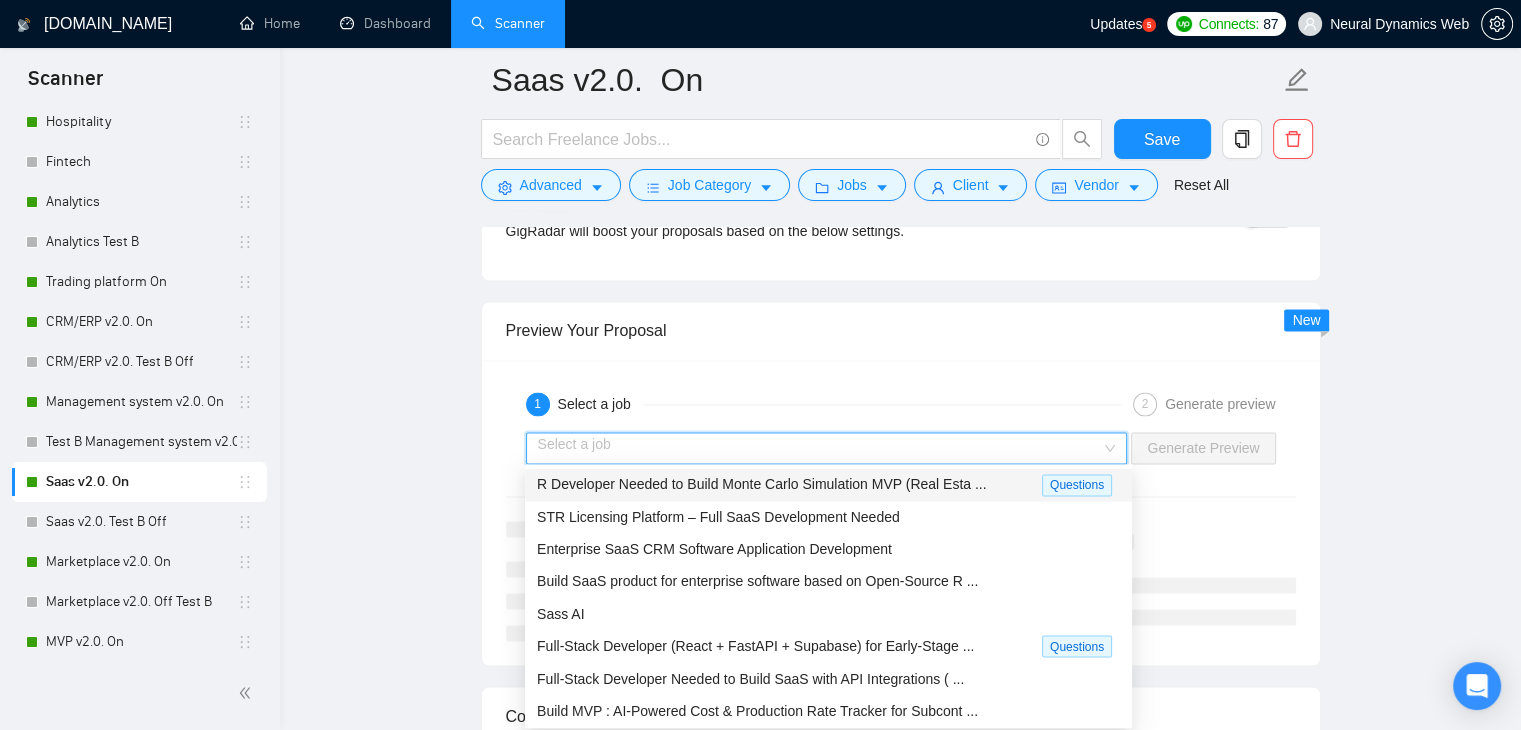 click on "R Developer Needed to Build Monte Carlo Simulation MVP (Real Esta ..." at bounding box center (762, 484) 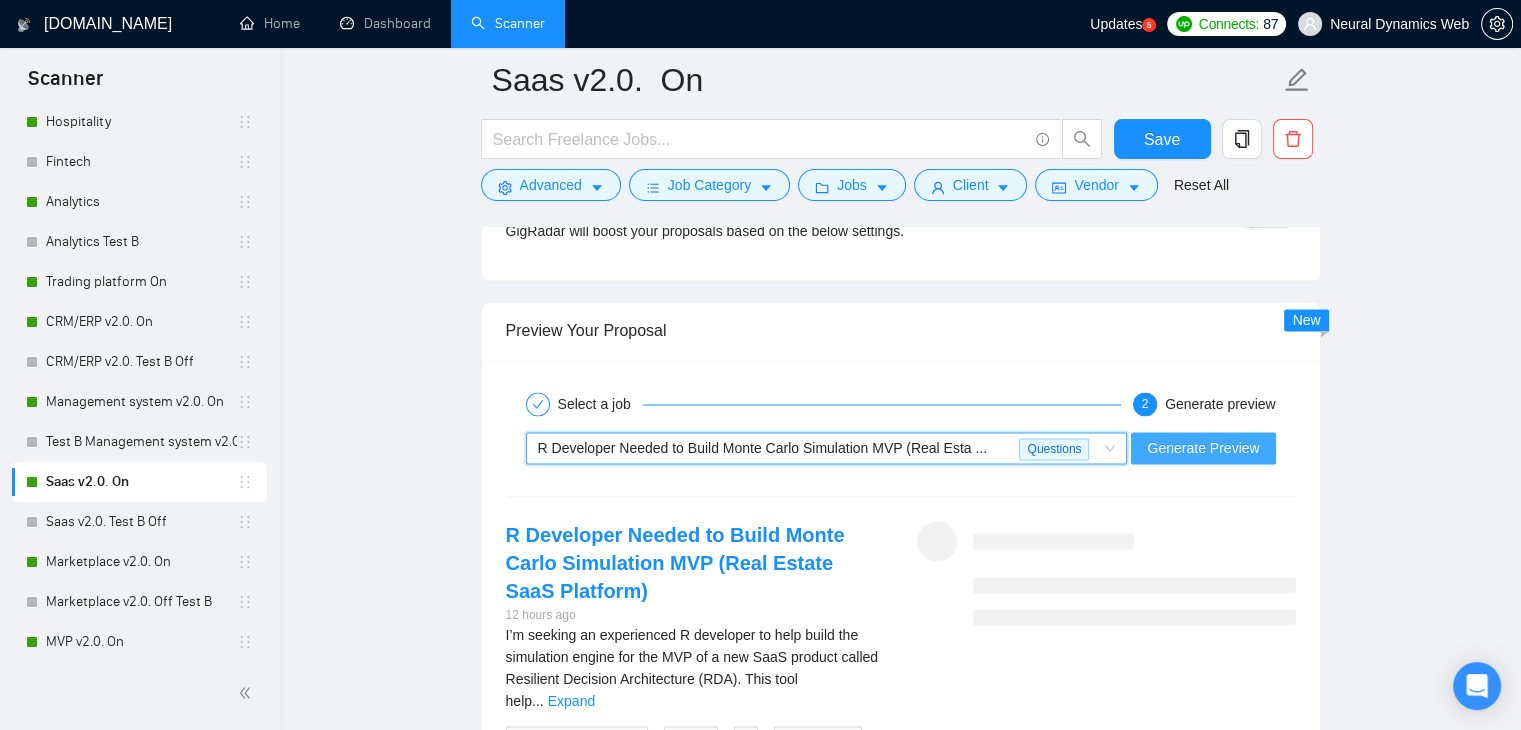 click on "Generate Preview" at bounding box center [1203, 448] 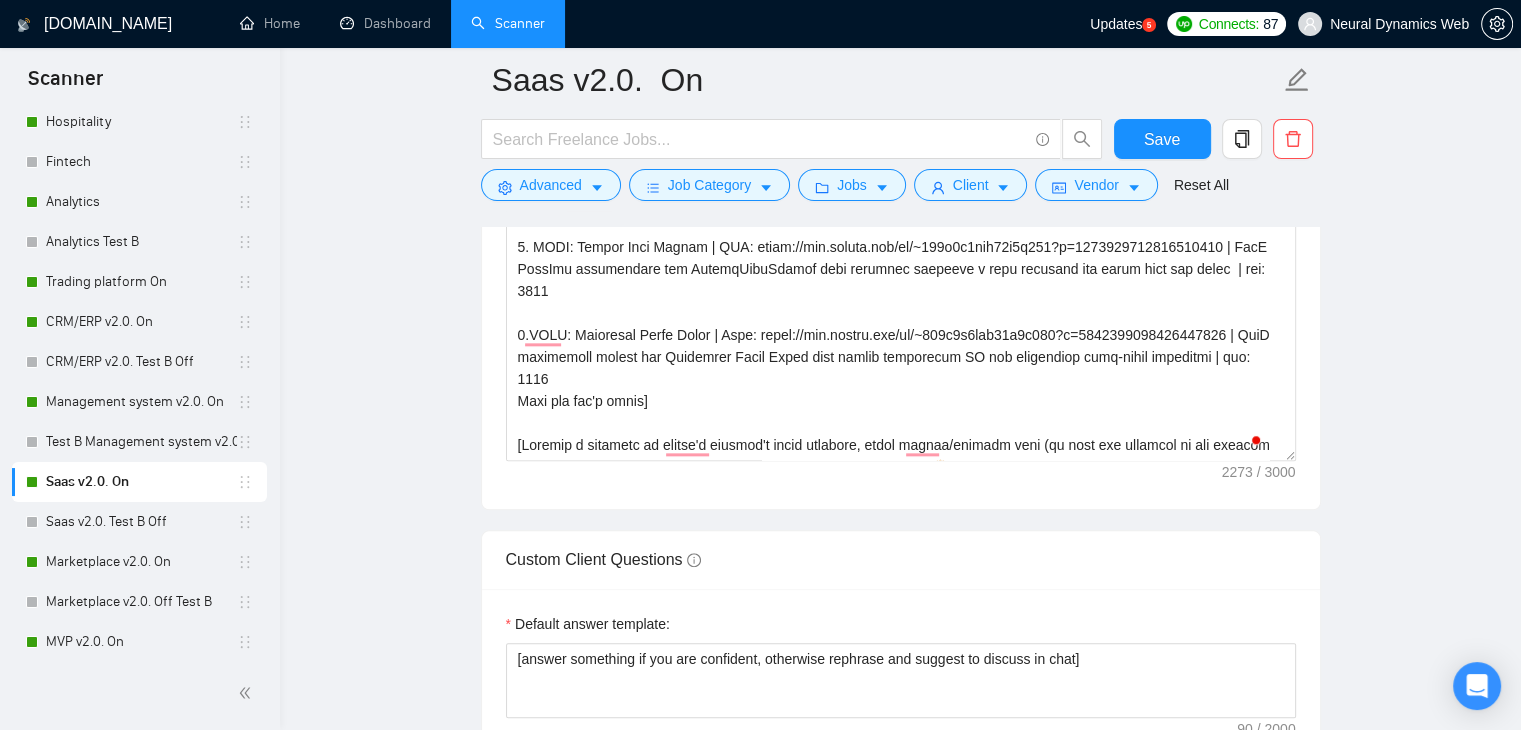 scroll, scrollTop: 1900, scrollLeft: 0, axis: vertical 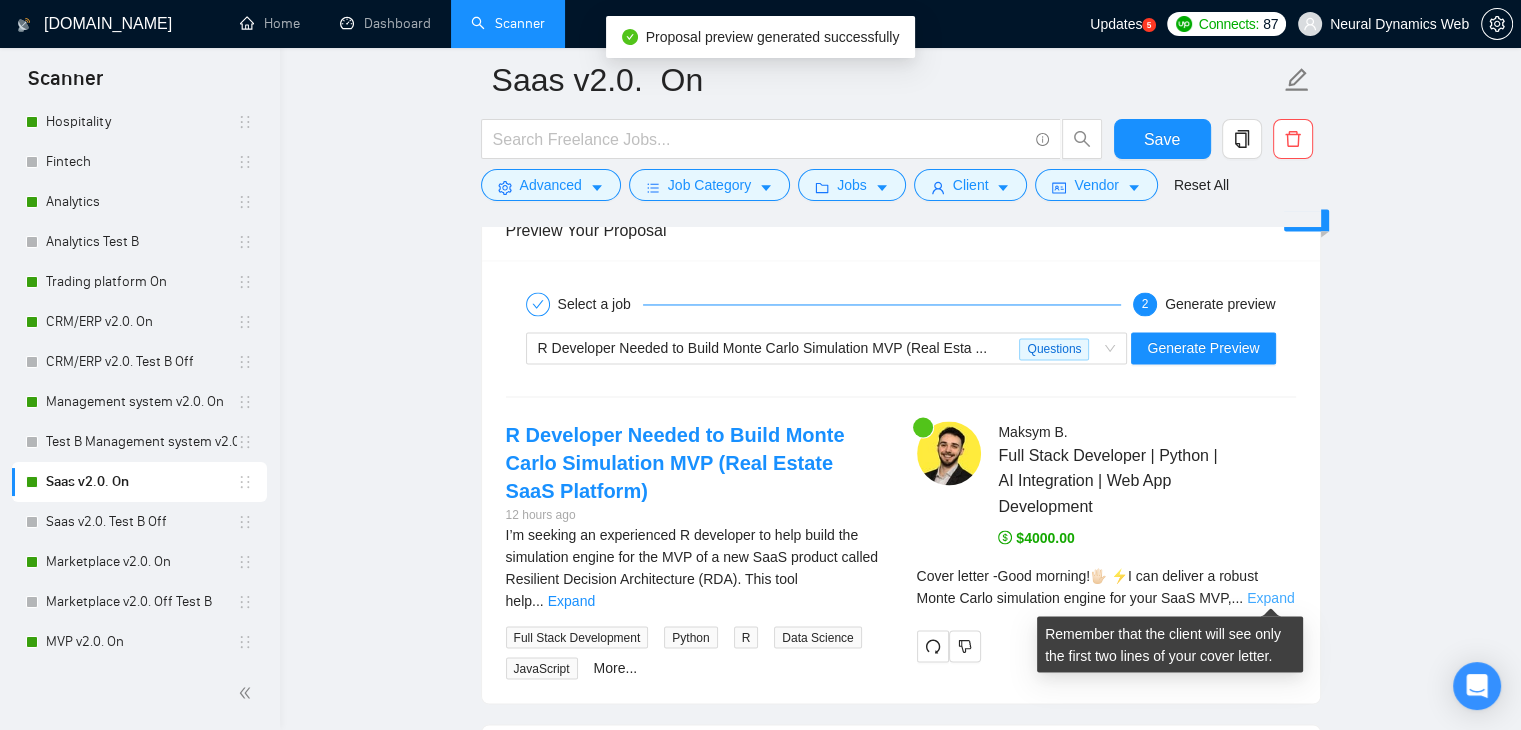 click on "Expand" at bounding box center (1270, 597) 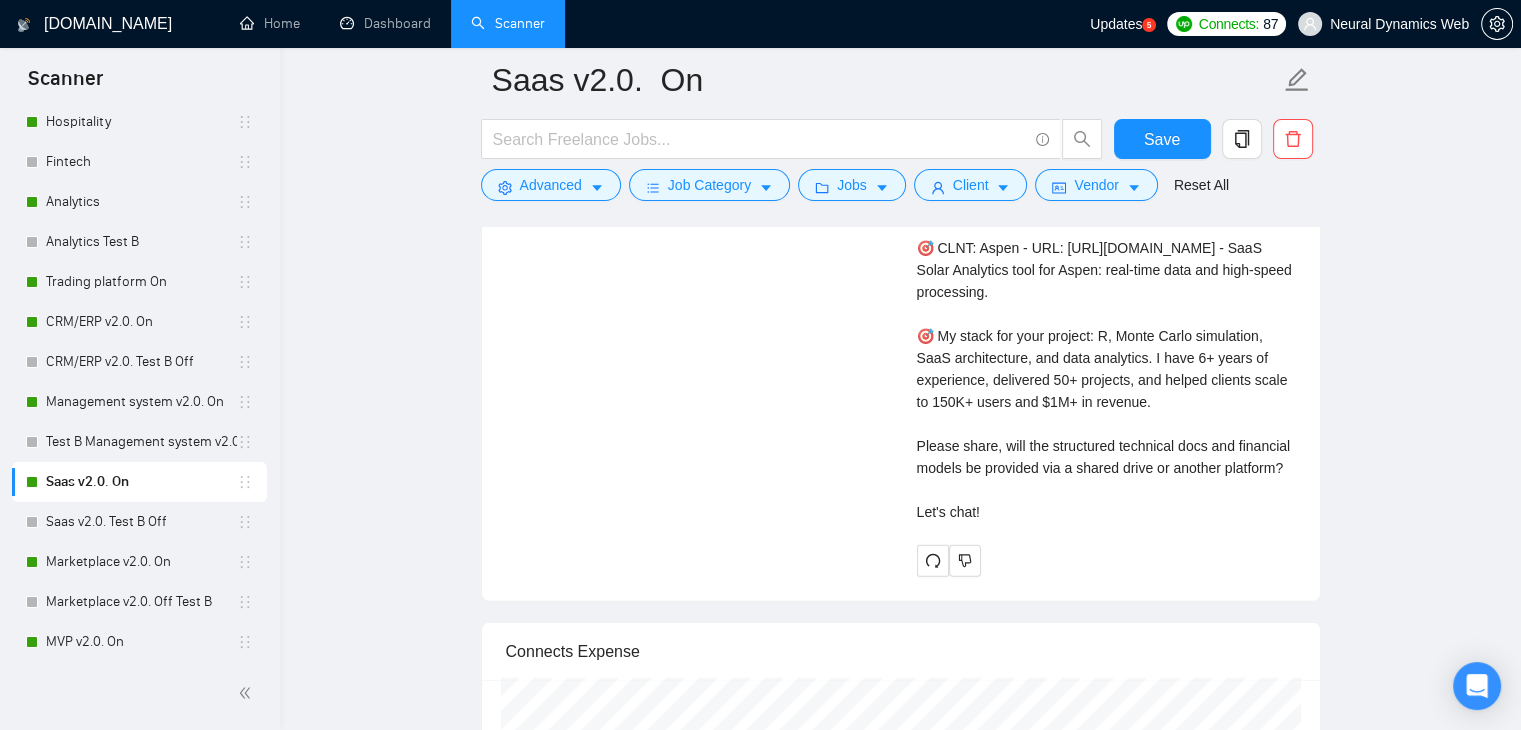 scroll, scrollTop: 4800, scrollLeft: 0, axis: vertical 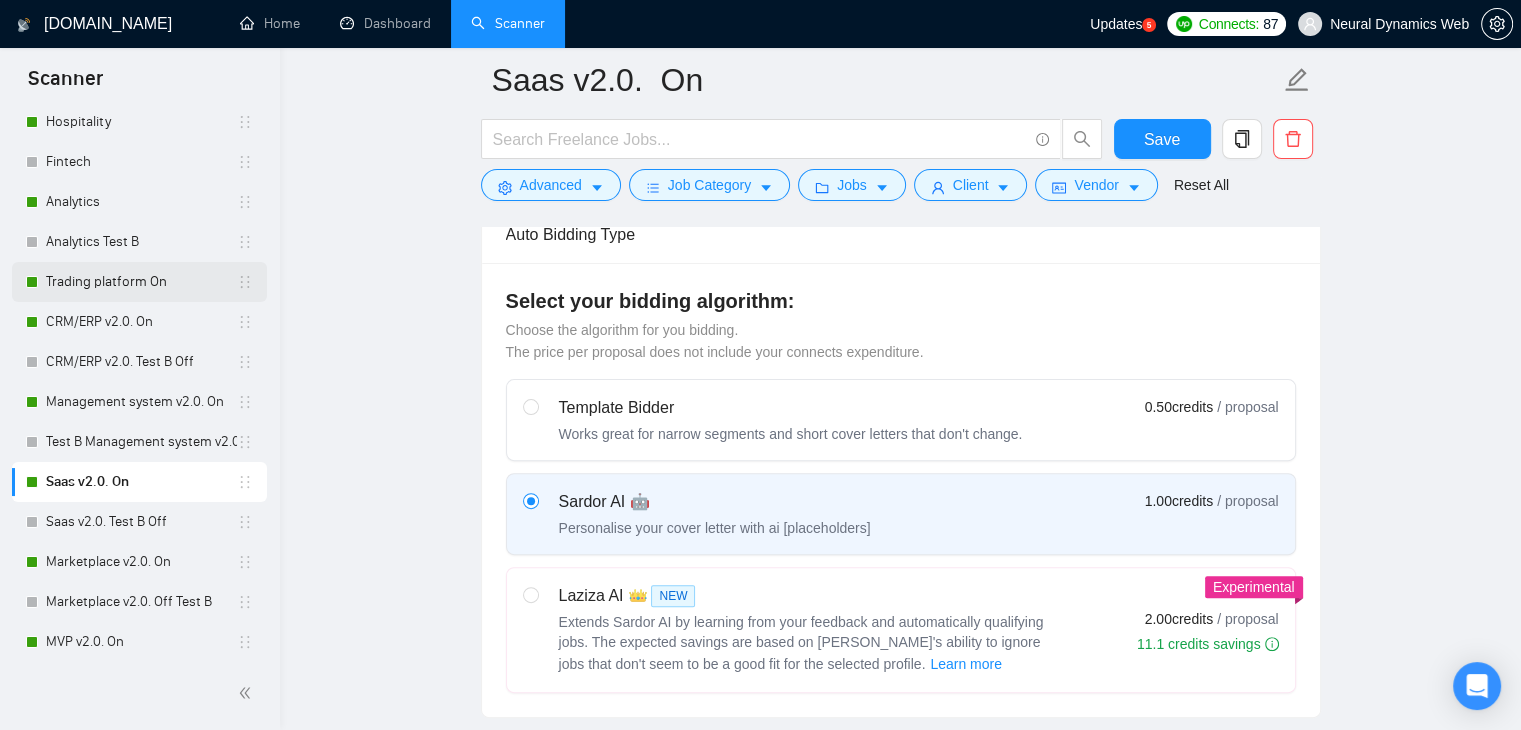 click on "Trading platform On" at bounding box center (141, 282) 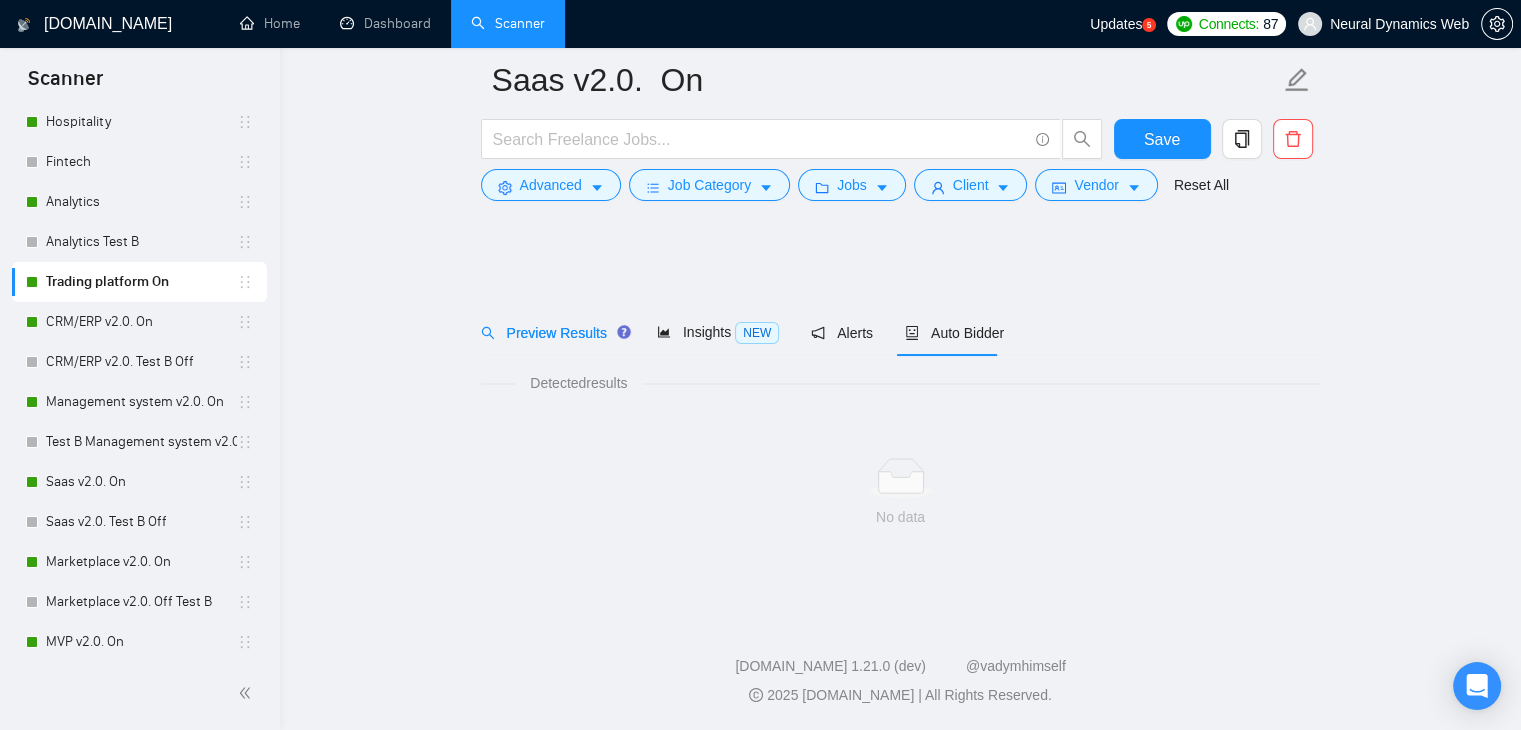 scroll, scrollTop: 0, scrollLeft: 0, axis: both 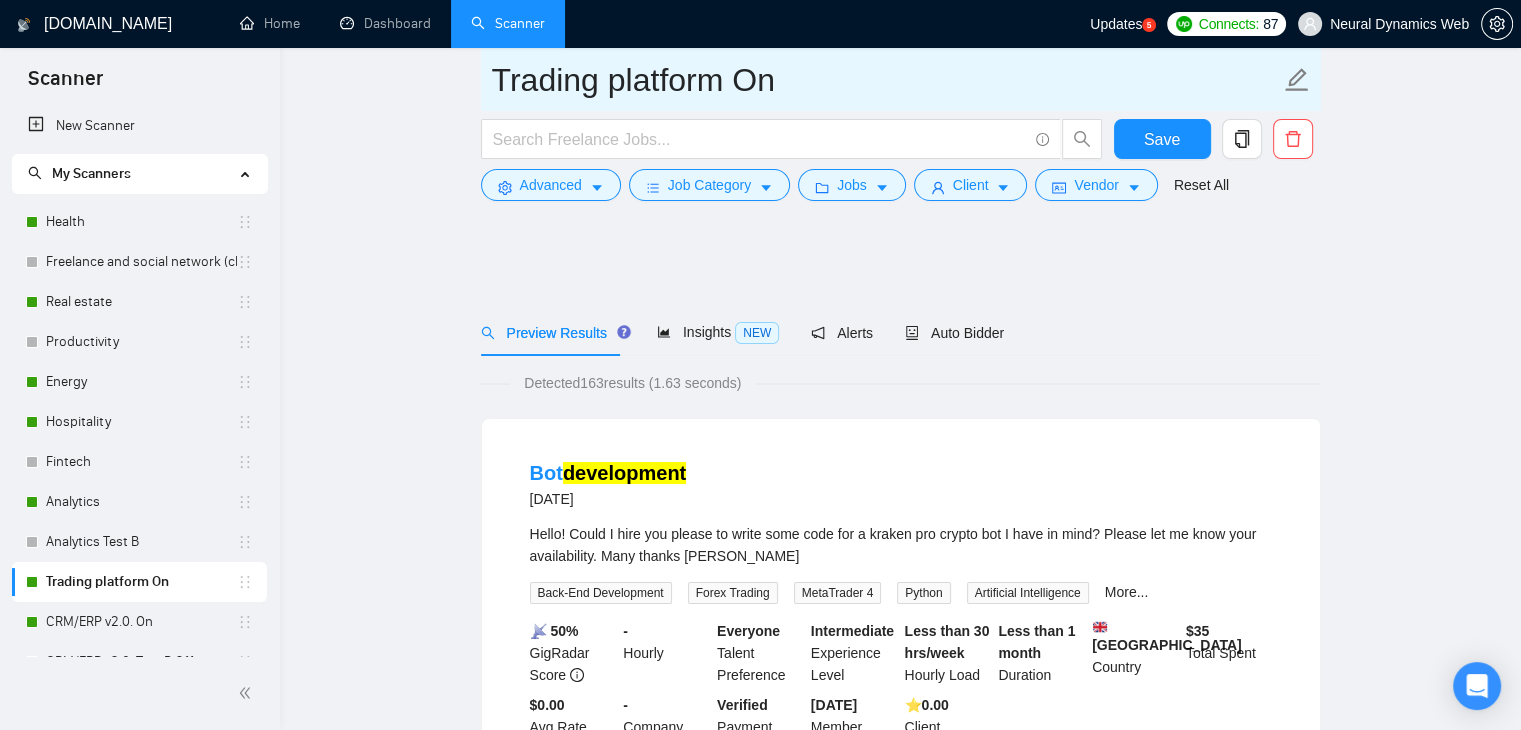 click on "Auto Bidder" at bounding box center [954, 332] 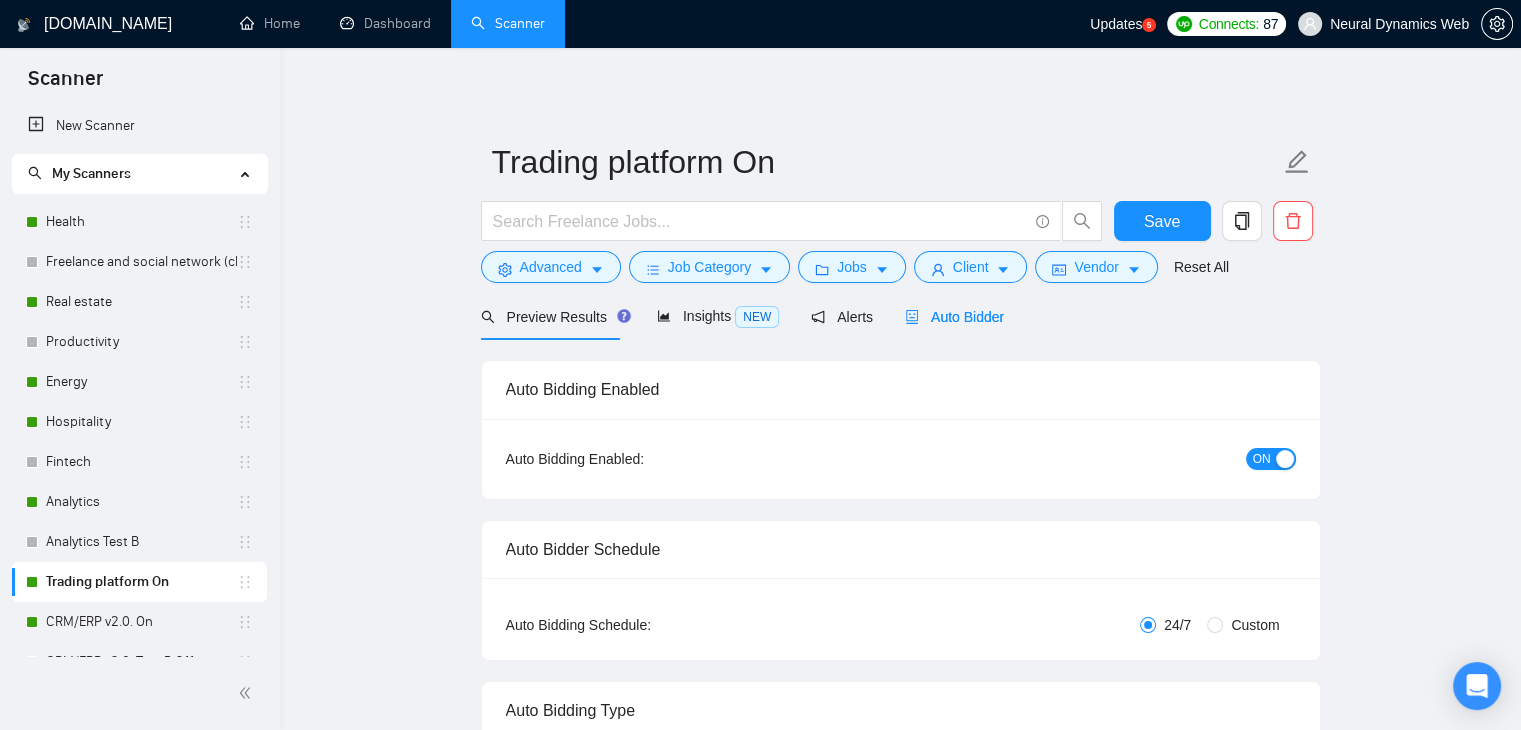 scroll, scrollTop: 0, scrollLeft: 0, axis: both 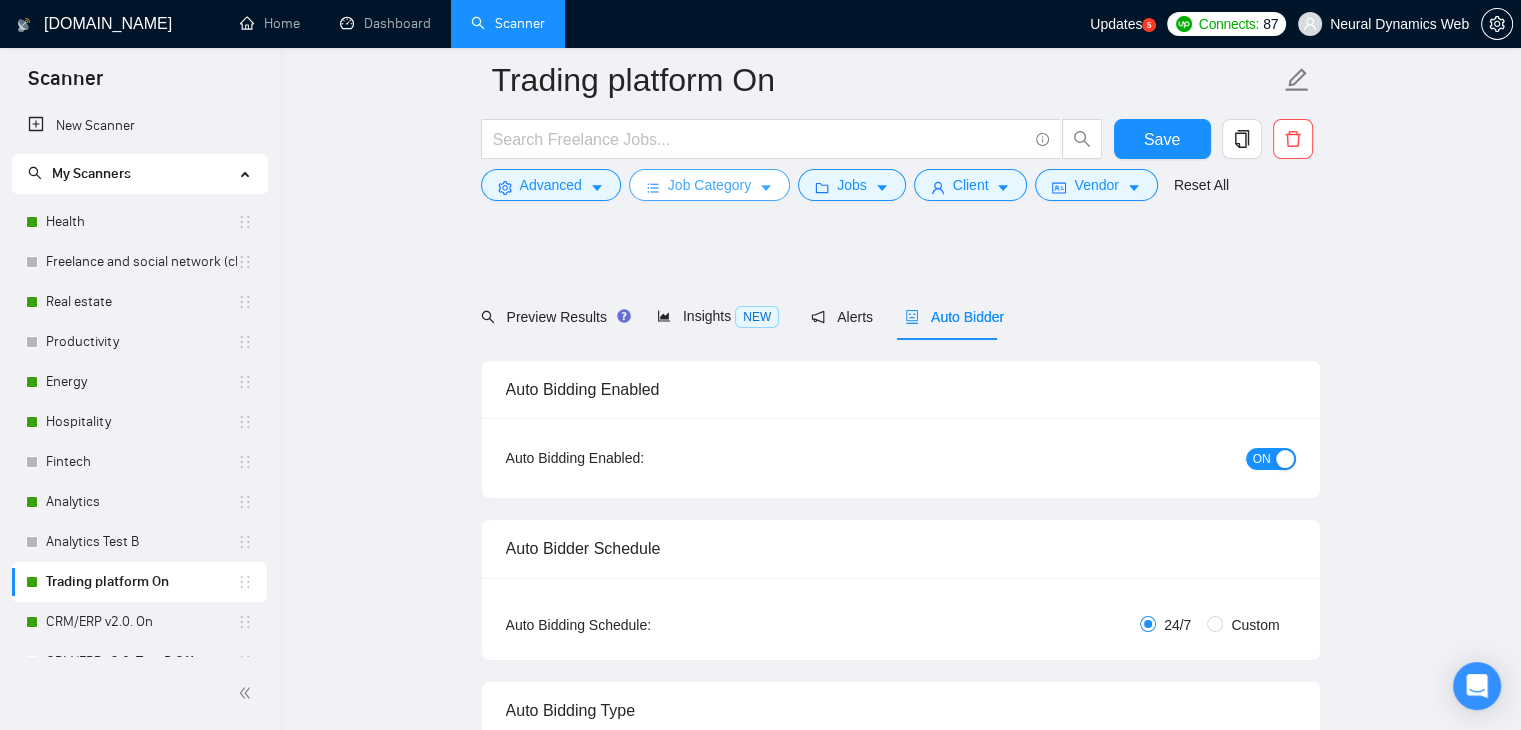 type 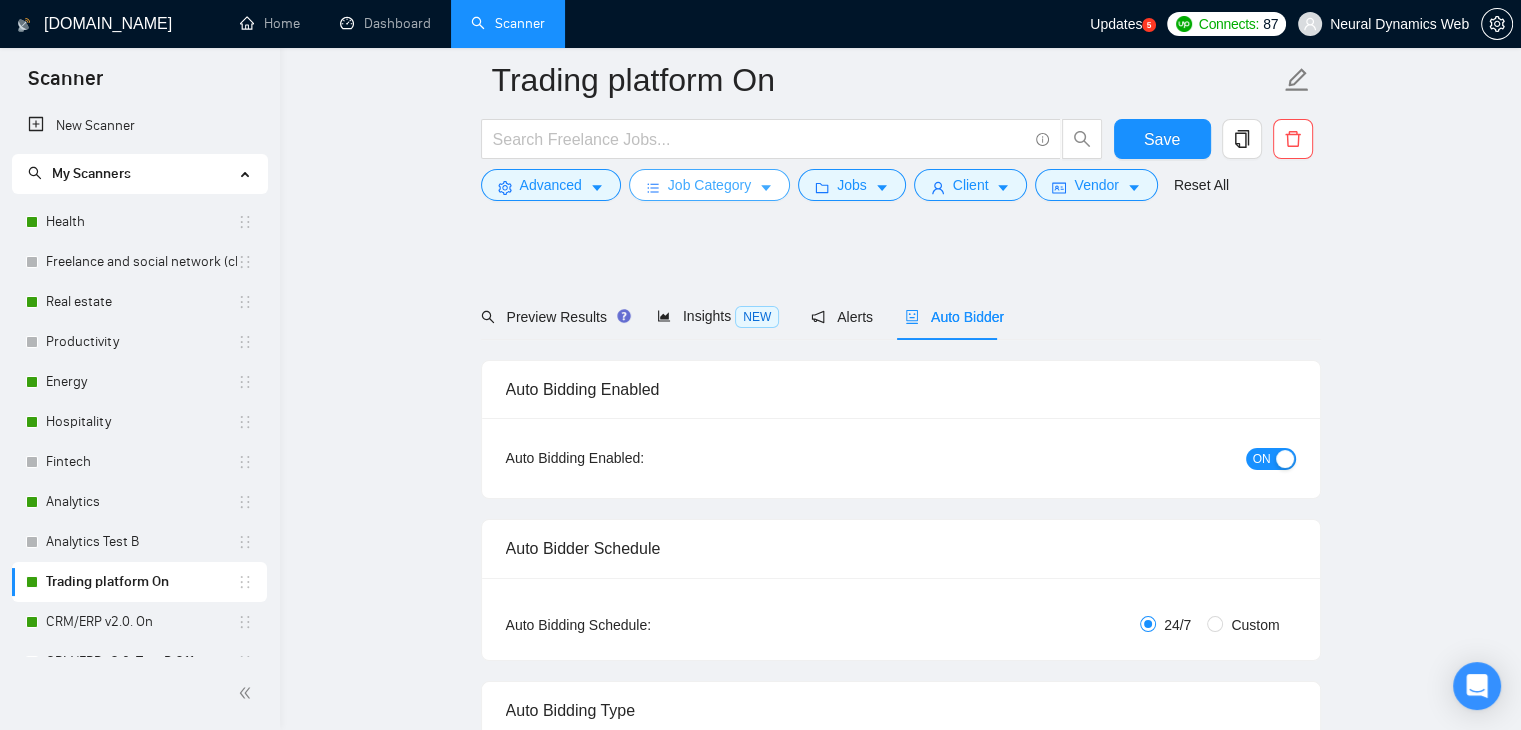 checkbox on "true" 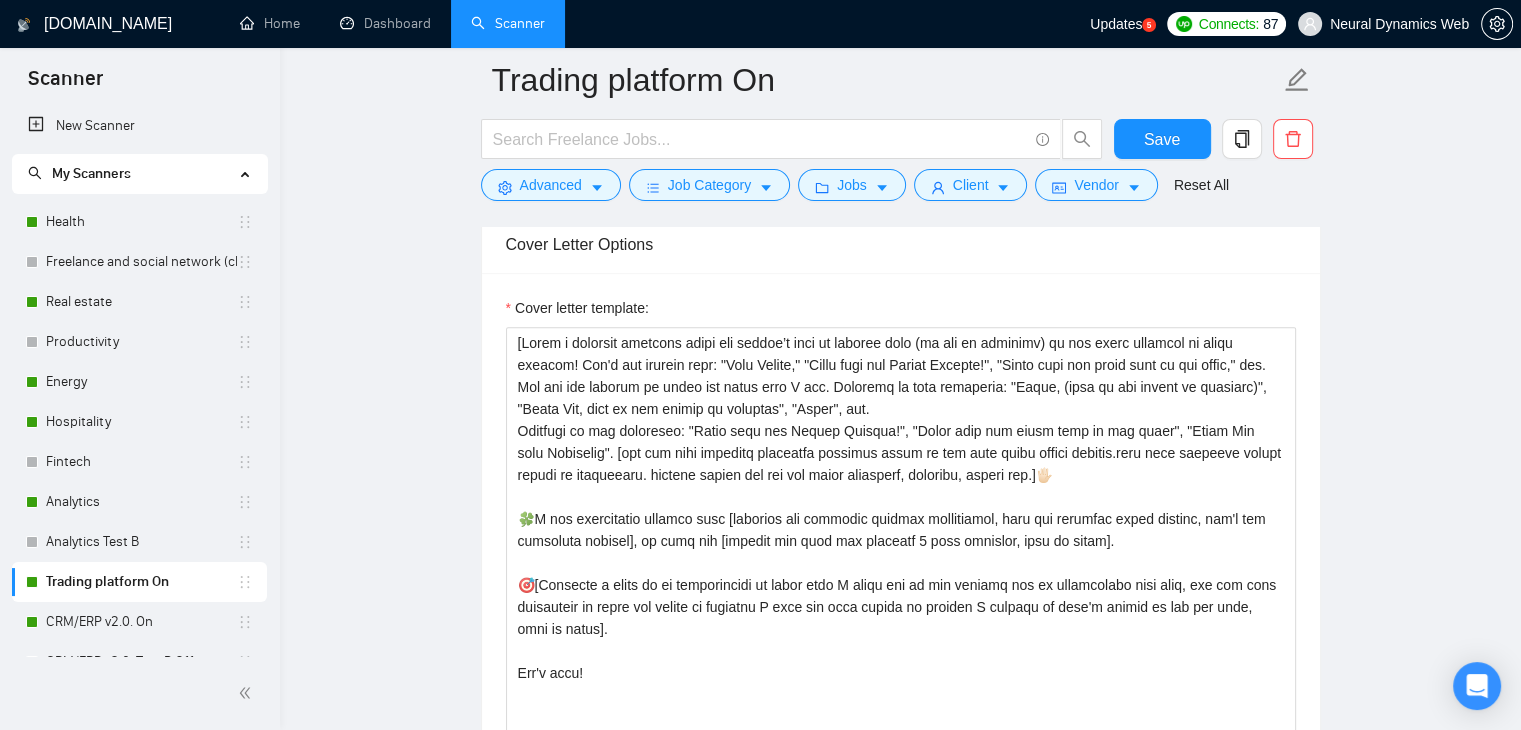 scroll, scrollTop: 1800, scrollLeft: 0, axis: vertical 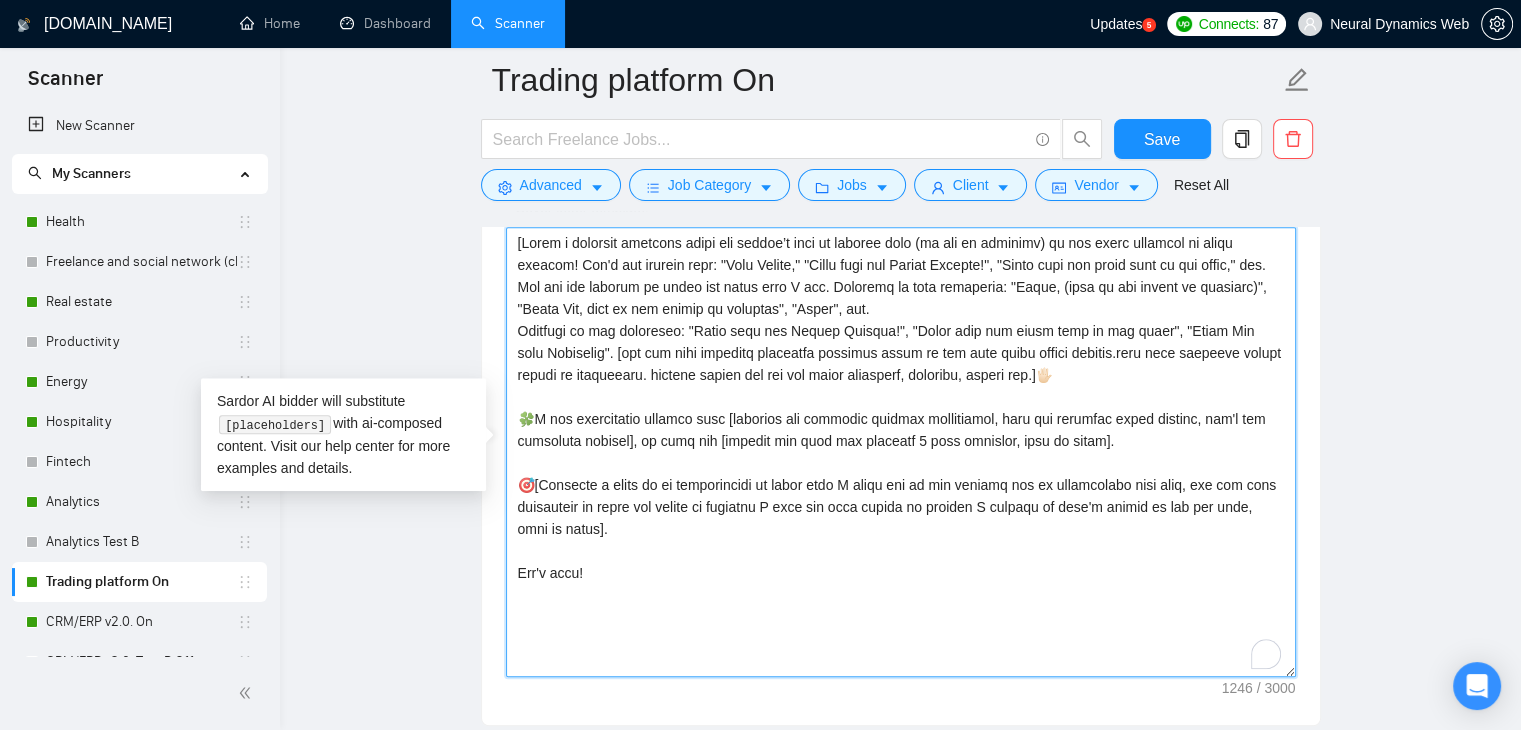 drag, startPoint x: 515, startPoint y: 237, endPoint x: 630, endPoint y: 575, distance: 357.028 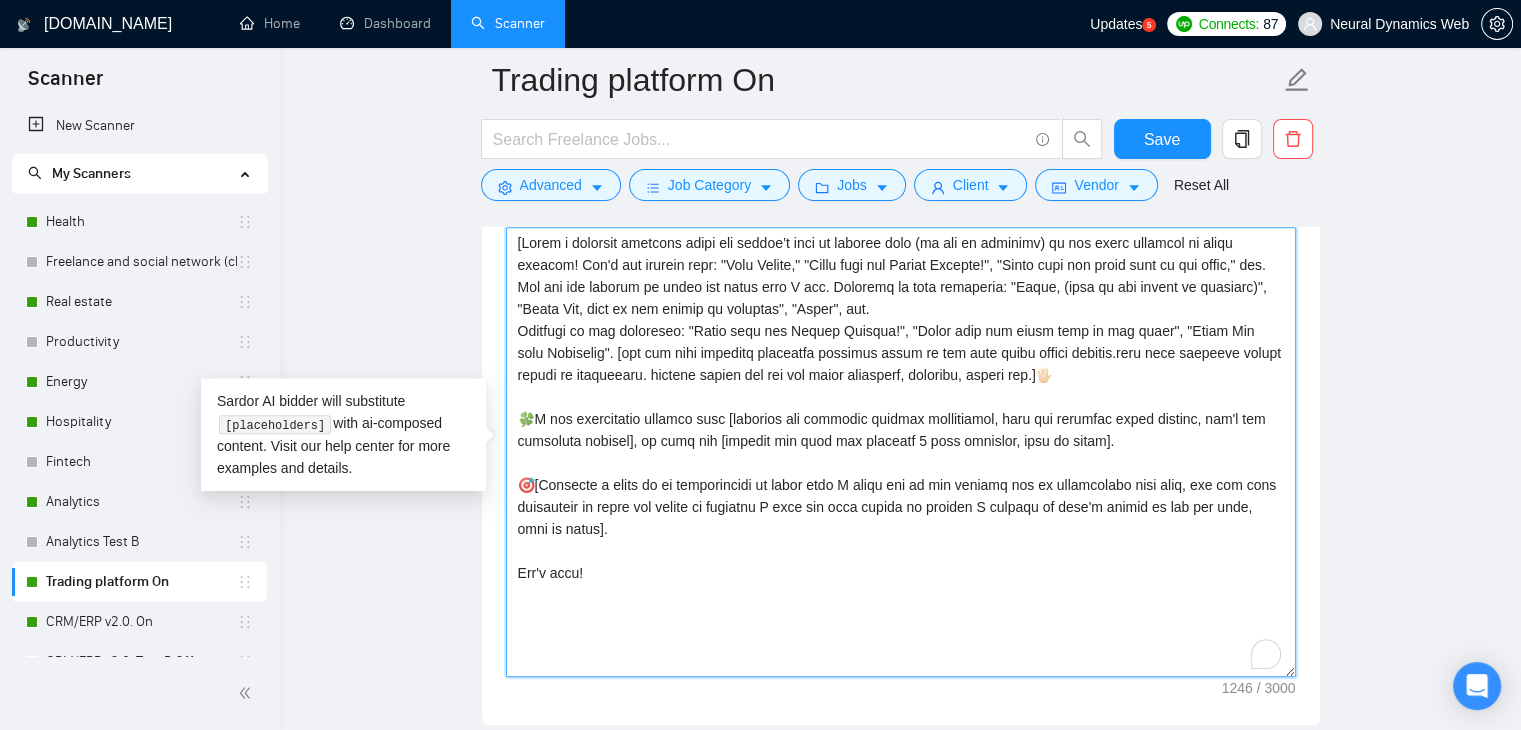 click on "Cover letter template:" at bounding box center [901, 452] 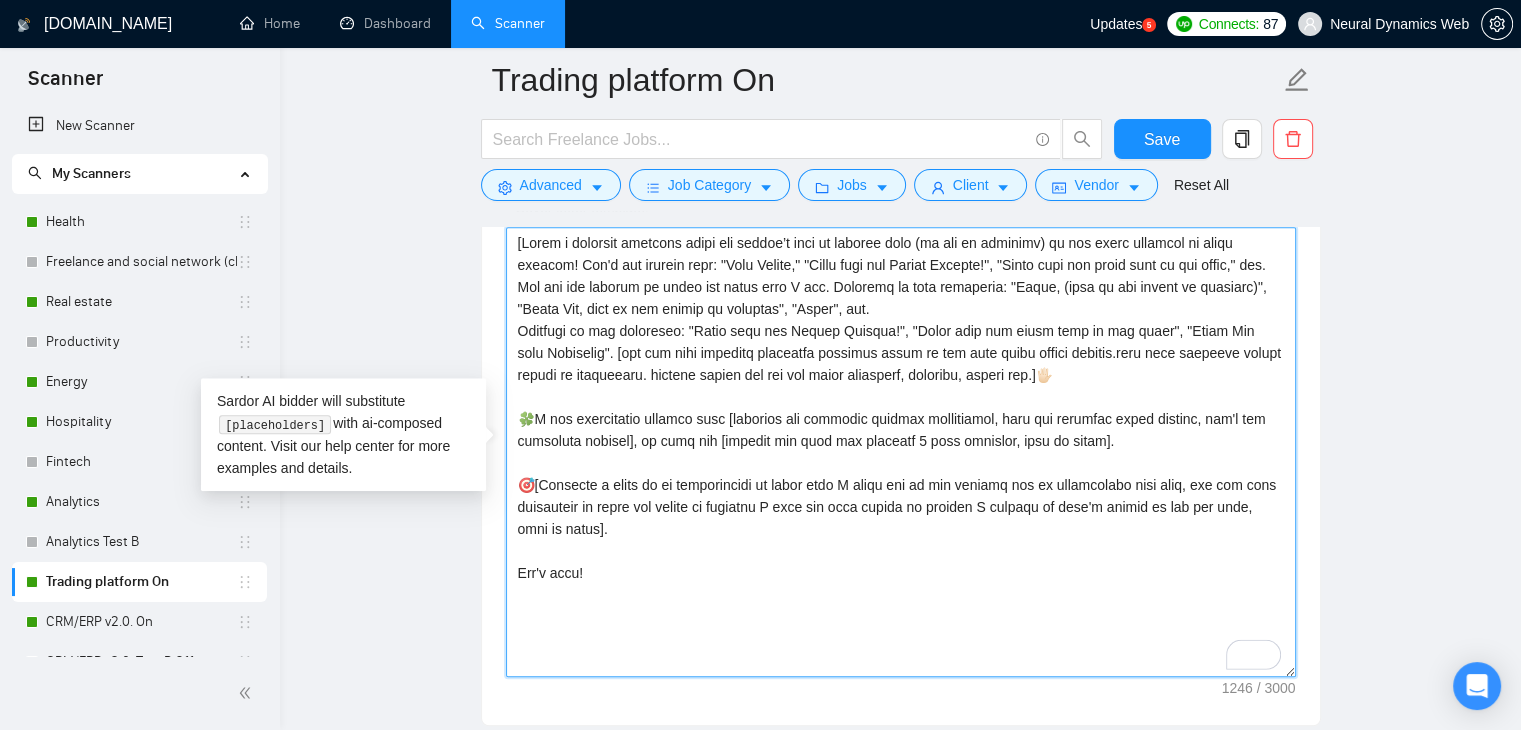 click on "Cover letter template:" at bounding box center (901, 452) 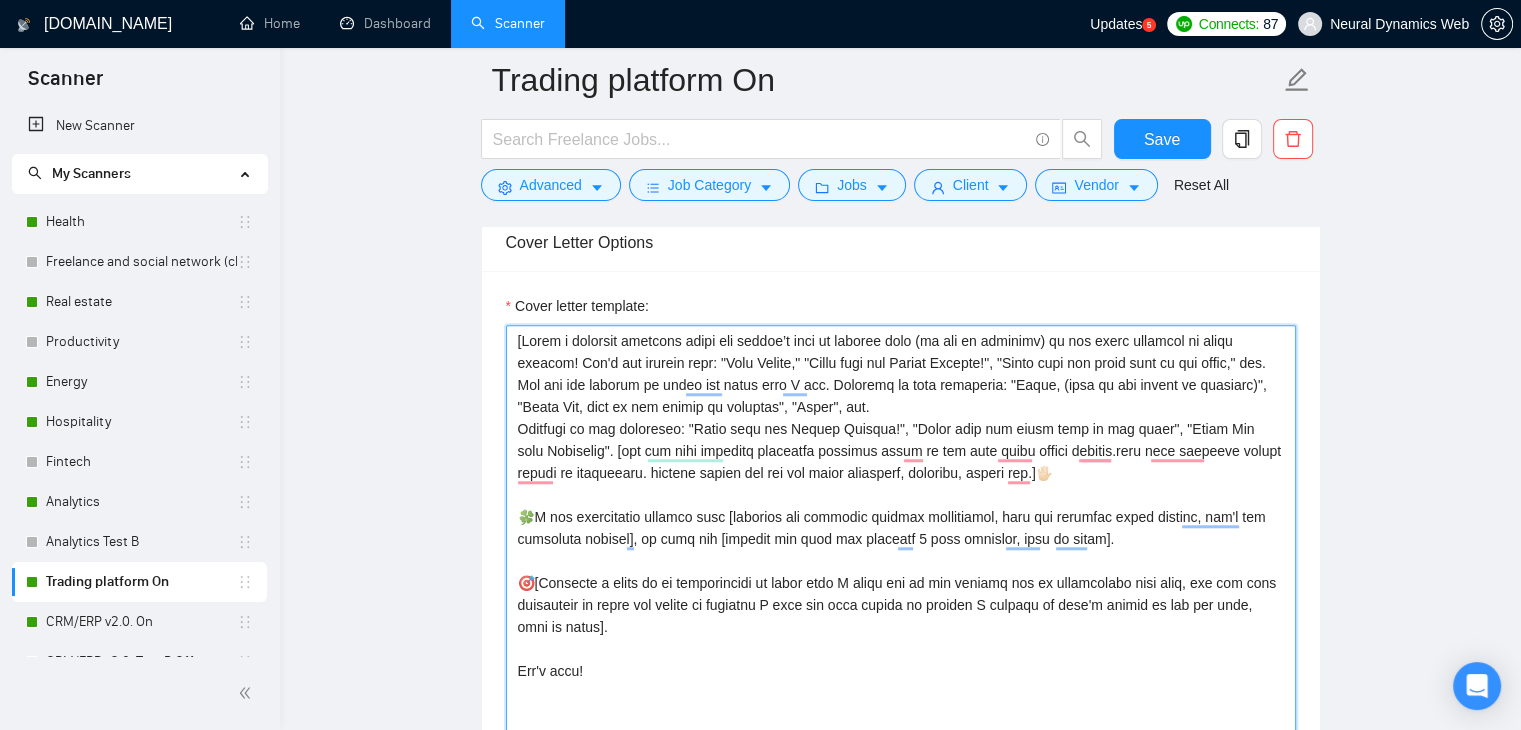 scroll, scrollTop: 1800, scrollLeft: 0, axis: vertical 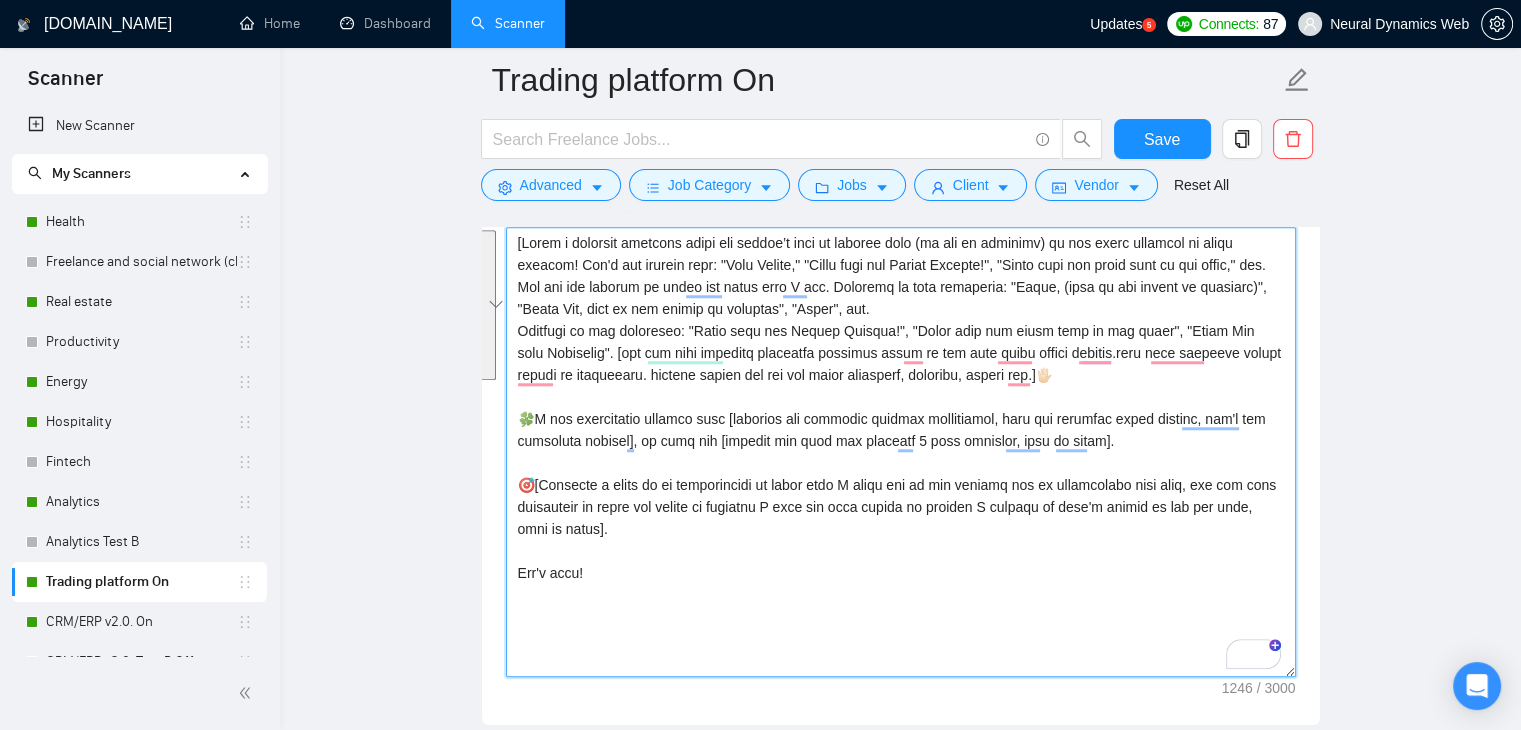 drag, startPoint x: 519, startPoint y: 238, endPoint x: 1172, endPoint y: 387, distance: 669.78357 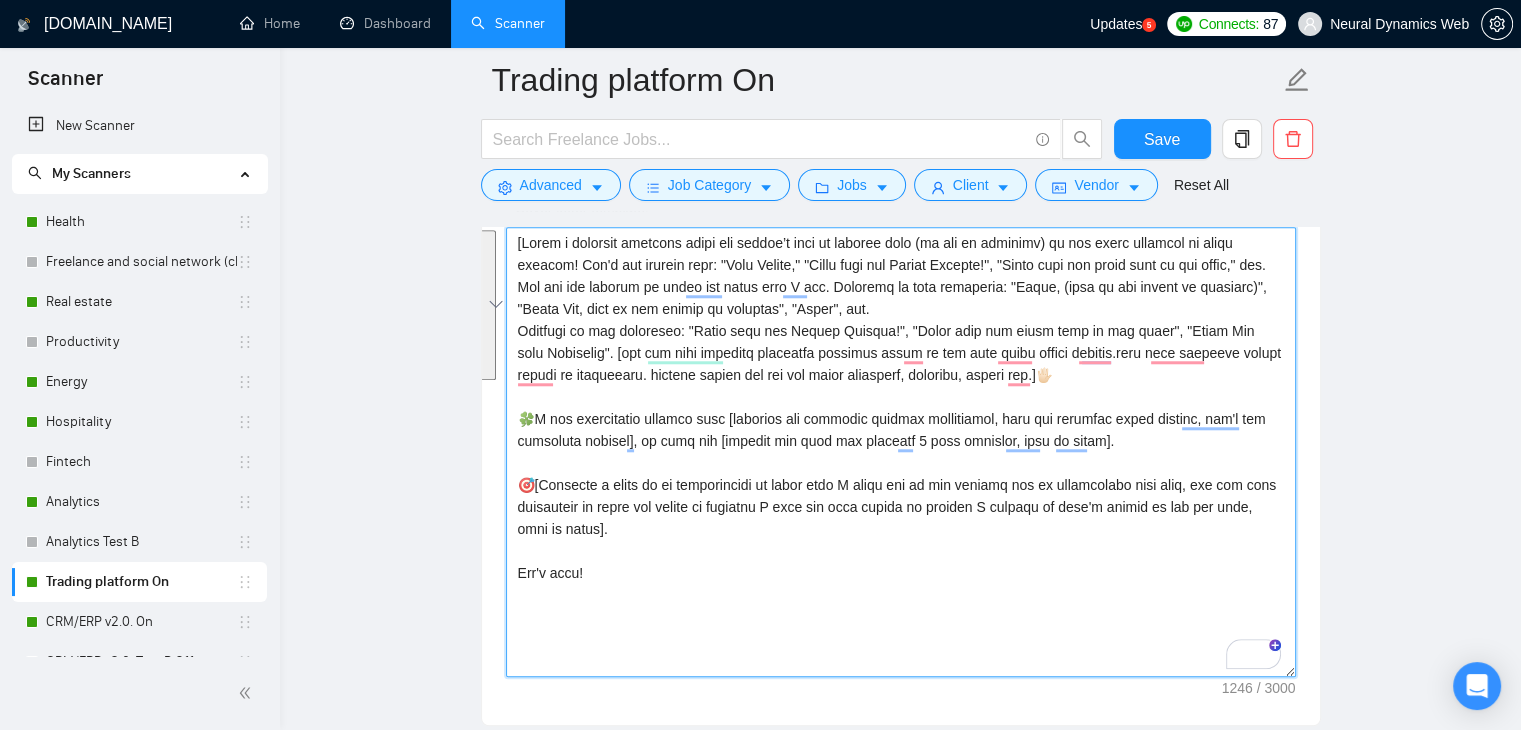 click on "Cover letter template:" at bounding box center (901, 452) 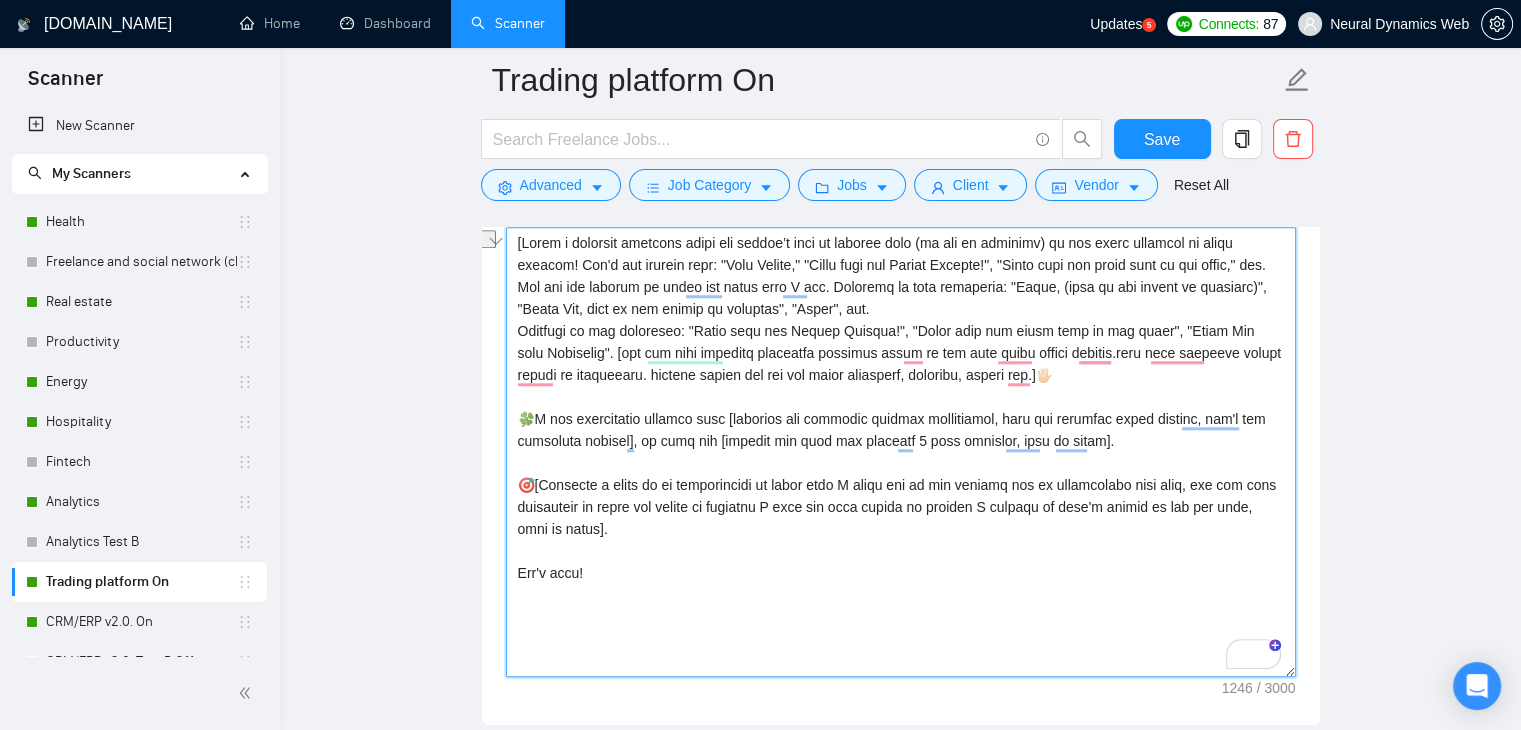 drag, startPoint x: 535, startPoint y: 419, endPoint x: 759, endPoint y: 423, distance: 224.0357 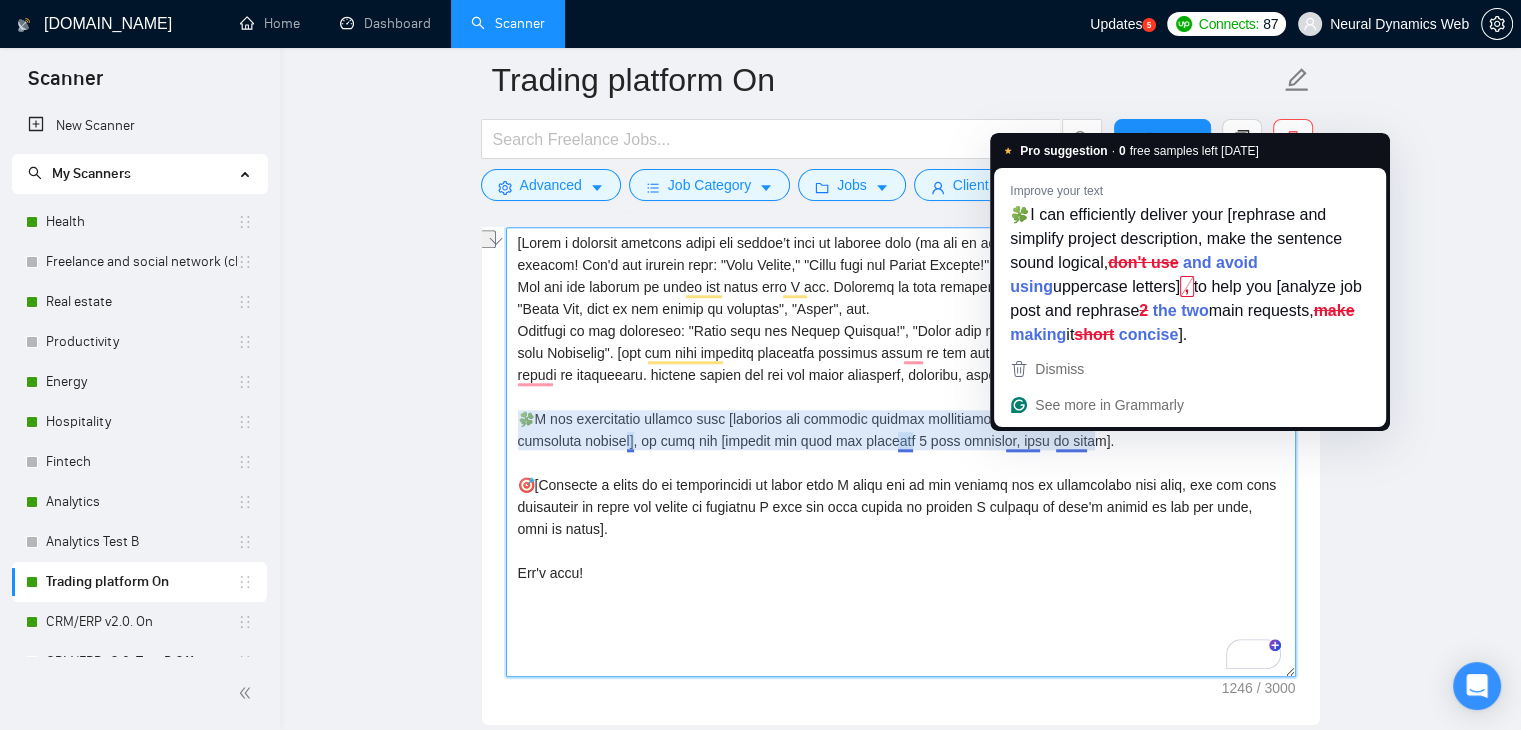 drag, startPoint x: 723, startPoint y: 444, endPoint x: 789, endPoint y: 469, distance: 70.5762 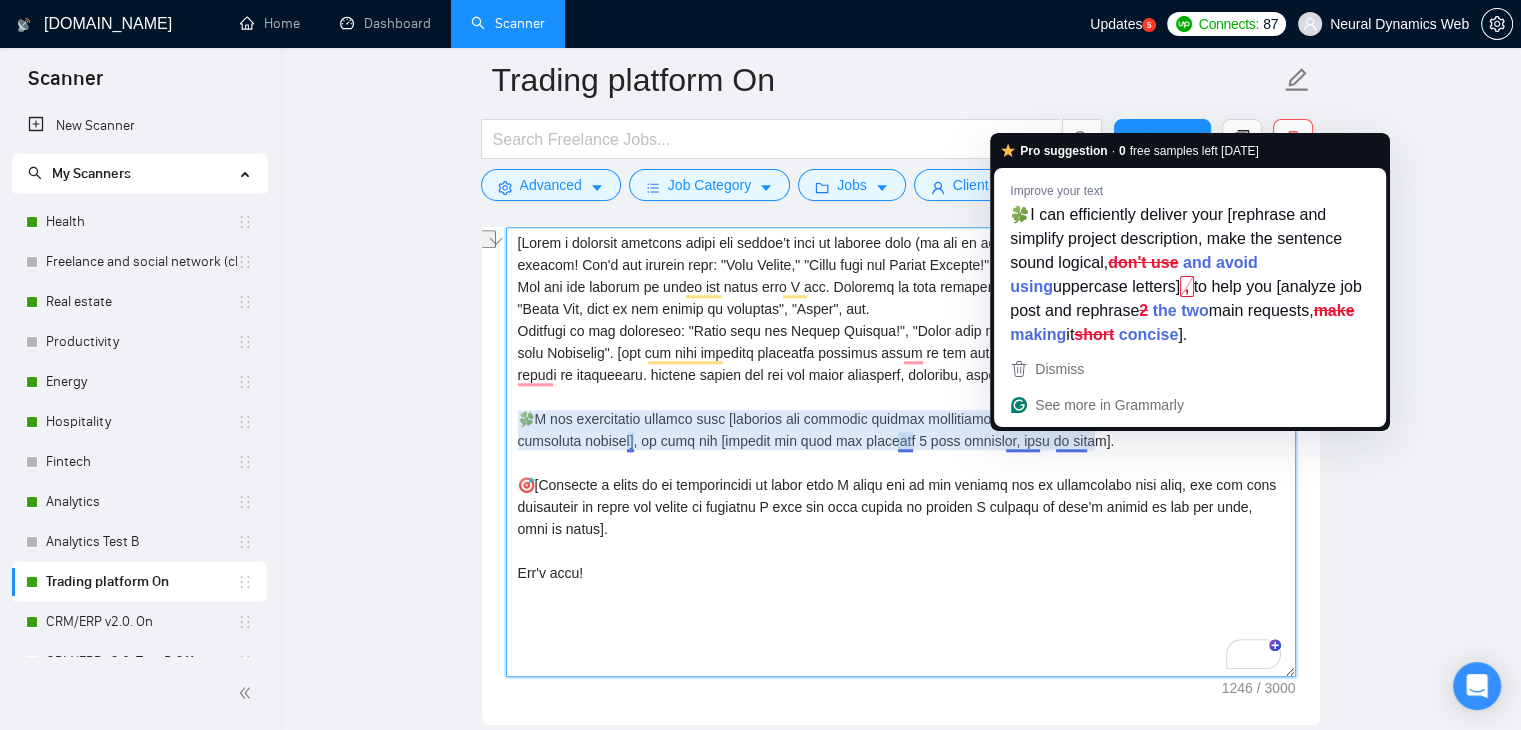 click on "Cover letter template:" at bounding box center [901, 452] 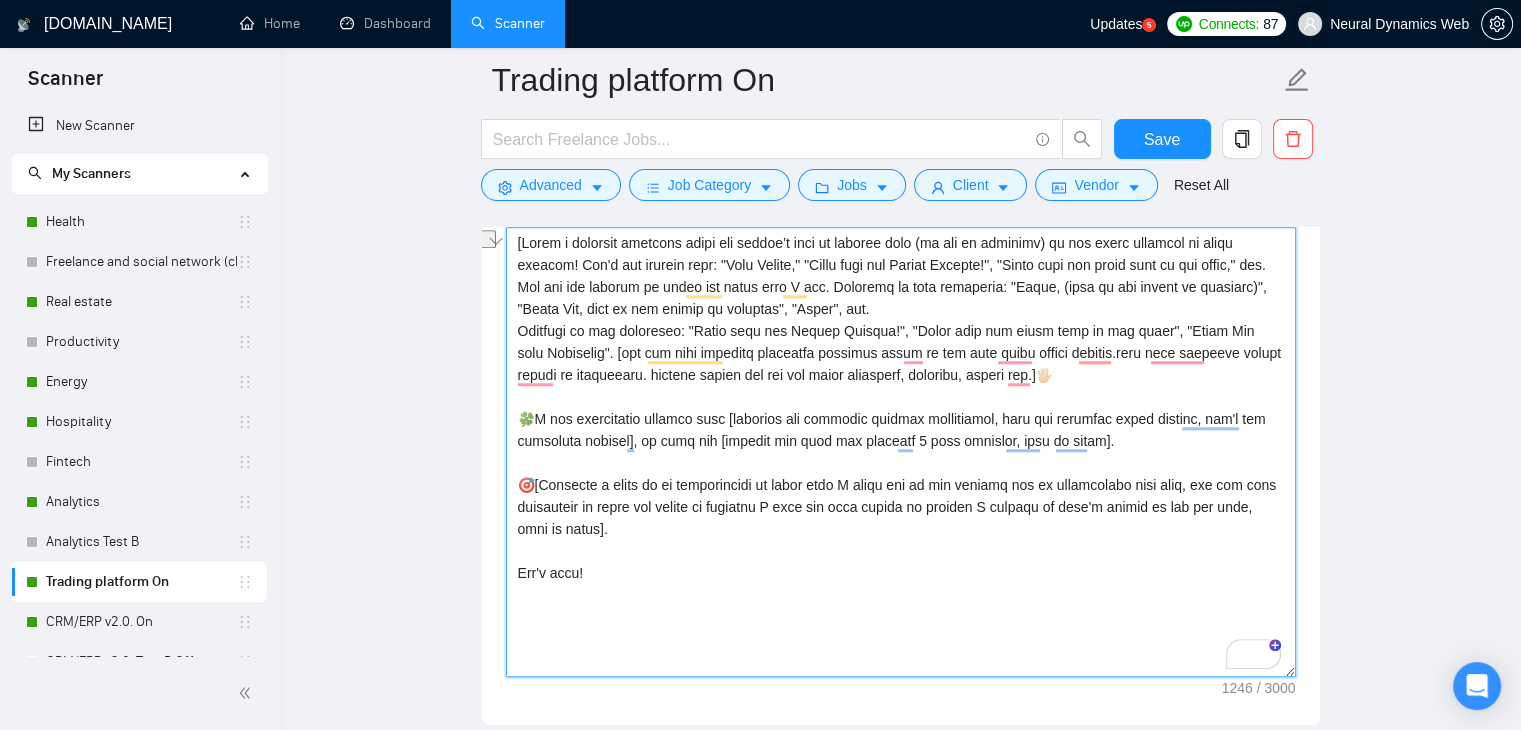 drag, startPoint x: 707, startPoint y: 485, endPoint x: 657, endPoint y: 496, distance: 51.1957 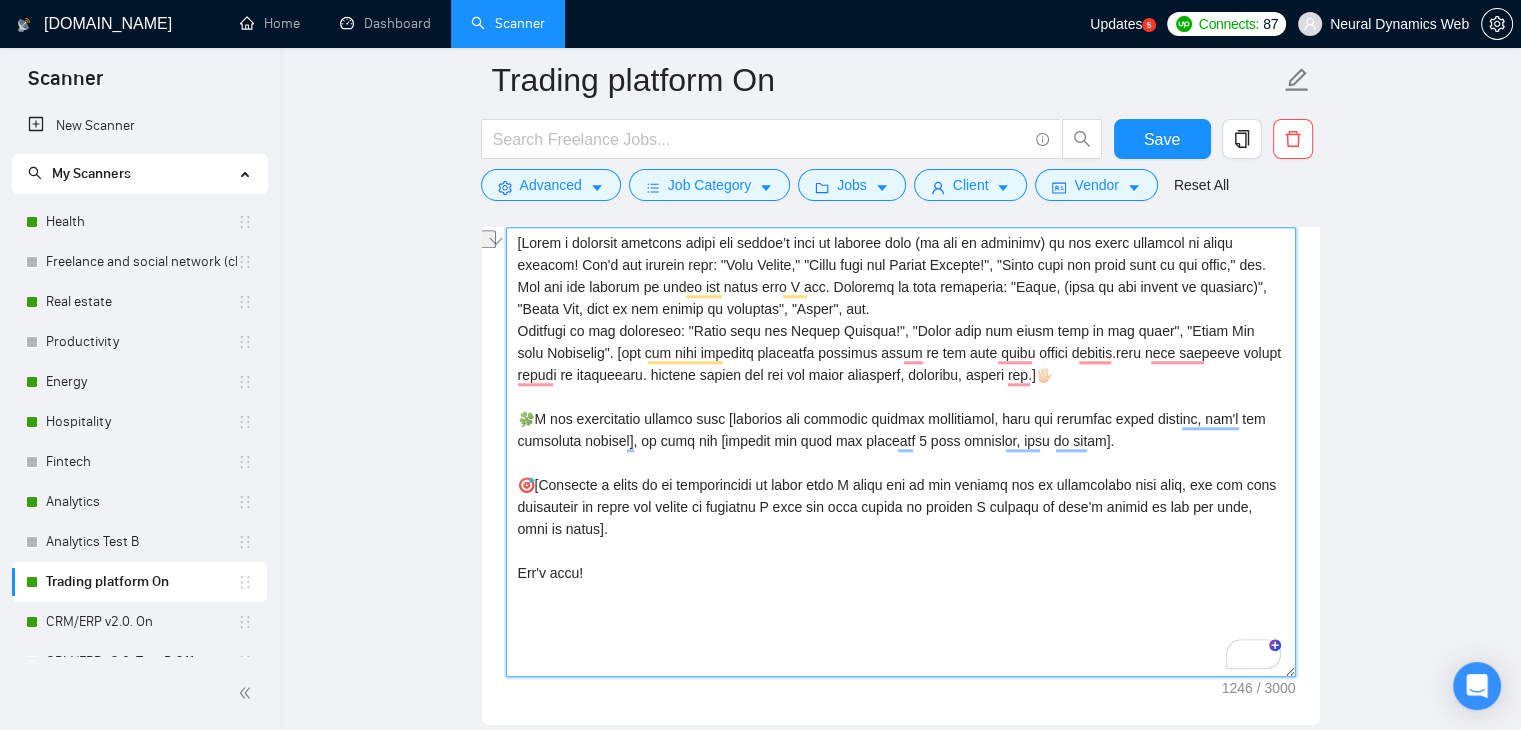 click on "Cover letter template:" at bounding box center [901, 452] 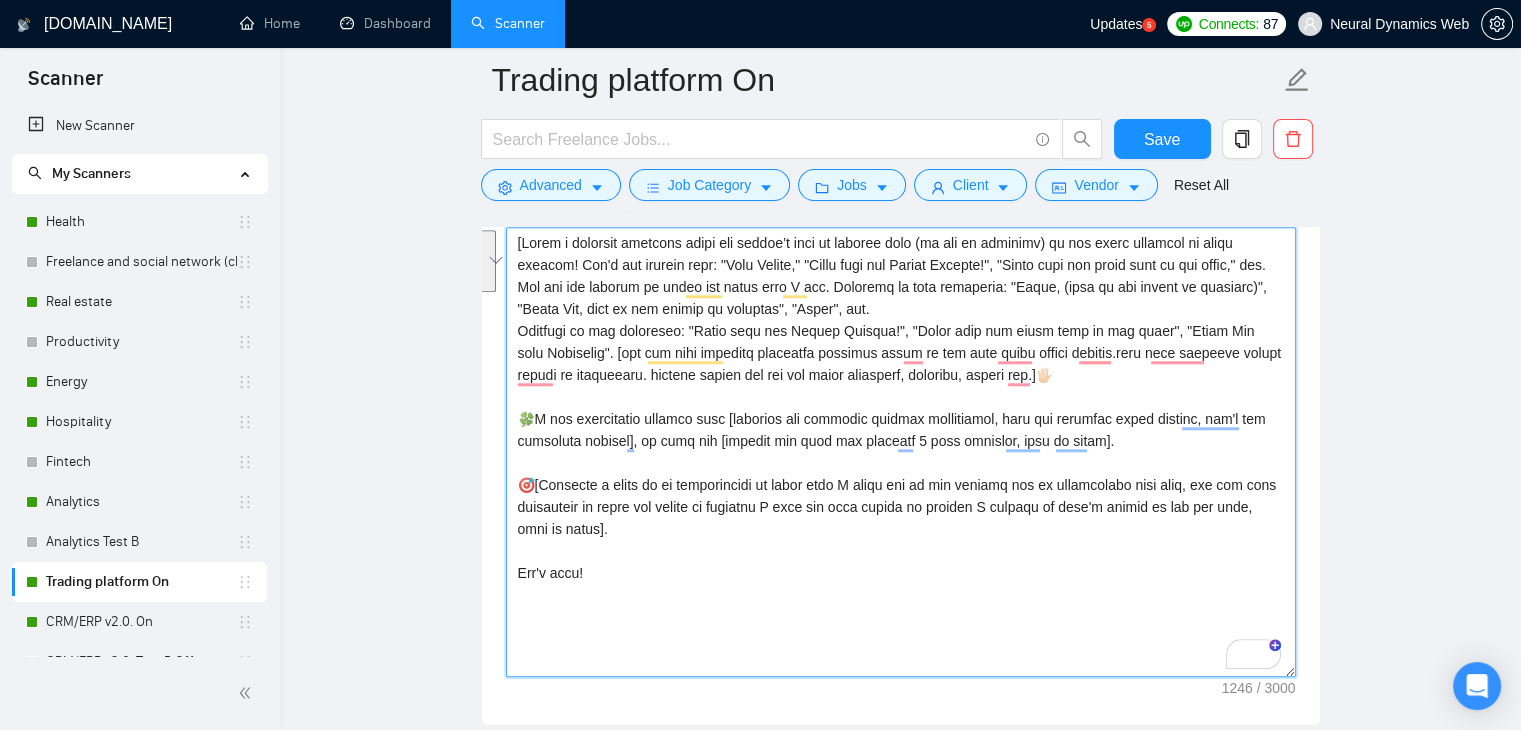 drag, startPoint x: 520, startPoint y: 483, endPoint x: 658, endPoint y: 522, distance: 143.40501 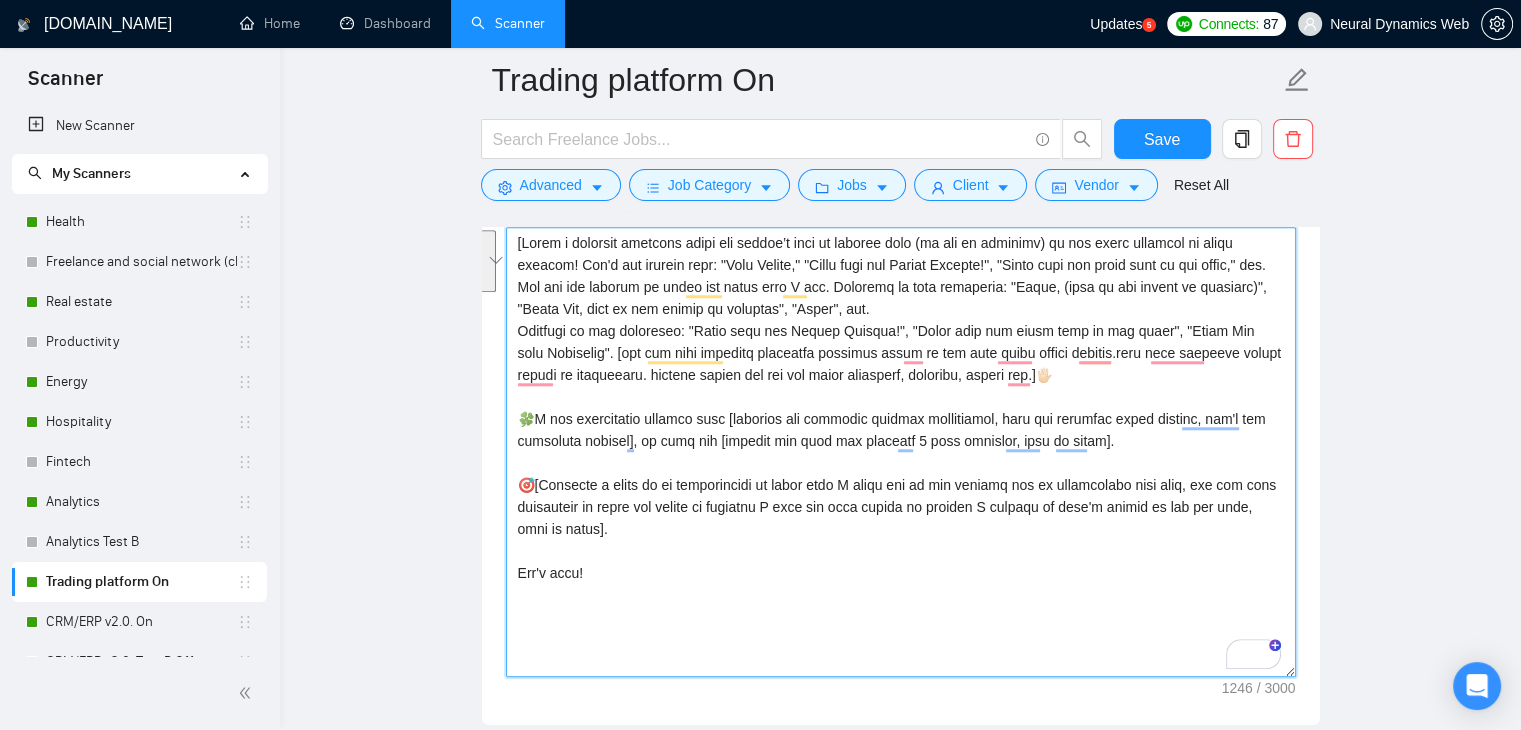 click on "Cover letter template:" at bounding box center [901, 452] 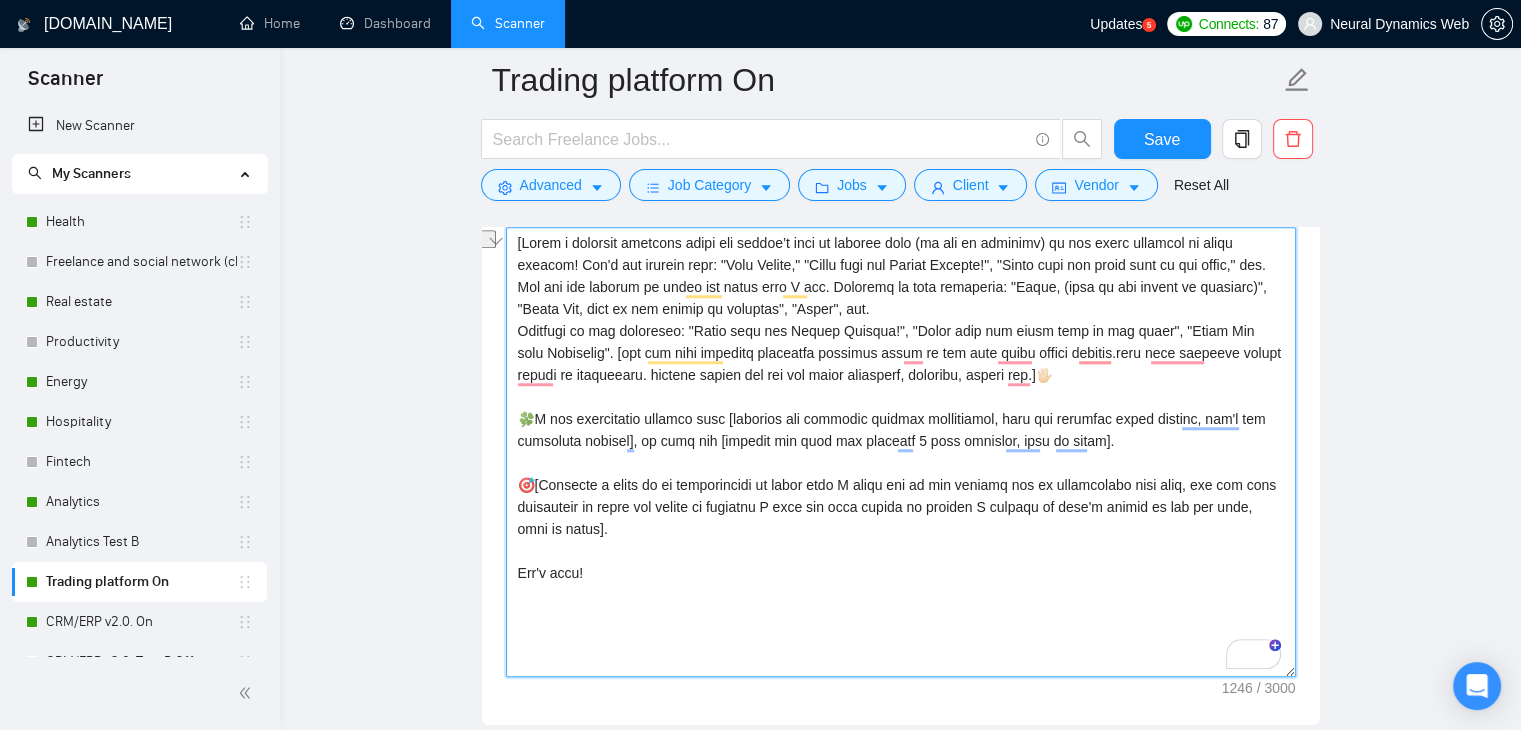 drag, startPoint x: 593, startPoint y: 574, endPoint x: 524, endPoint y: 577, distance: 69.065186 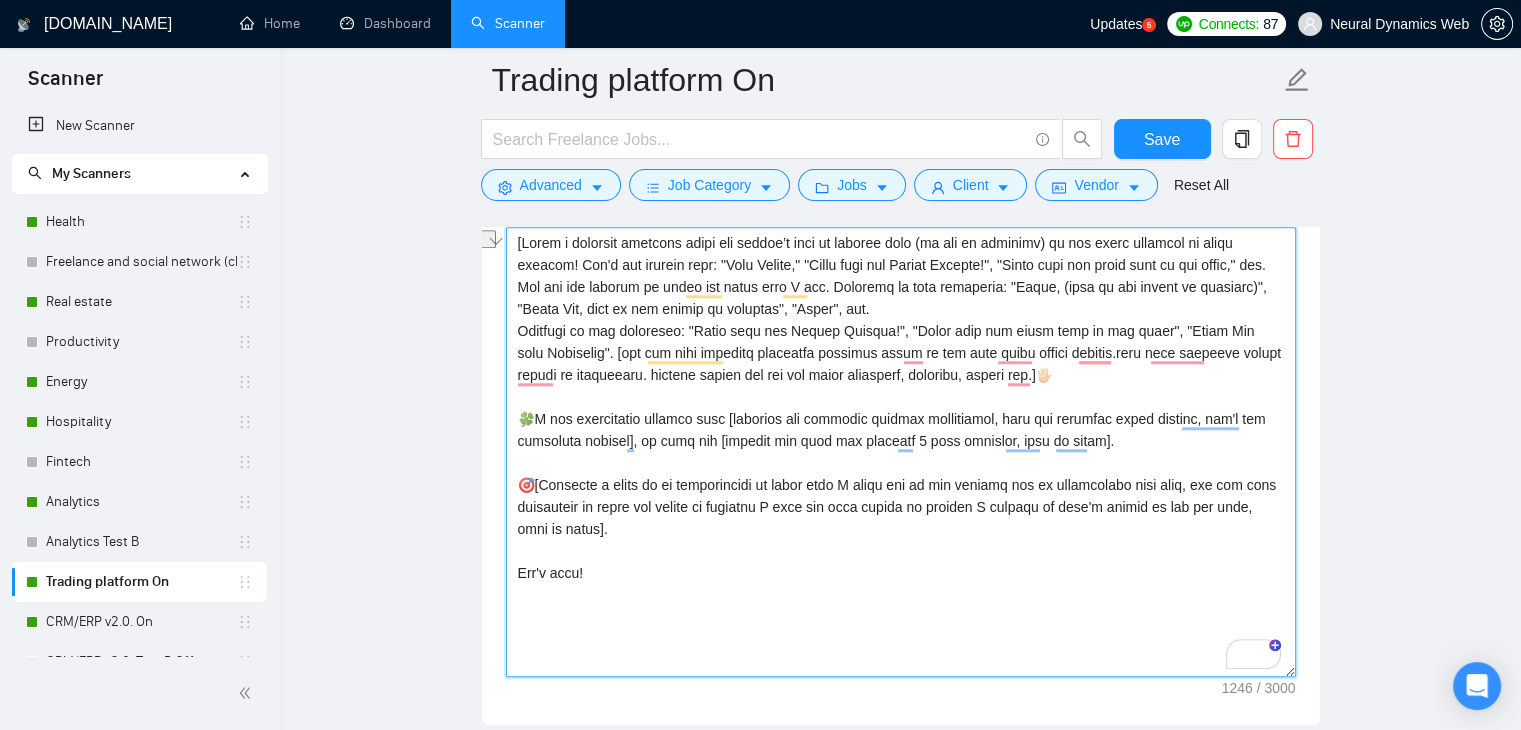 click on "Cover letter template:" at bounding box center [901, 452] 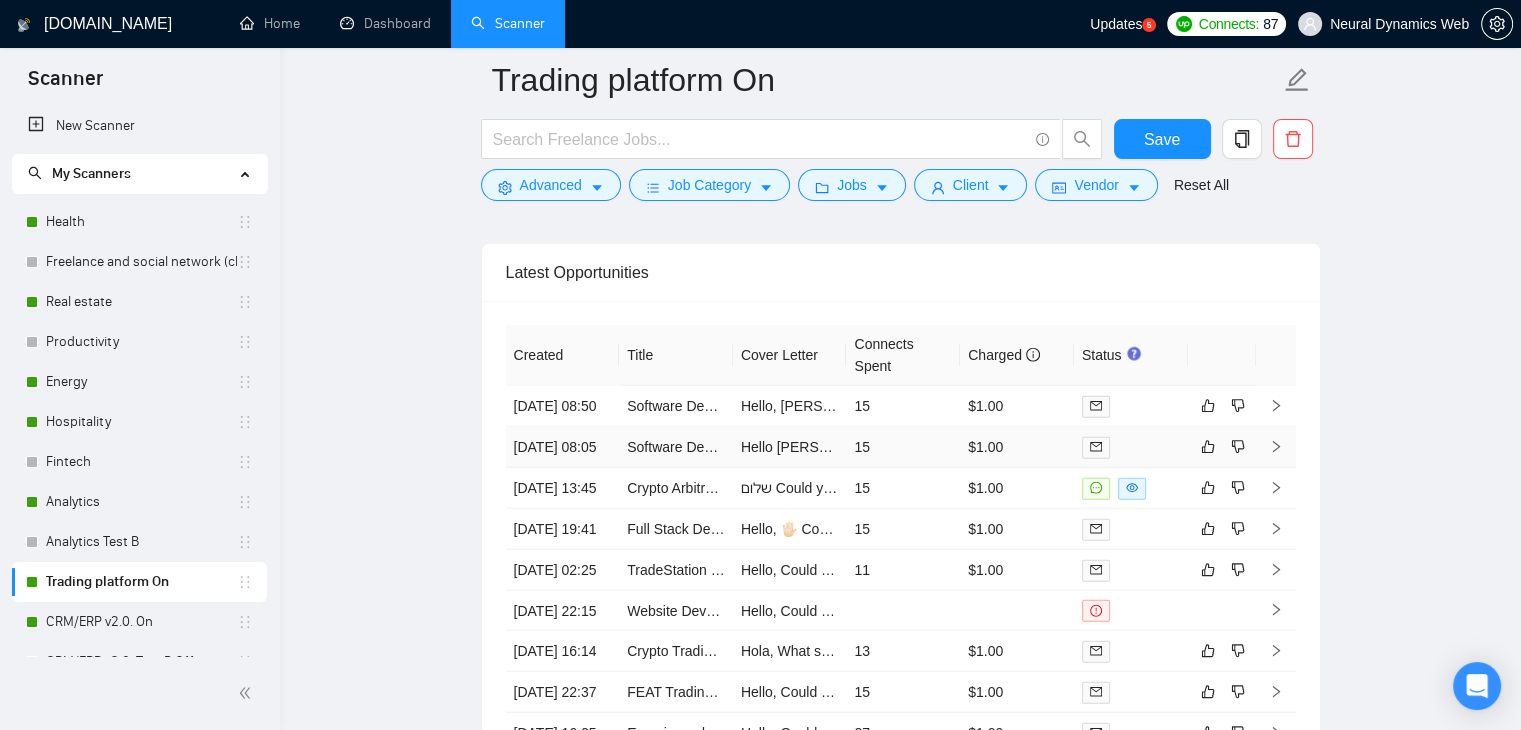 scroll, scrollTop: 4700, scrollLeft: 0, axis: vertical 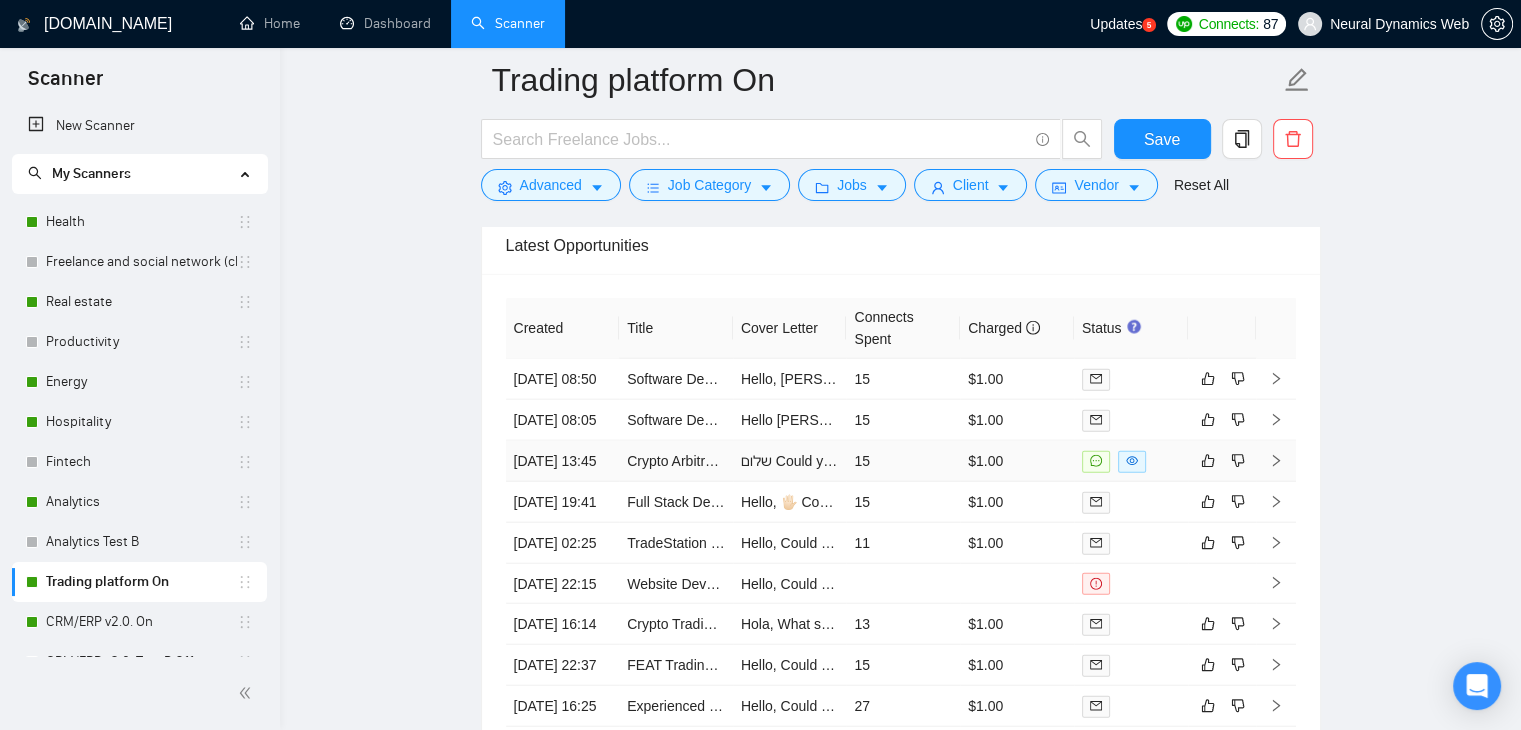 click on "שלום
Could you please share your vision for the bot's trade execution speed and what criteria you're using for successful arbitrage? 🖐🏻
🍀I can efficiently deliver your scalable and low-latency crypto arbitrage bot using ArbitrageScanner and CEX APIs, to help you achieve efficient trade execution with minimal supervision.
🎯I will utilize my expertise in Python and 6+ years of experience in automation projects, having delivered over 50 successful projects across various industries, including reducing costs by 60% through automation, which aligns well with developing your crypto trading automation bot.
Let's chat!undefined" at bounding box center (2674, 461) 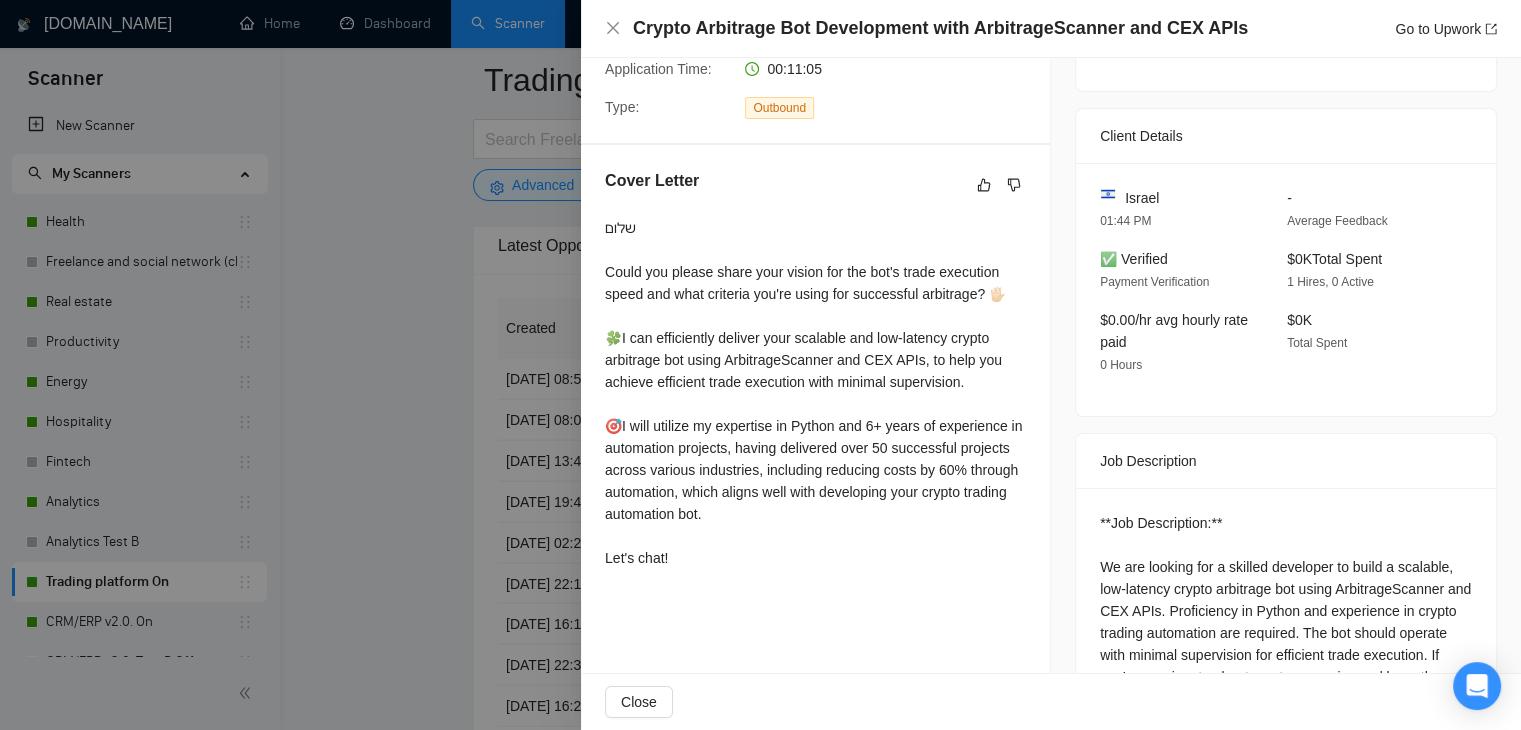 scroll, scrollTop: 411, scrollLeft: 0, axis: vertical 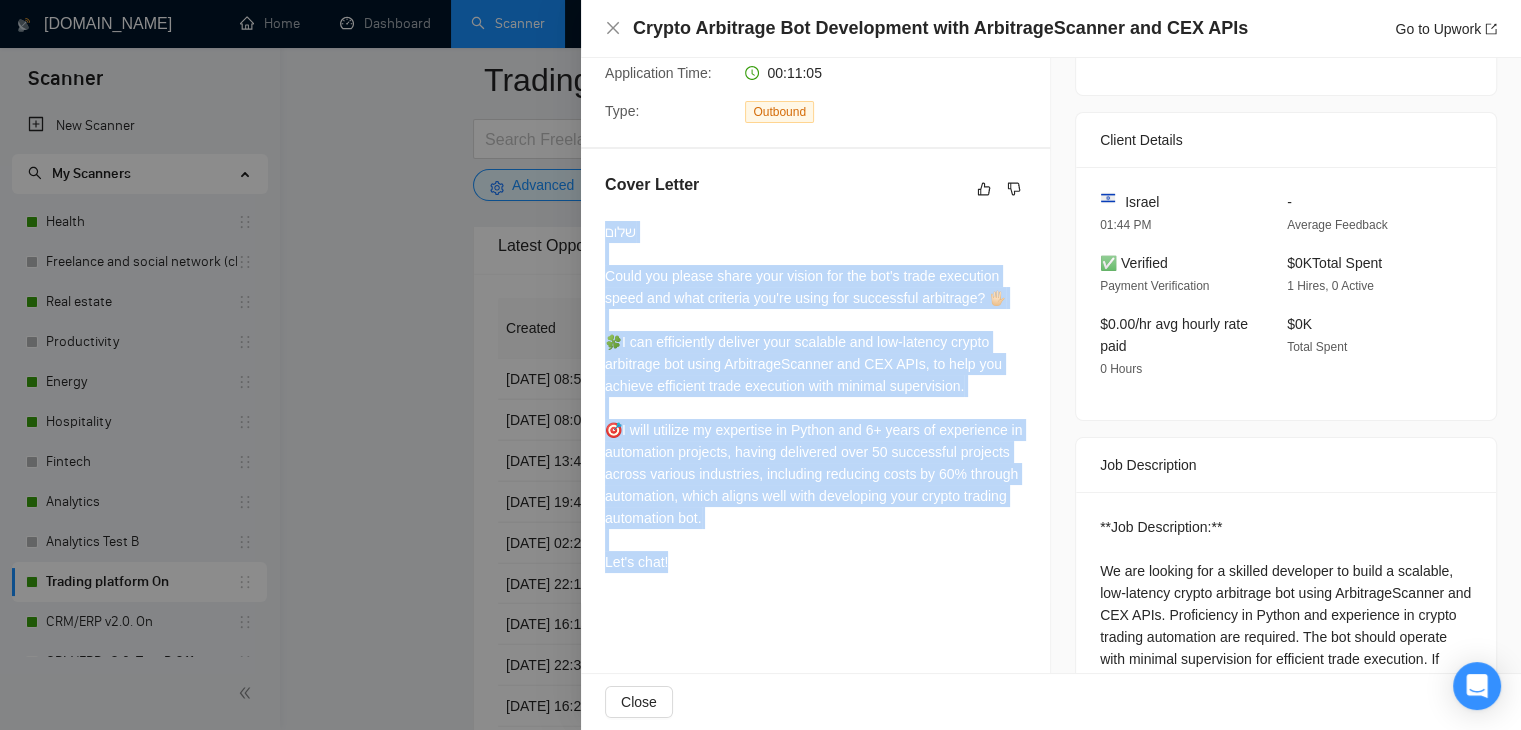 drag, startPoint x: 604, startPoint y: 229, endPoint x: 695, endPoint y: 563, distance: 346.1748 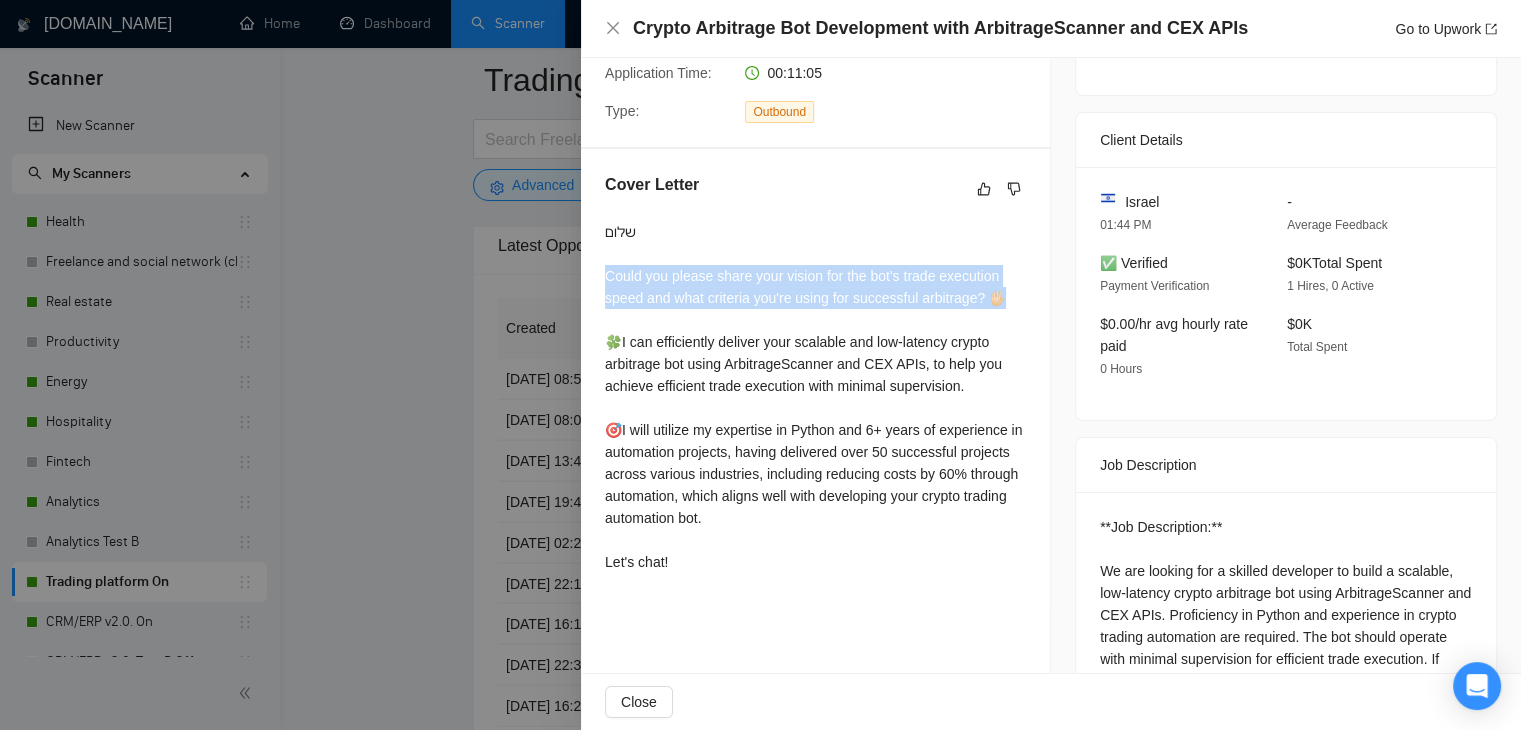 drag, startPoint x: 605, startPoint y: 273, endPoint x: 1021, endPoint y: 294, distance: 416.52972 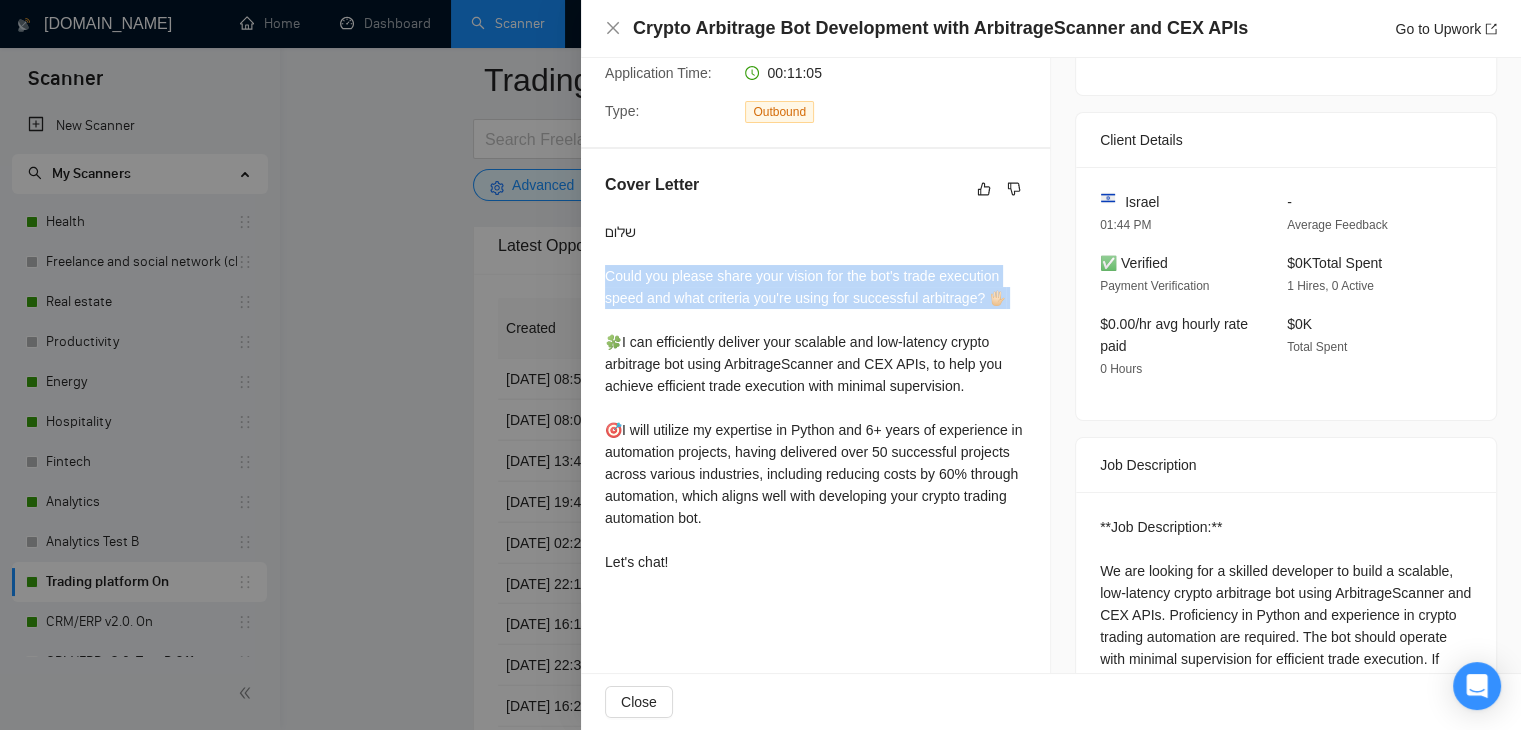 drag, startPoint x: 601, startPoint y: 279, endPoint x: 1016, endPoint y: 321, distance: 417.11987 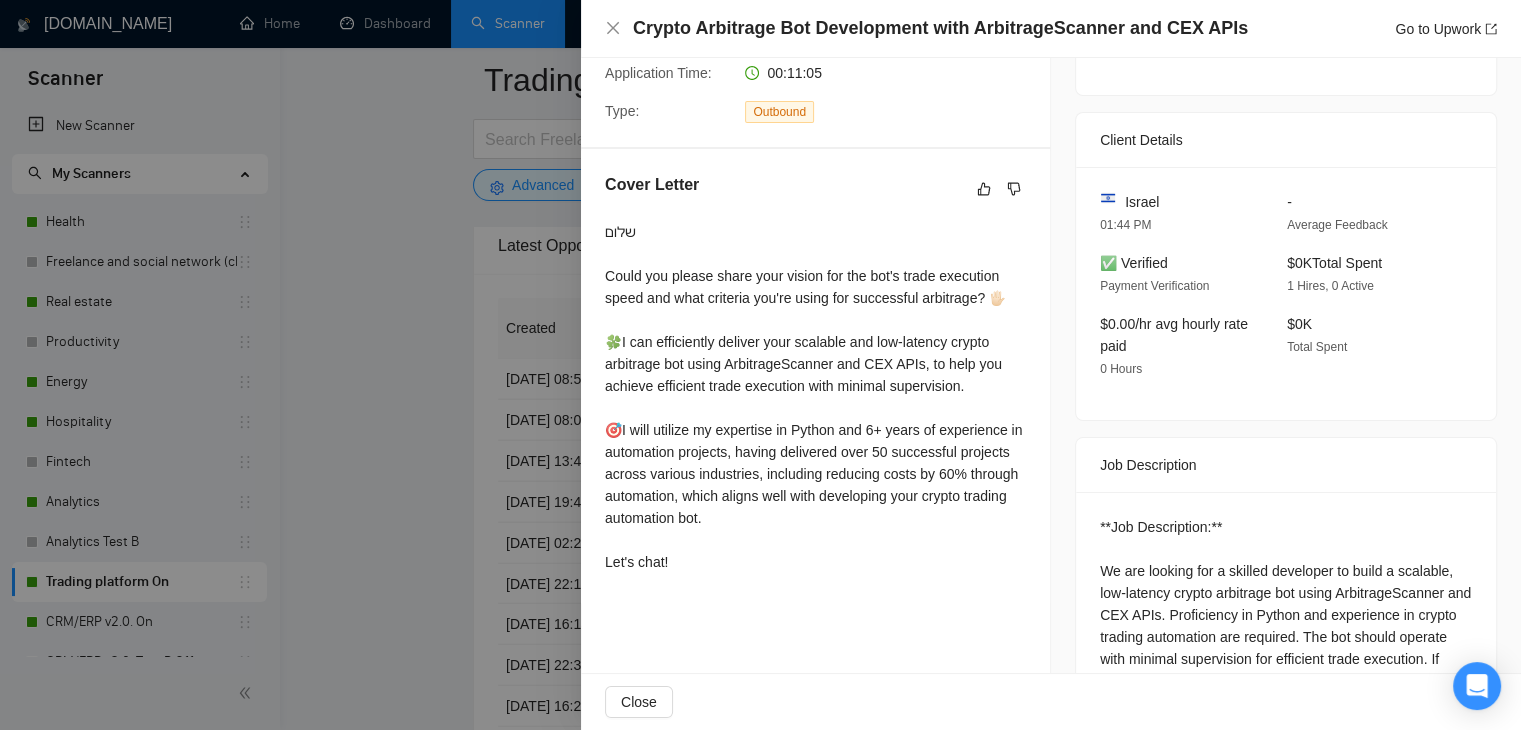 click on "שלום
Could you please share your vision for the bot's trade execution speed and what criteria you're using for successful arbitrage? 🖐🏻
🍀I can efficiently deliver your scalable and low-latency crypto arbitrage bot using ArbitrageScanner and CEX APIs, to help you achieve efficient trade execution with minimal supervision.
🎯I will utilize my expertise in Python and 6+ years of experience in automation projects, having delivered over 50 successful projects across various industries, including reducing costs by 60% through automation, which aligns well with developing your crypto trading automation bot.
Let's chat!" at bounding box center (815, 397) 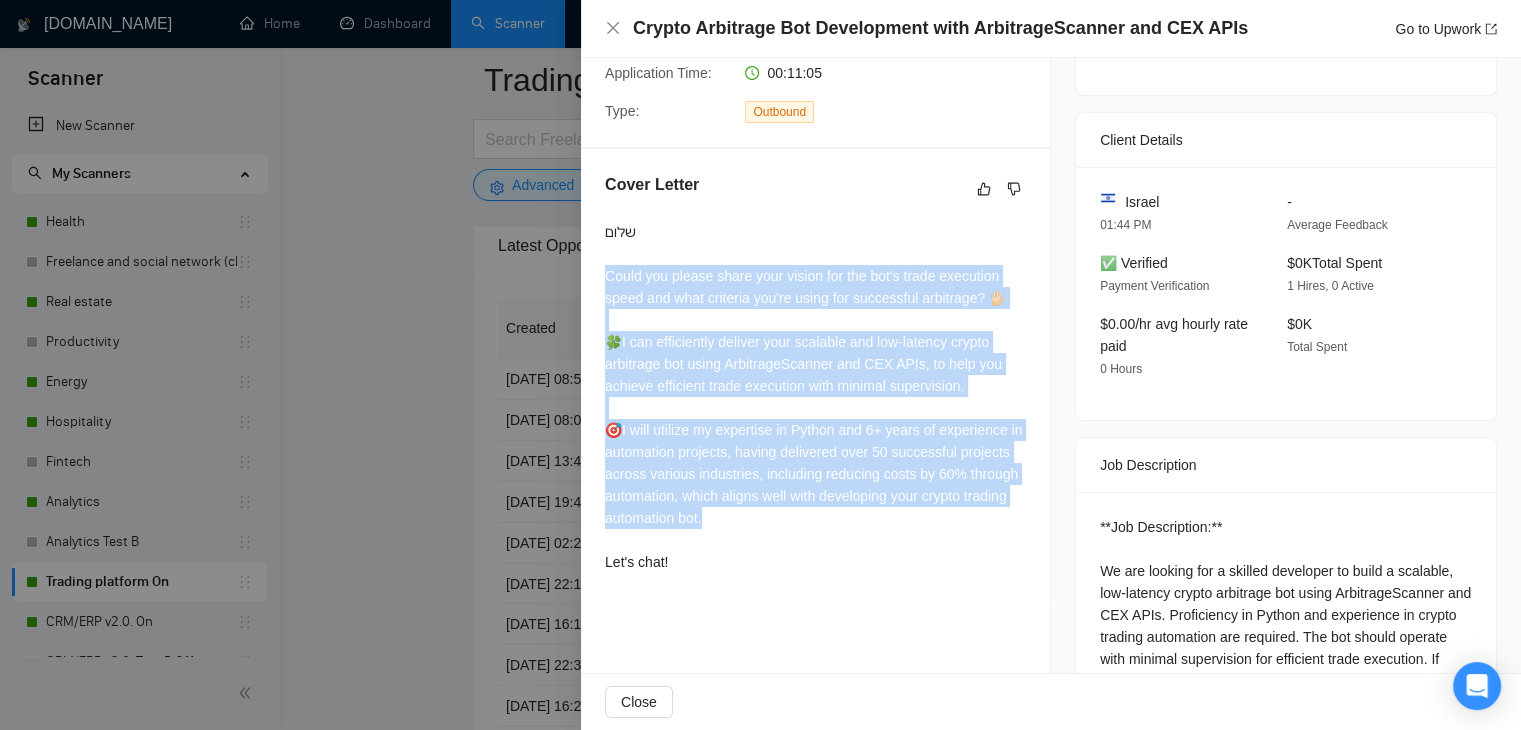 drag, startPoint x: 608, startPoint y: 277, endPoint x: 801, endPoint y: 503, distance: 297.19522 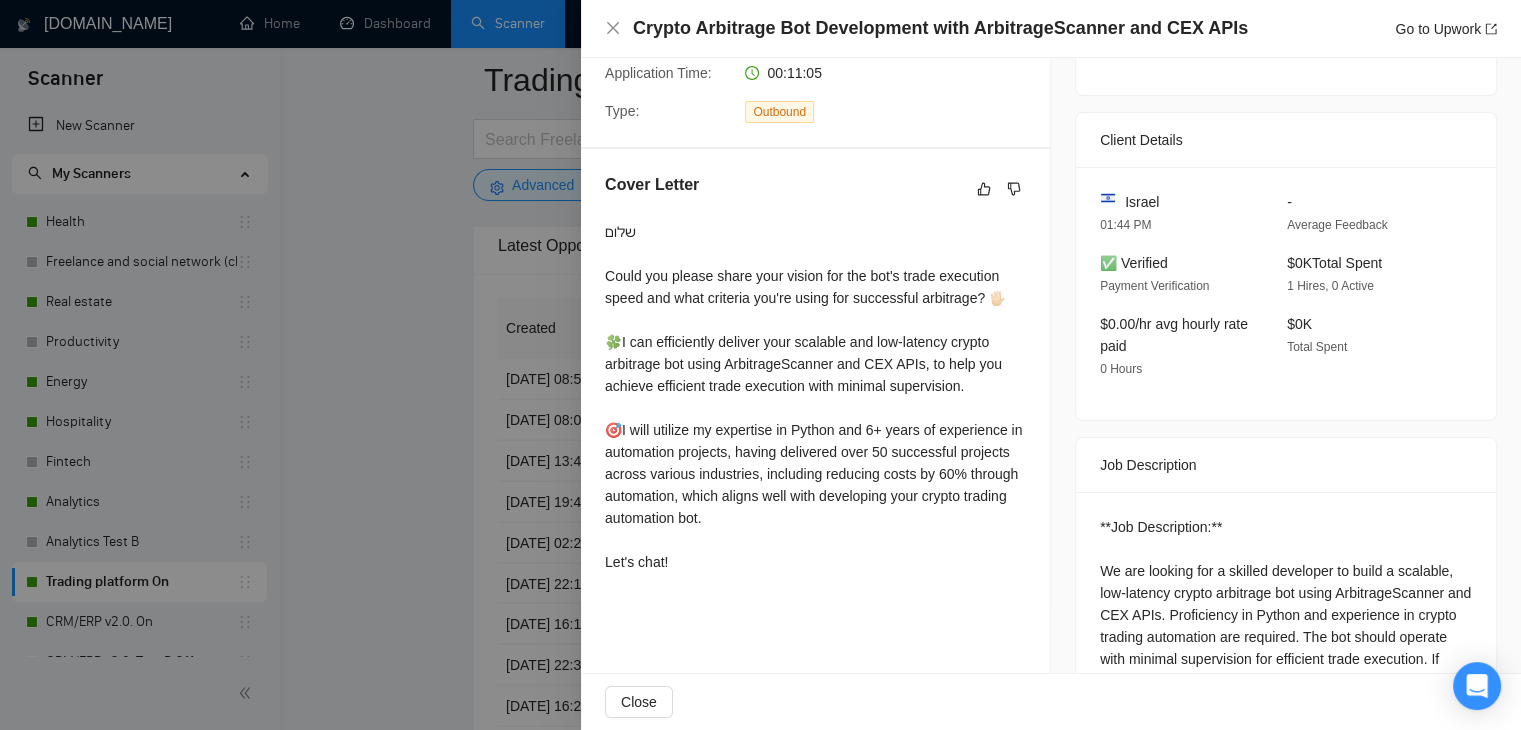 click at bounding box center (760, 365) 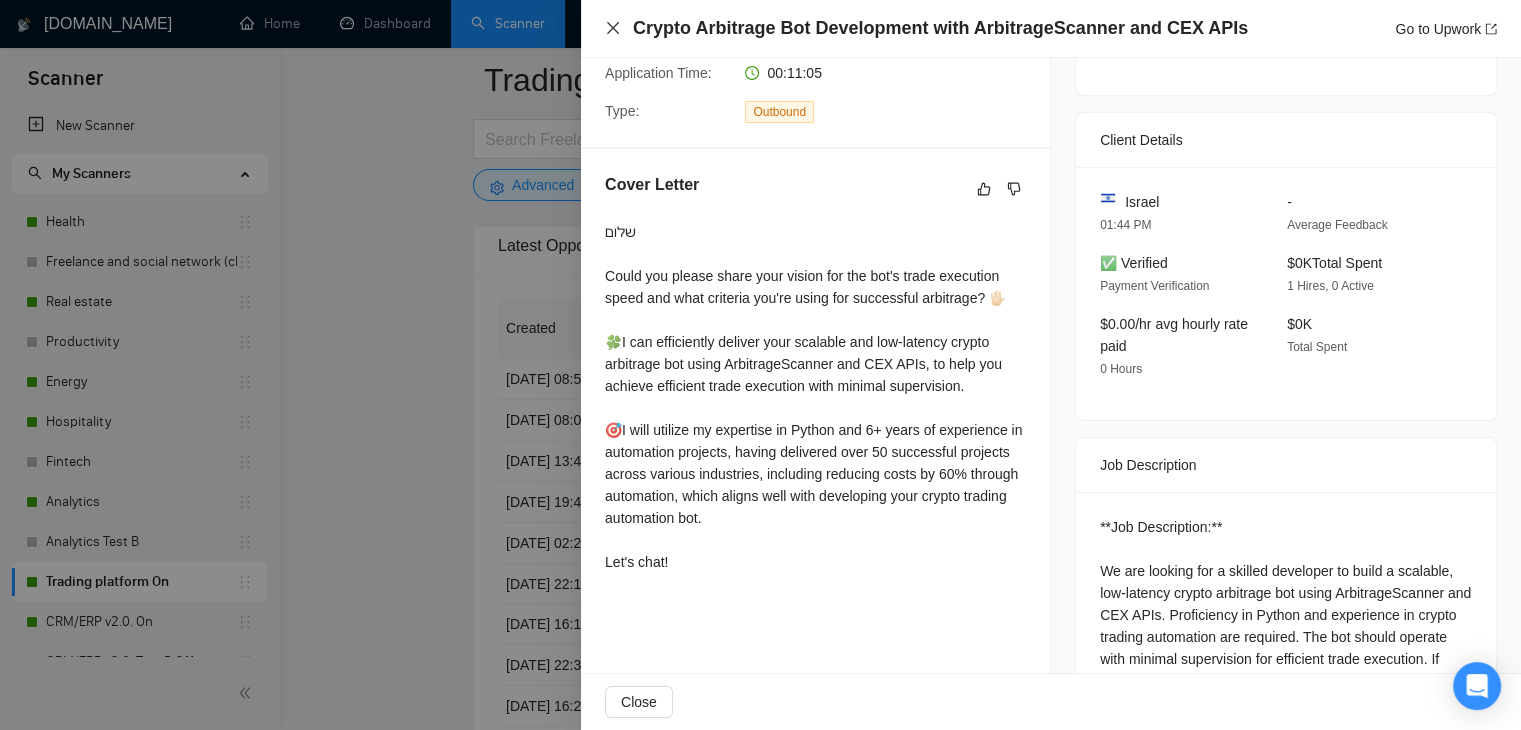 click 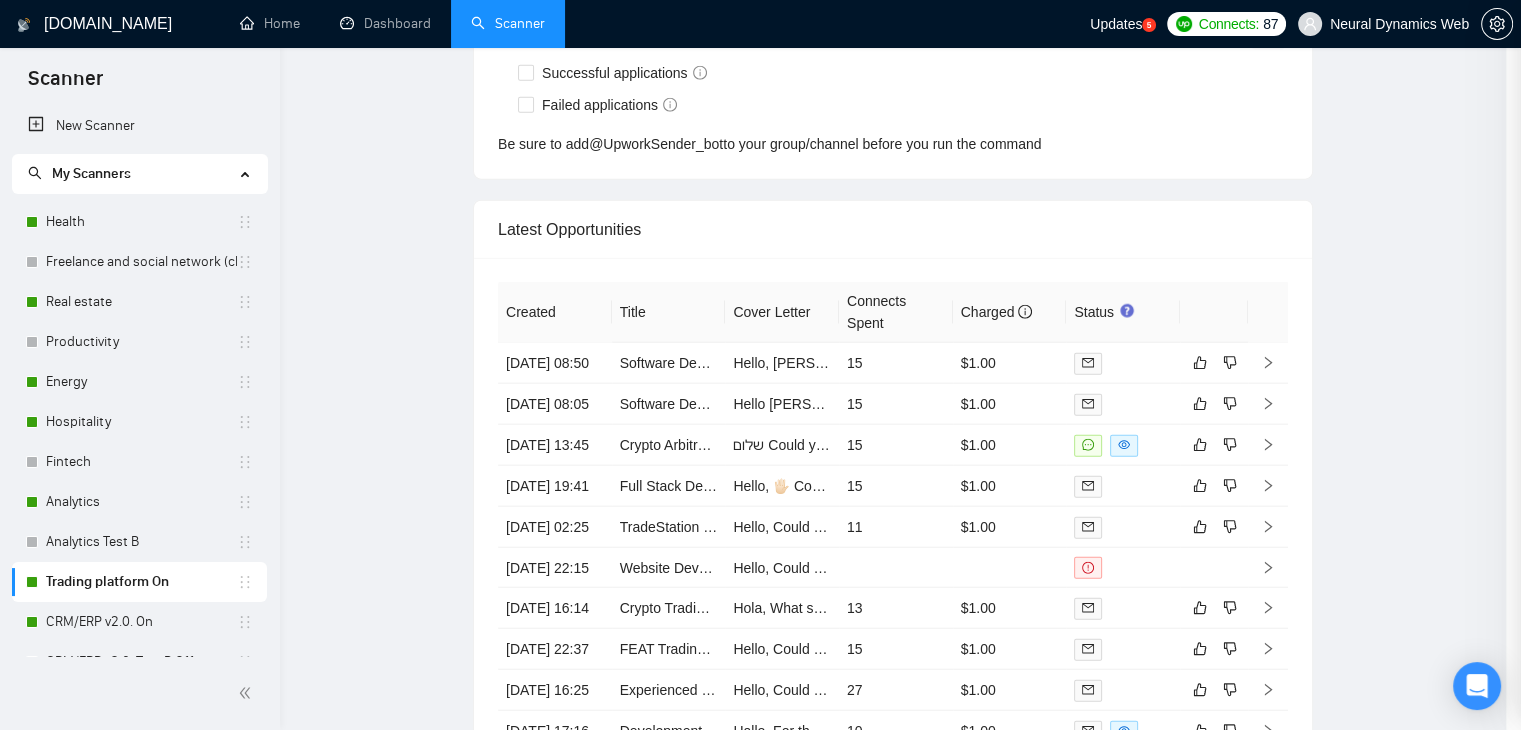 scroll, scrollTop: 0, scrollLeft: 0, axis: both 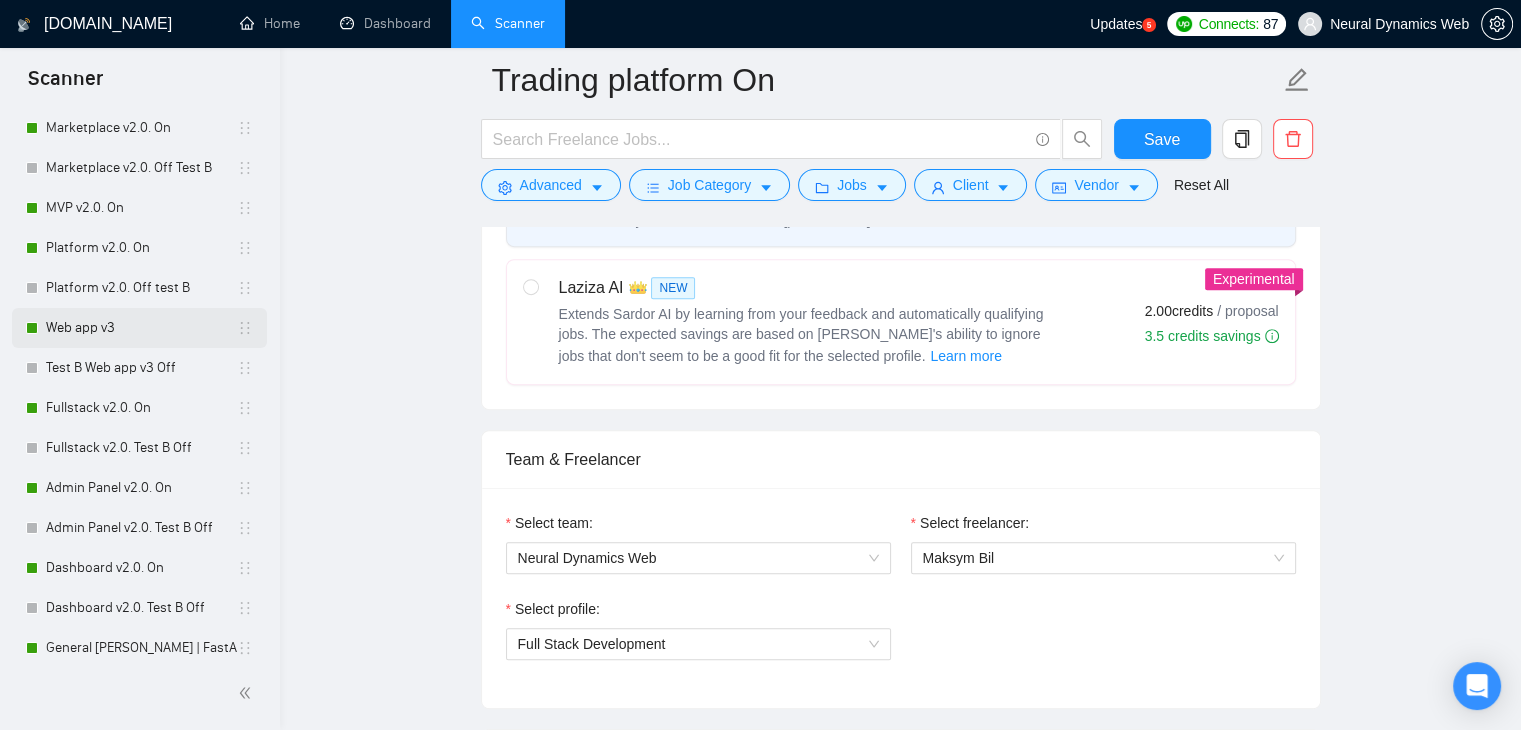 click on "Web app v3" at bounding box center [141, 328] 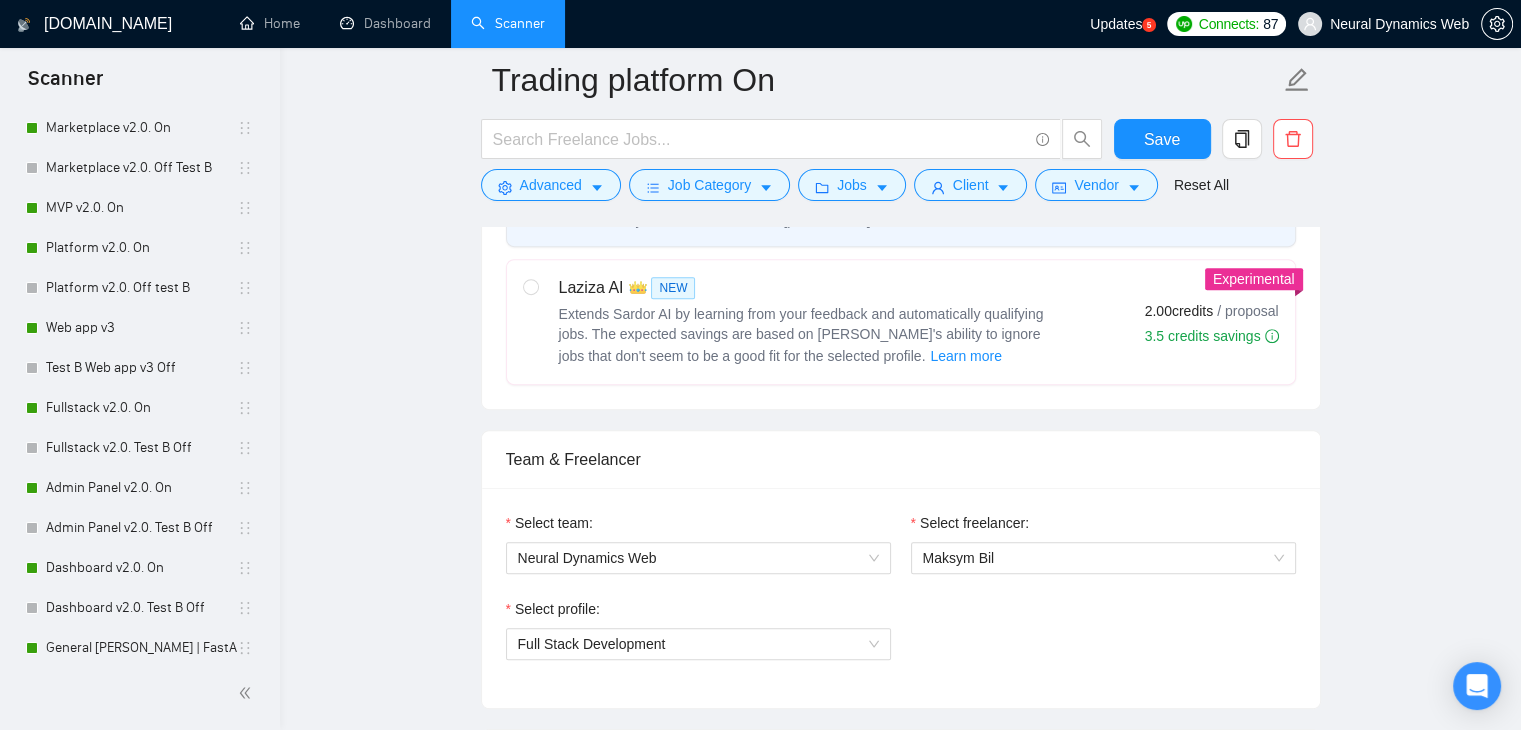 scroll, scrollTop: 0, scrollLeft: 0, axis: both 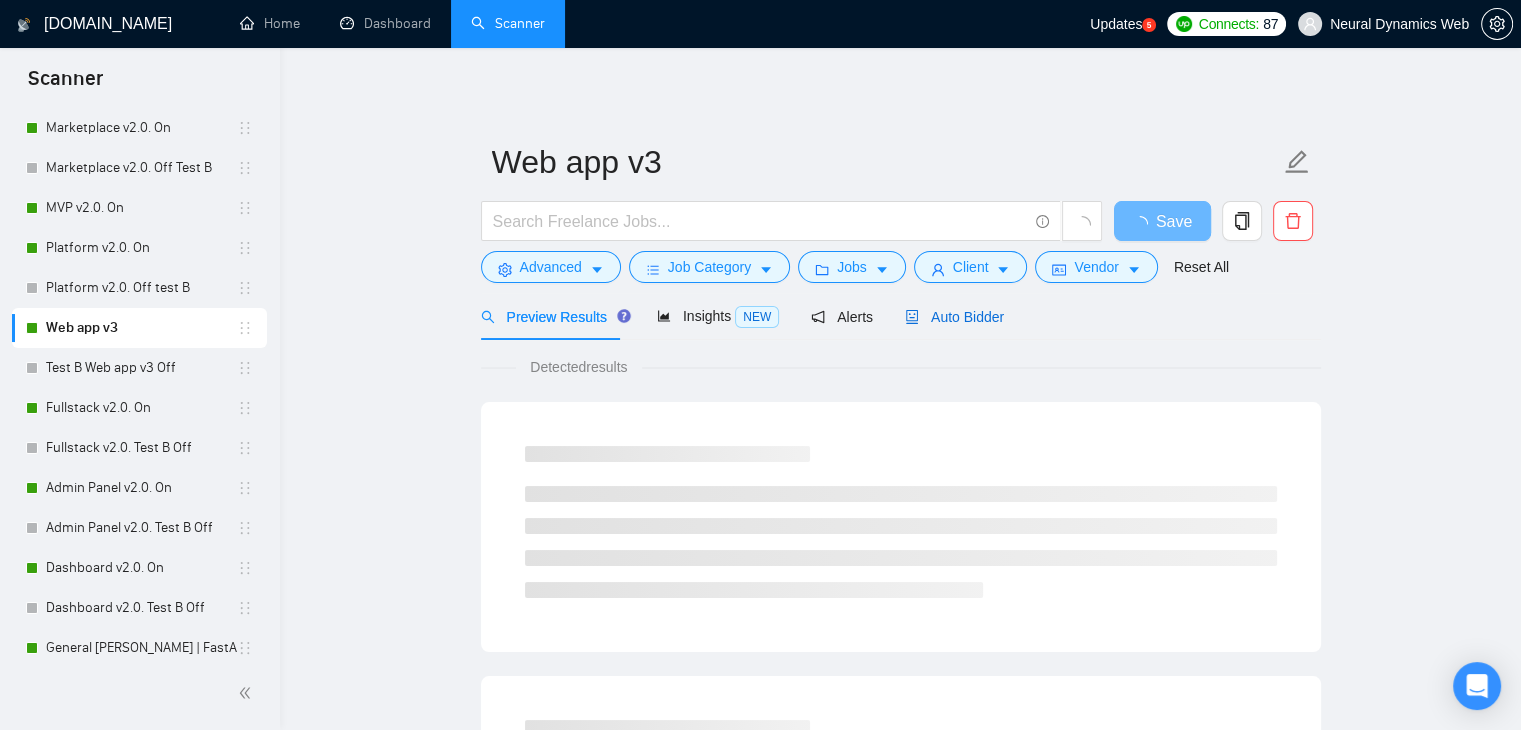 click on "Auto Bidder" at bounding box center [954, 317] 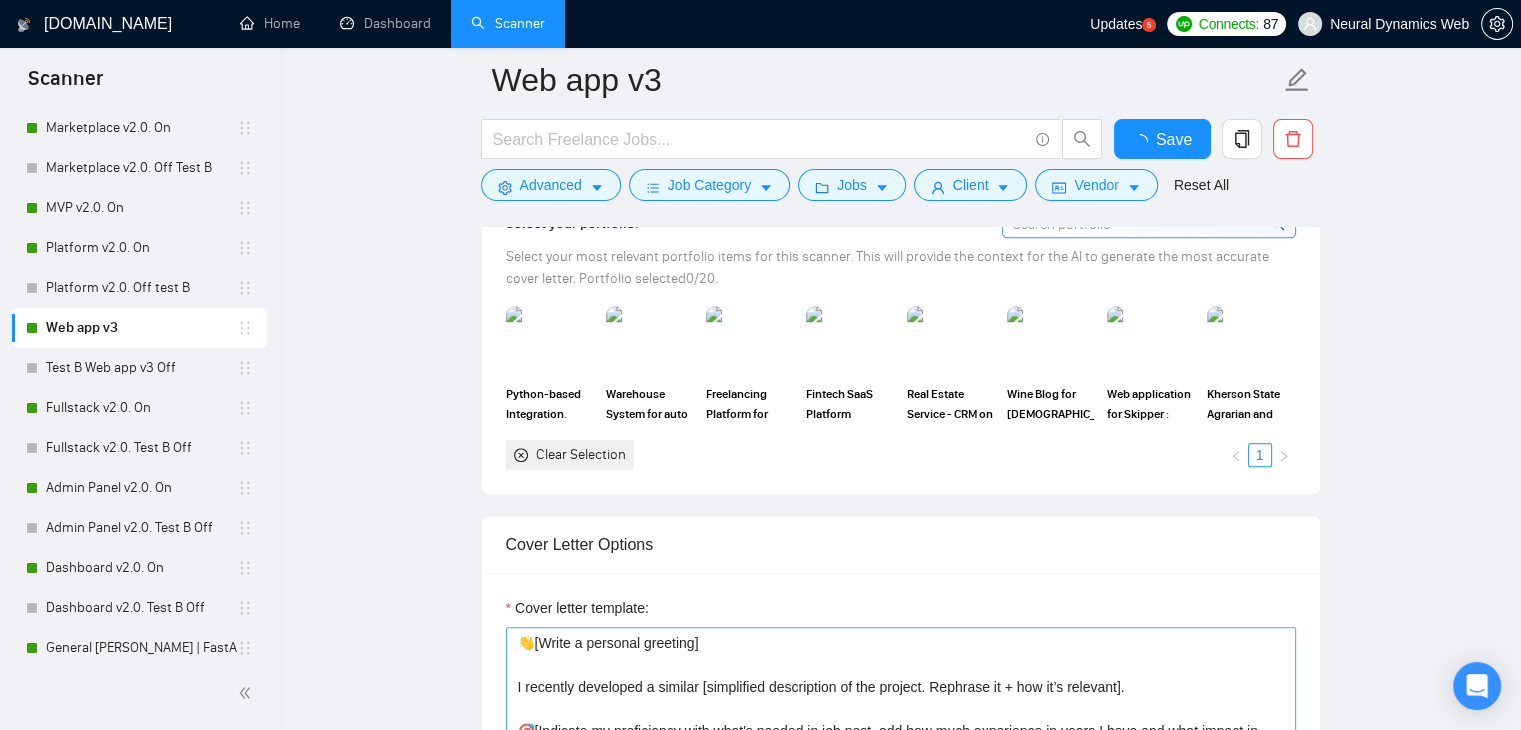 scroll, scrollTop: 1700, scrollLeft: 0, axis: vertical 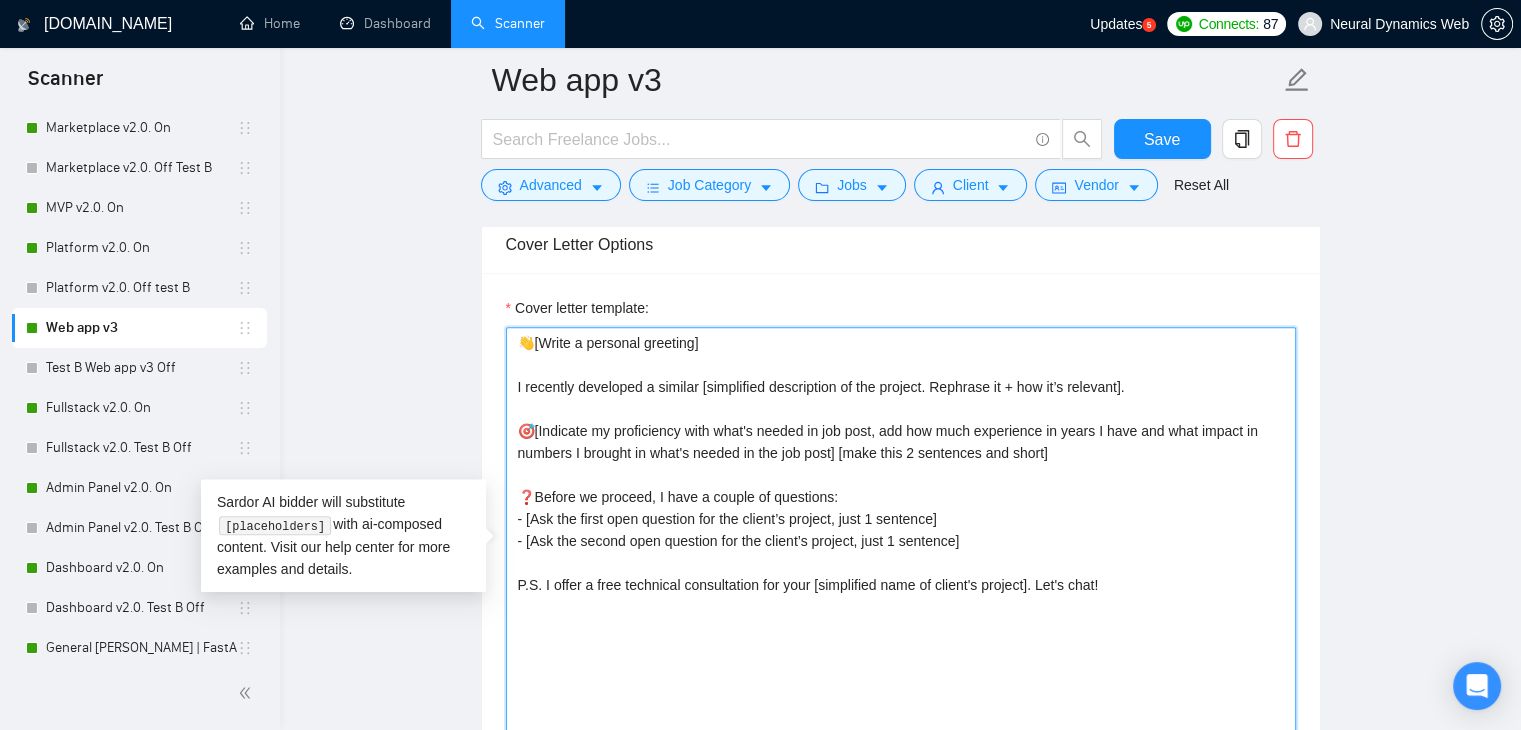 drag, startPoint x: 1018, startPoint y: 437, endPoint x: 1065, endPoint y: 441, distance: 47.169907 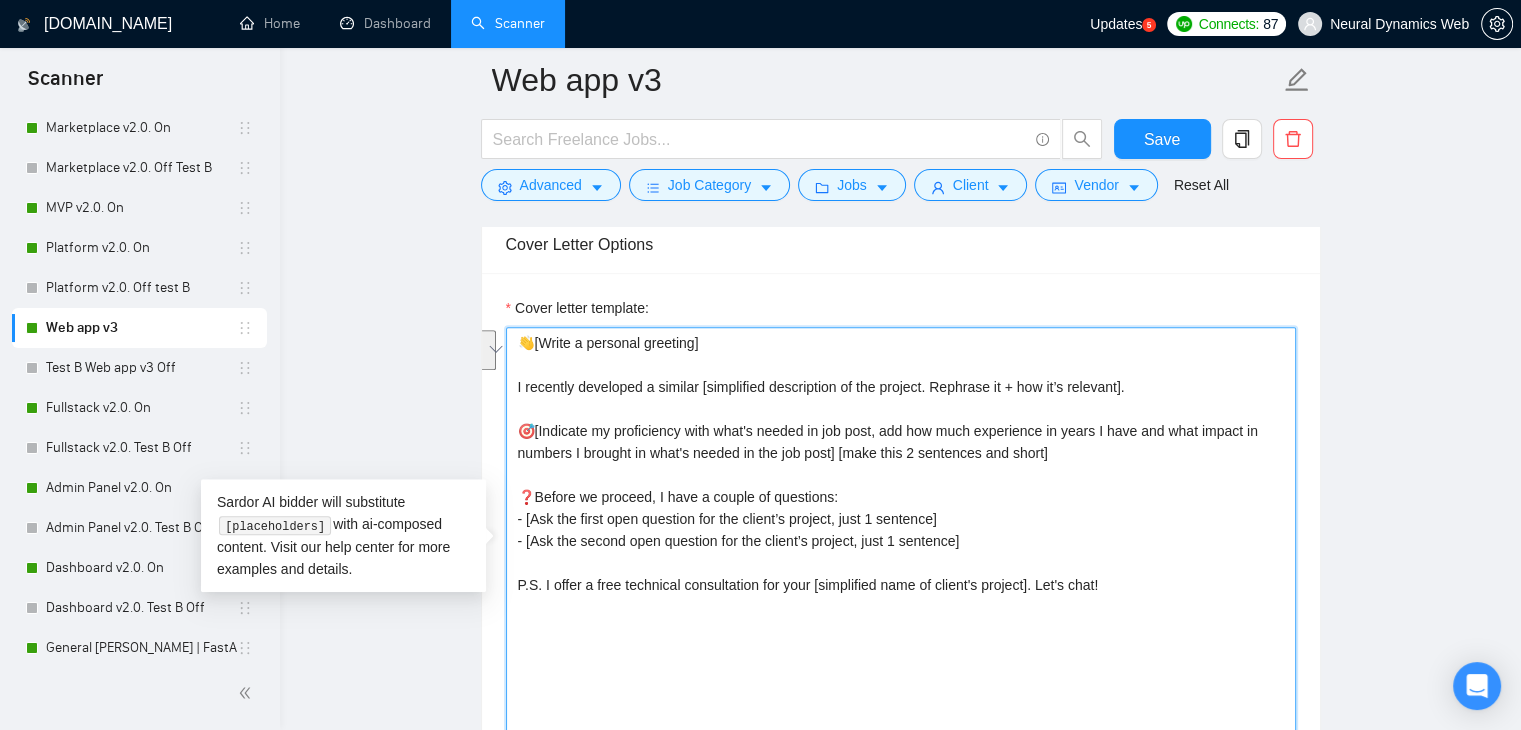 click on "👋[Write a personal greeting]
I recently developed a similar [simplified description of the project. Rephrase it + how it’s relevant].
🎯[Indicate my proficiency with what's needed in job post, add how much experience in years I have and what impact in numbers I brought in what's needed in the job post] [make this 2 sentences and short]
❓Before we proceed, I have a couple of questions:
- [Ask the first open question for the client’s project, just 1 sentence]
- [Ask the second open question for the client’s project, just 1 sentence]
P.S. I offer a free technical consultation for your [simplified name of client's project]. Let's chat!" at bounding box center (901, 552) 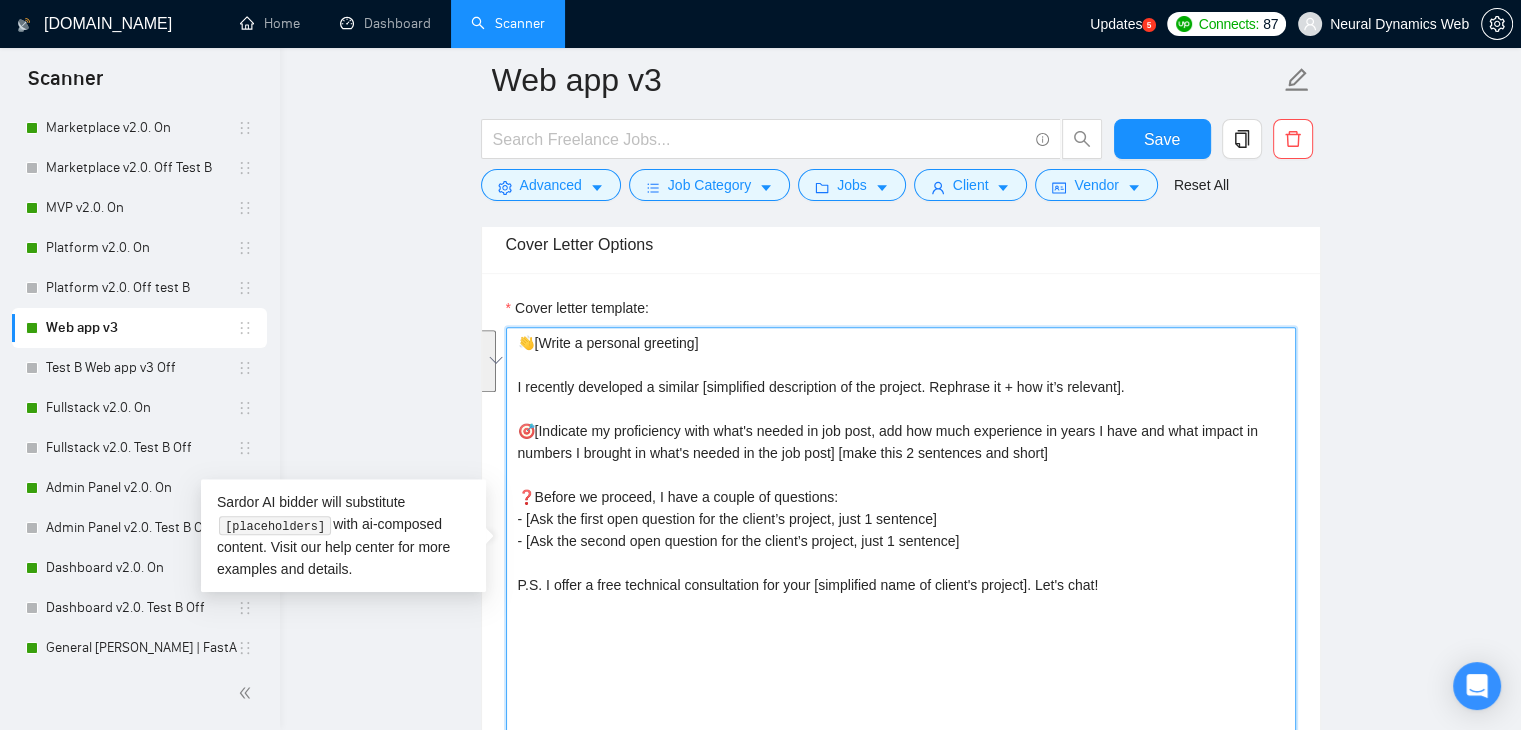 click on "👋[Write a personal greeting]
I recently developed a similar [simplified description of the project. Rephrase it + how it’s relevant].
🎯[Indicate my proficiency with what's needed in job post, add how much experience in years I have and what impact in numbers I brought in what's needed in the job post] [make this 2 sentences and short]
❓Before we proceed, I have a couple of questions:
- [Ask the first open question for the client’s project, just 1 sentence]
- [Ask the second open question for the client’s project, just 1 sentence]
P.S. I offer a free technical consultation for your [simplified name of client's project]. Let's chat!" at bounding box center (901, 552) 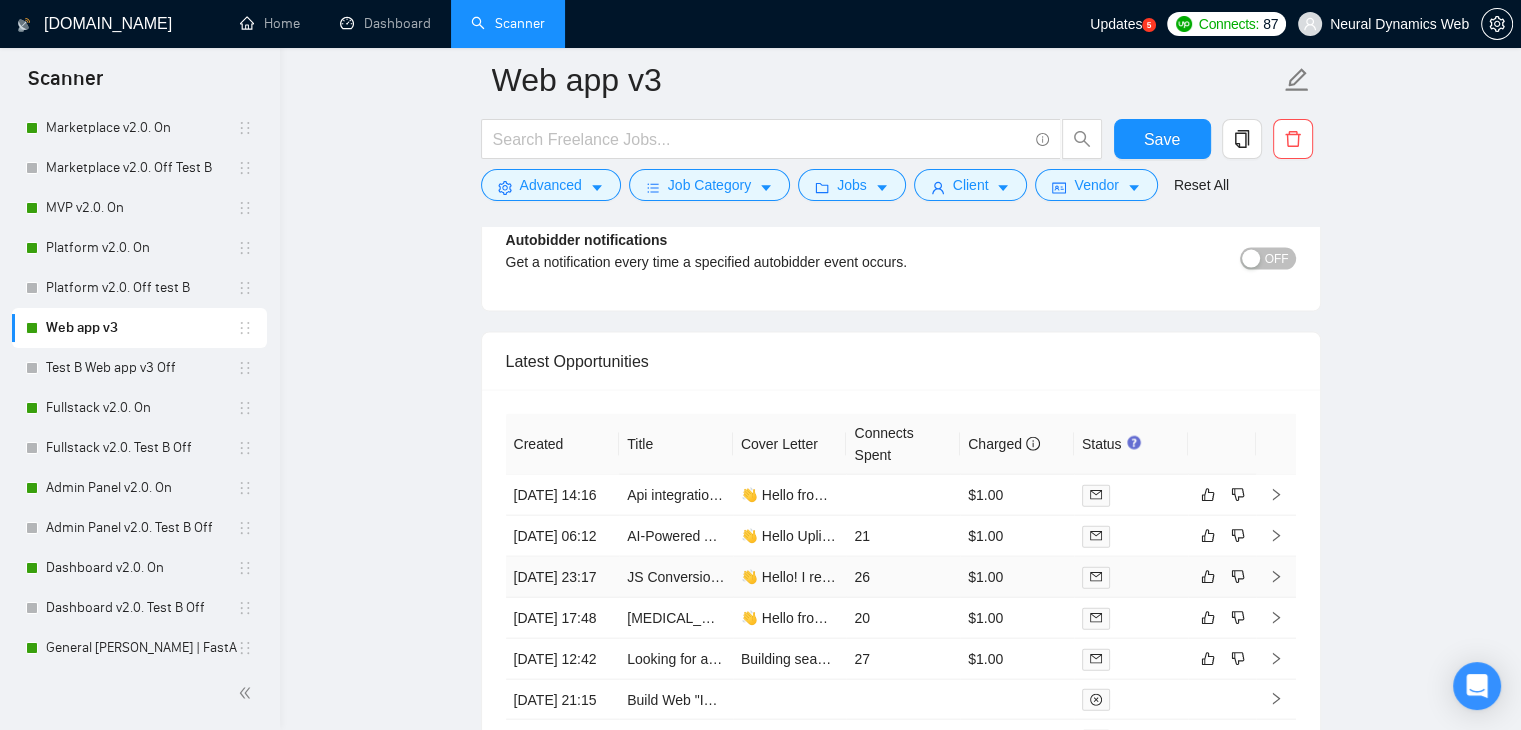 scroll, scrollTop: 4400, scrollLeft: 0, axis: vertical 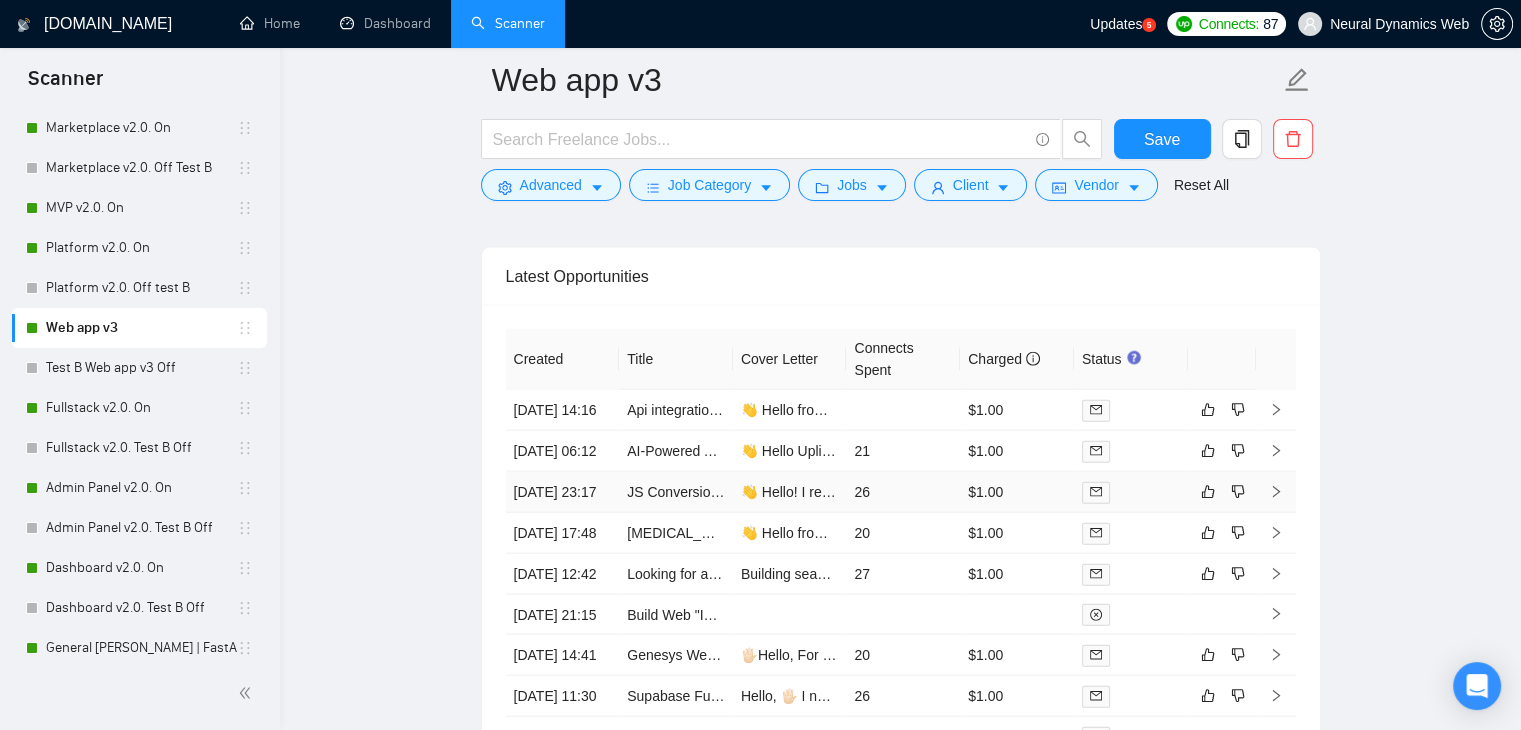 click on "JS Conversion Tracking Pixel Development" at bounding box center [676, 492] 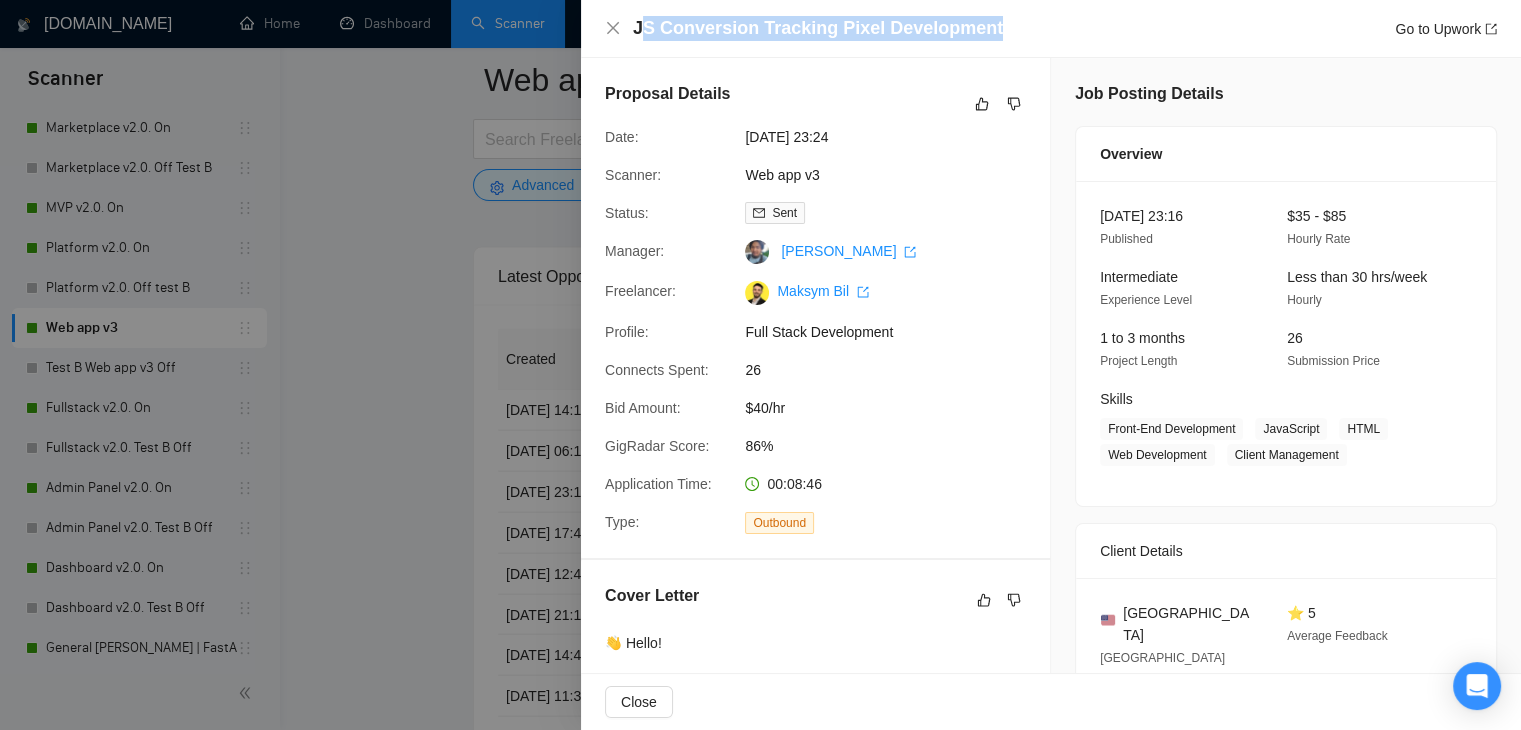 drag, startPoint x: 637, startPoint y: 33, endPoint x: 1060, endPoint y: 35, distance: 423.00473 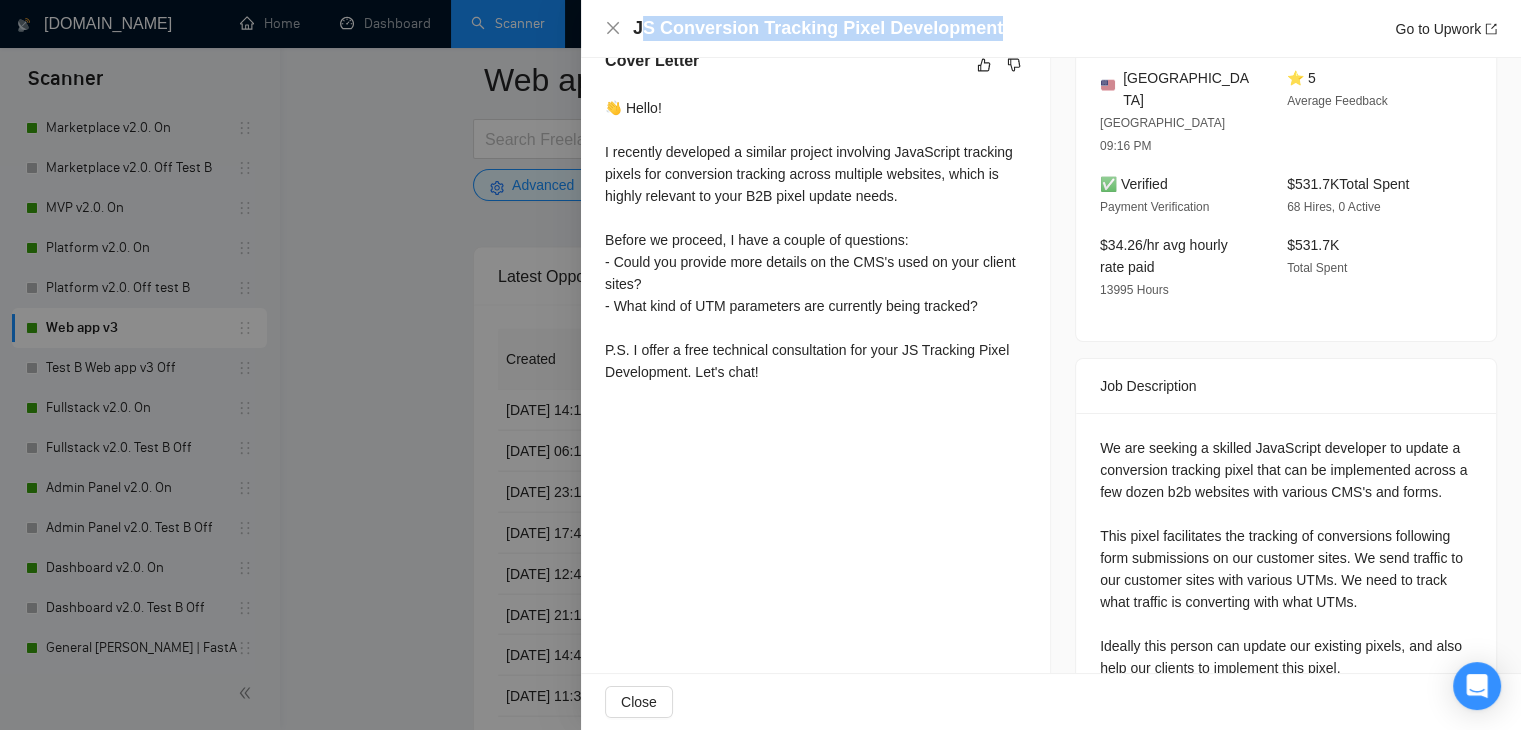 scroll, scrollTop: 554, scrollLeft: 0, axis: vertical 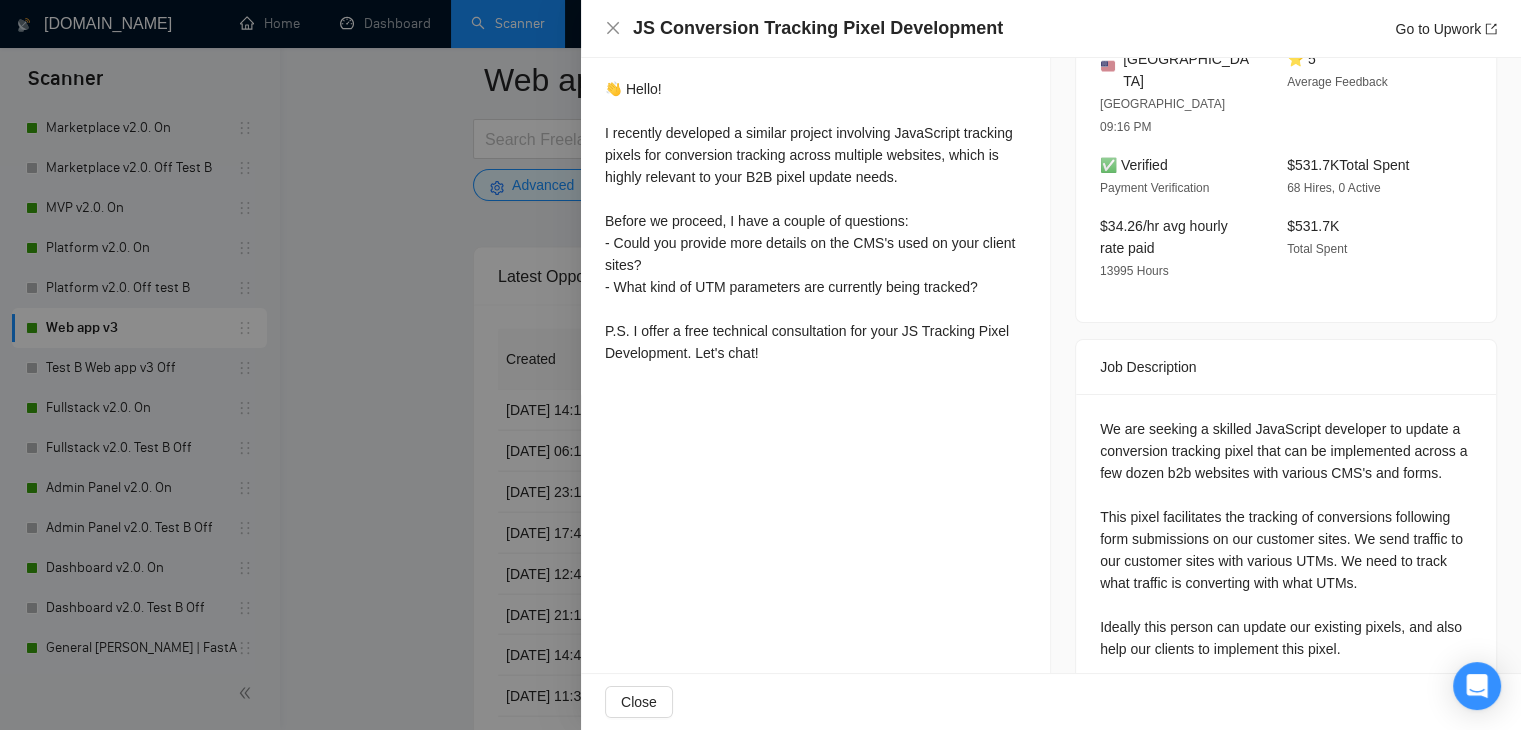 drag, startPoint x: 439, startPoint y: 393, endPoint x: 433, endPoint y: 505, distance: 112.1606 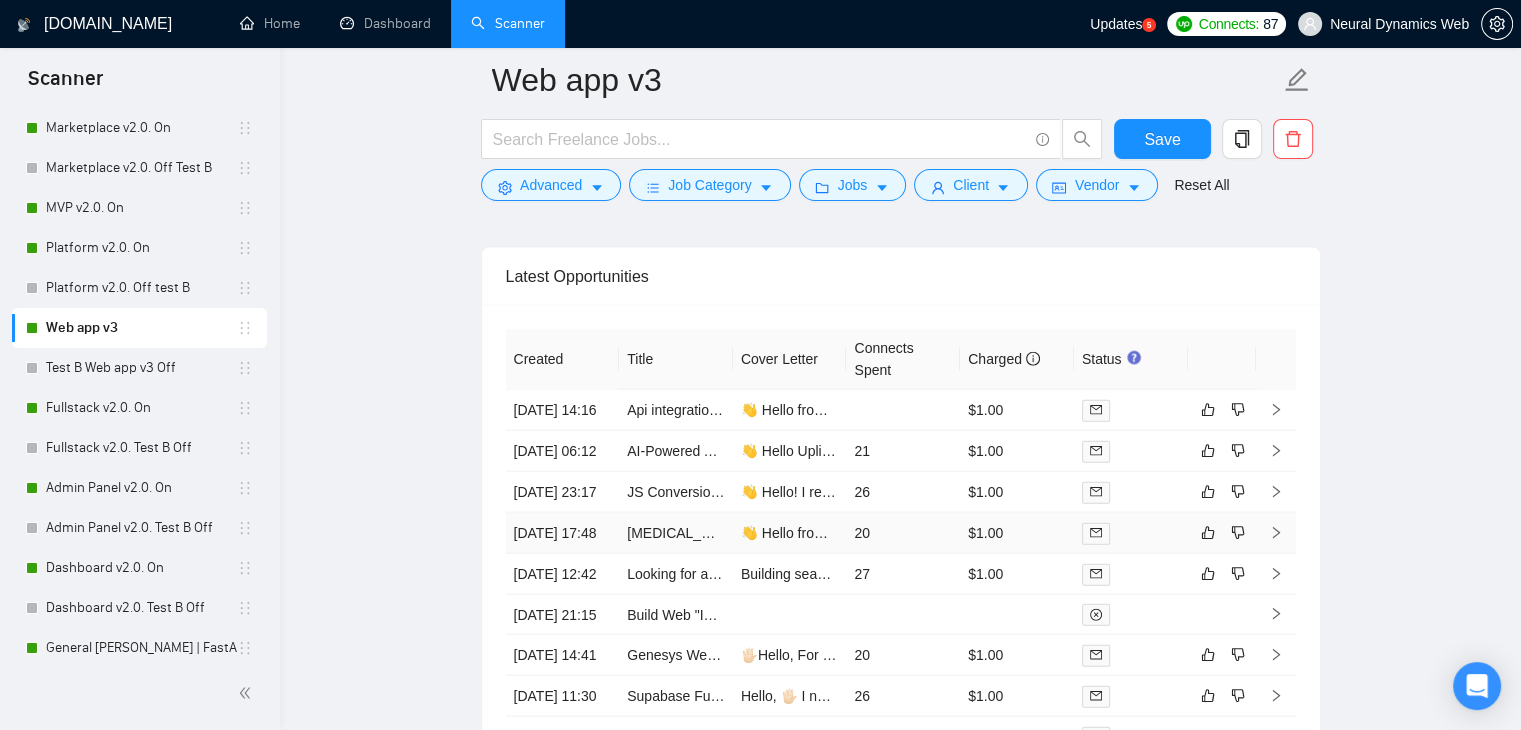 scroll, scrollTop: 4500, scrollLeft: 0, axis: vertical 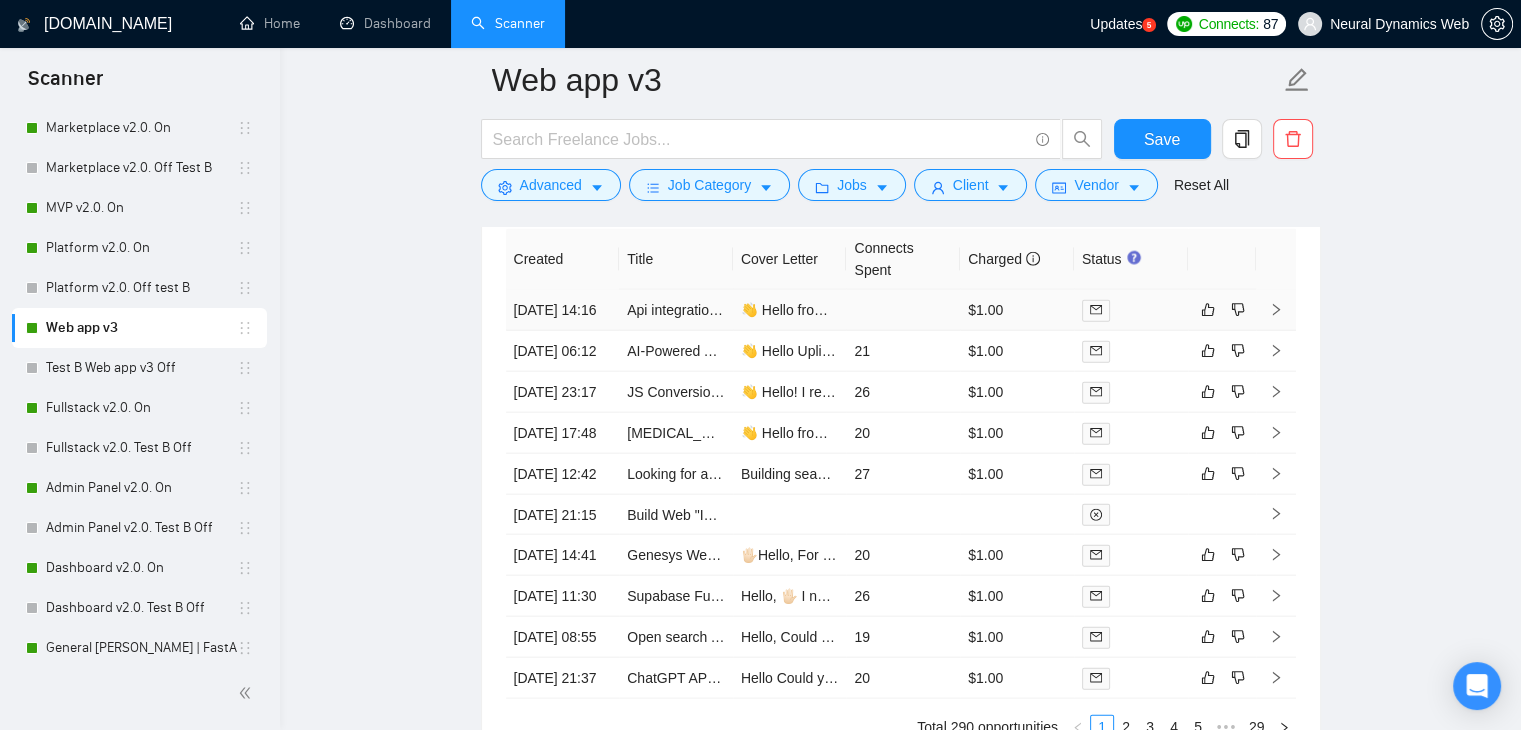 click on "Api integration with crm" at bounding box center (676, 310) 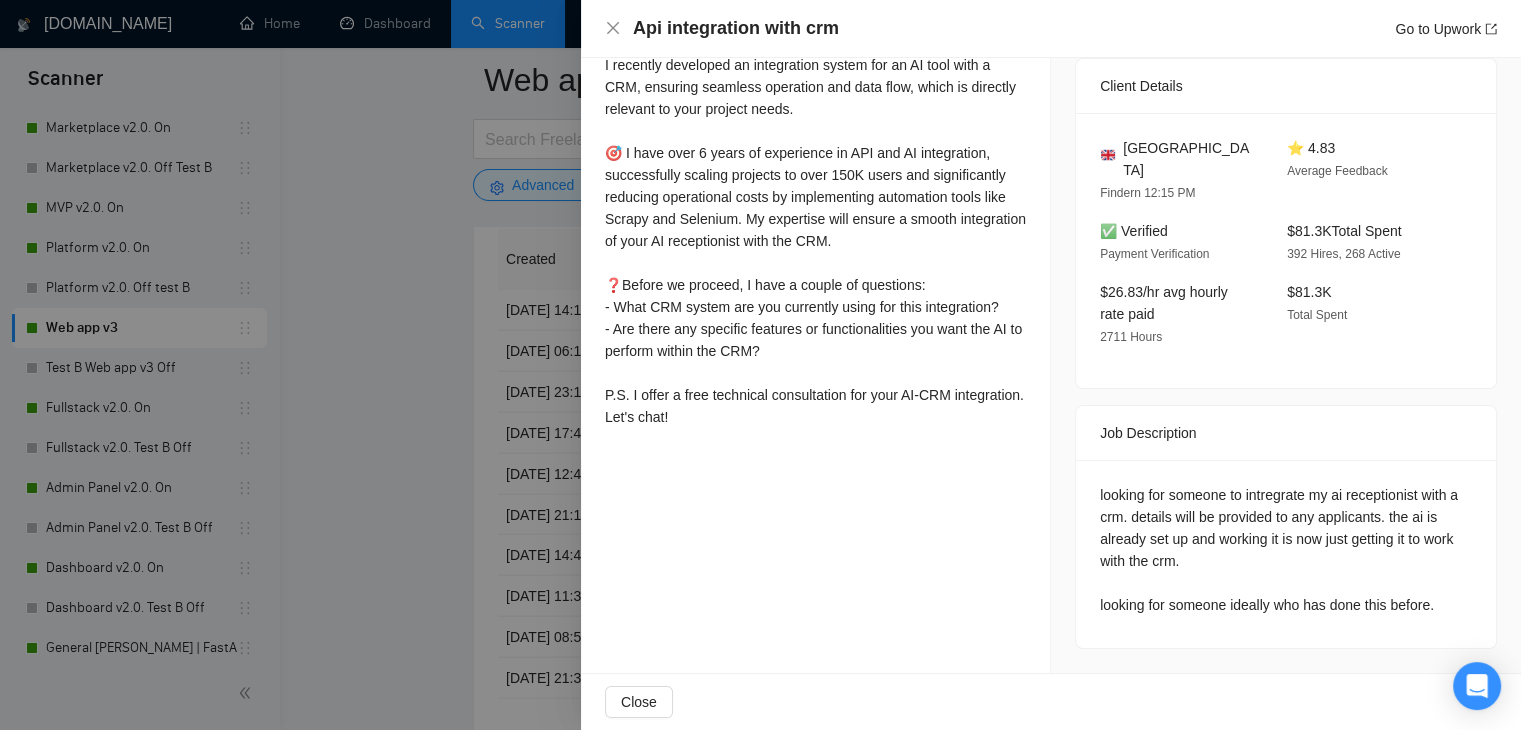 click at bounding box center [760, 365] 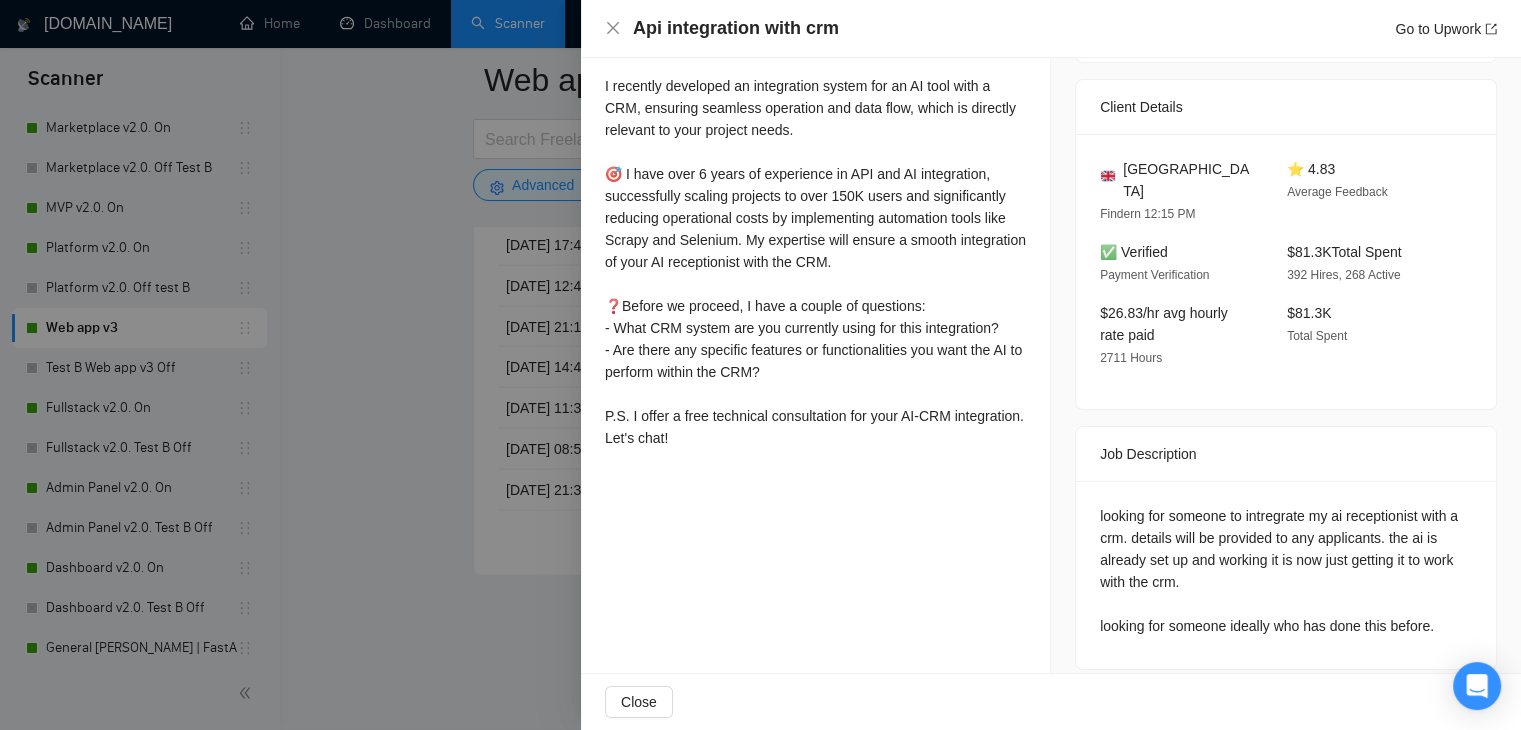 click at bounding box center [760, 365] 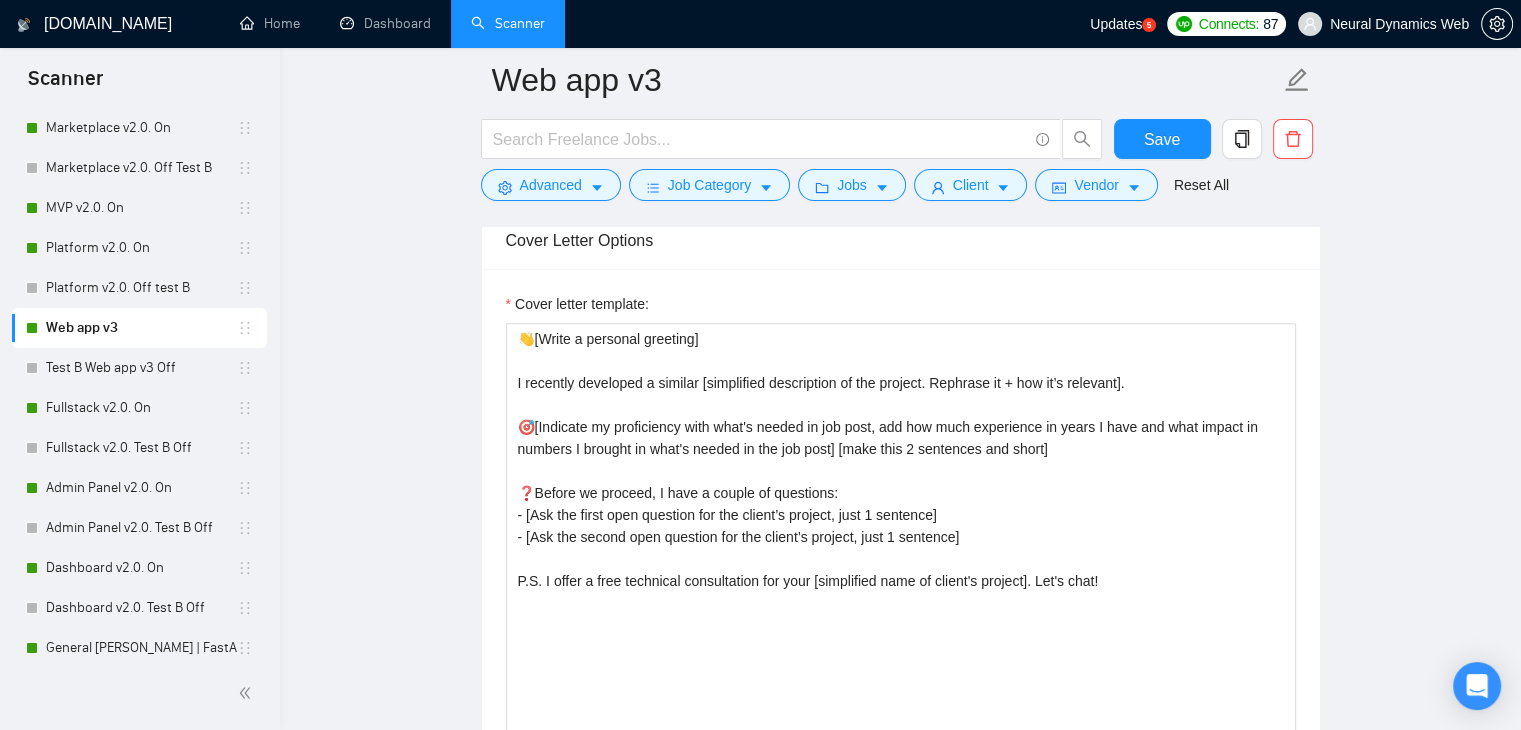 scroll, scrollTop: 1700, scrollLeft: 0, axis: vertical 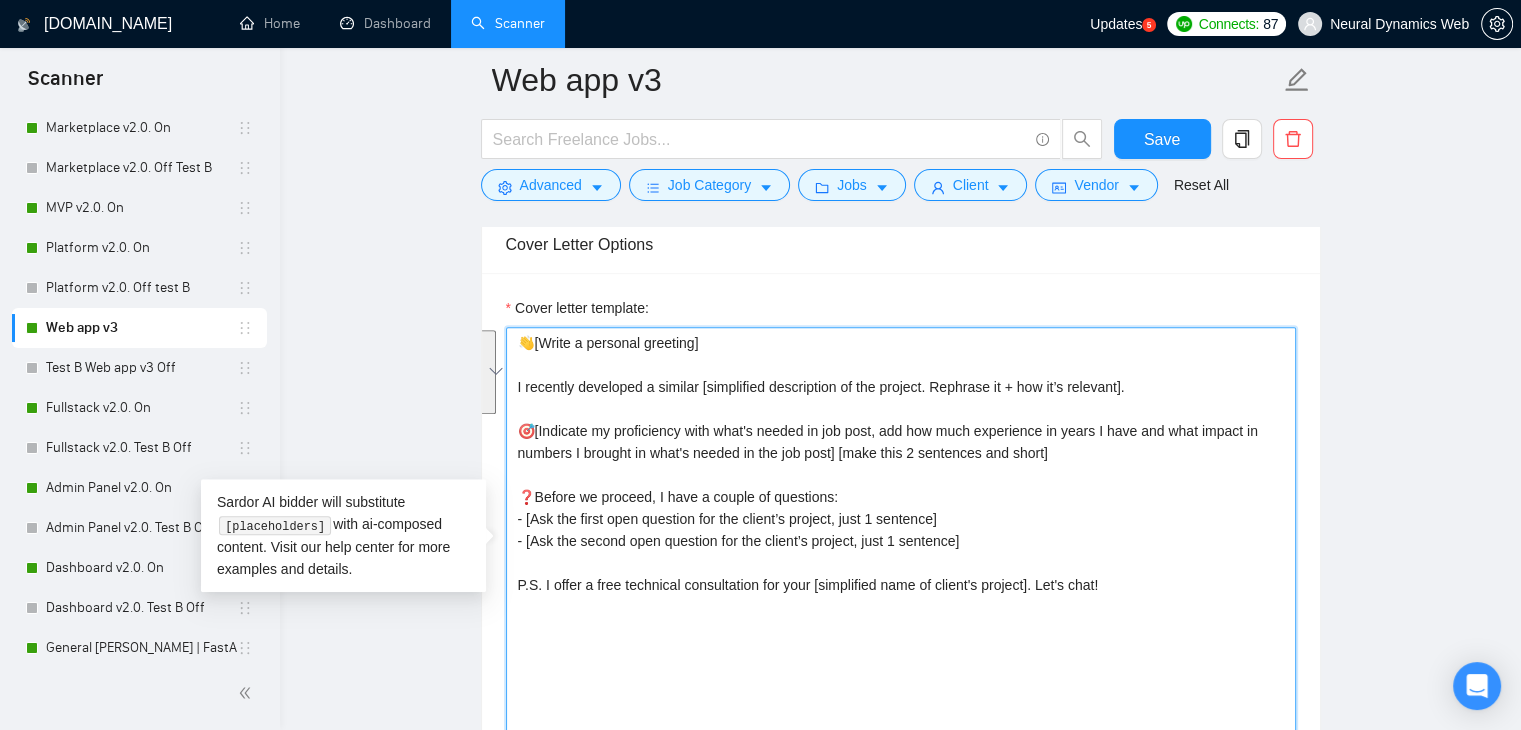 drag, startPoint x: 521, startPoint y: 428, endPoint x: 954, endPoint y: 501, distance: 439.11047 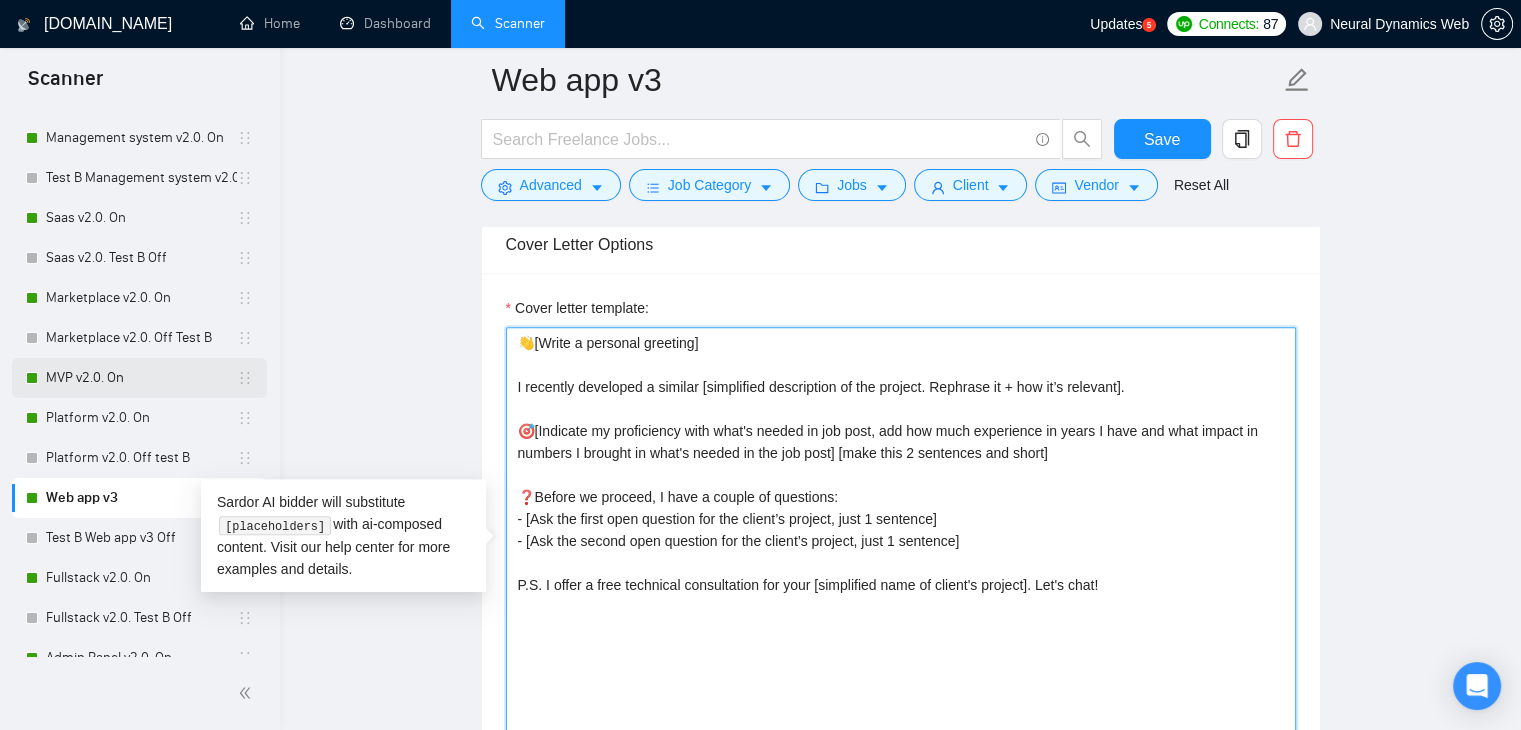 scroll, scrollTop: 434, scrollLeft: 0, axis: vertical 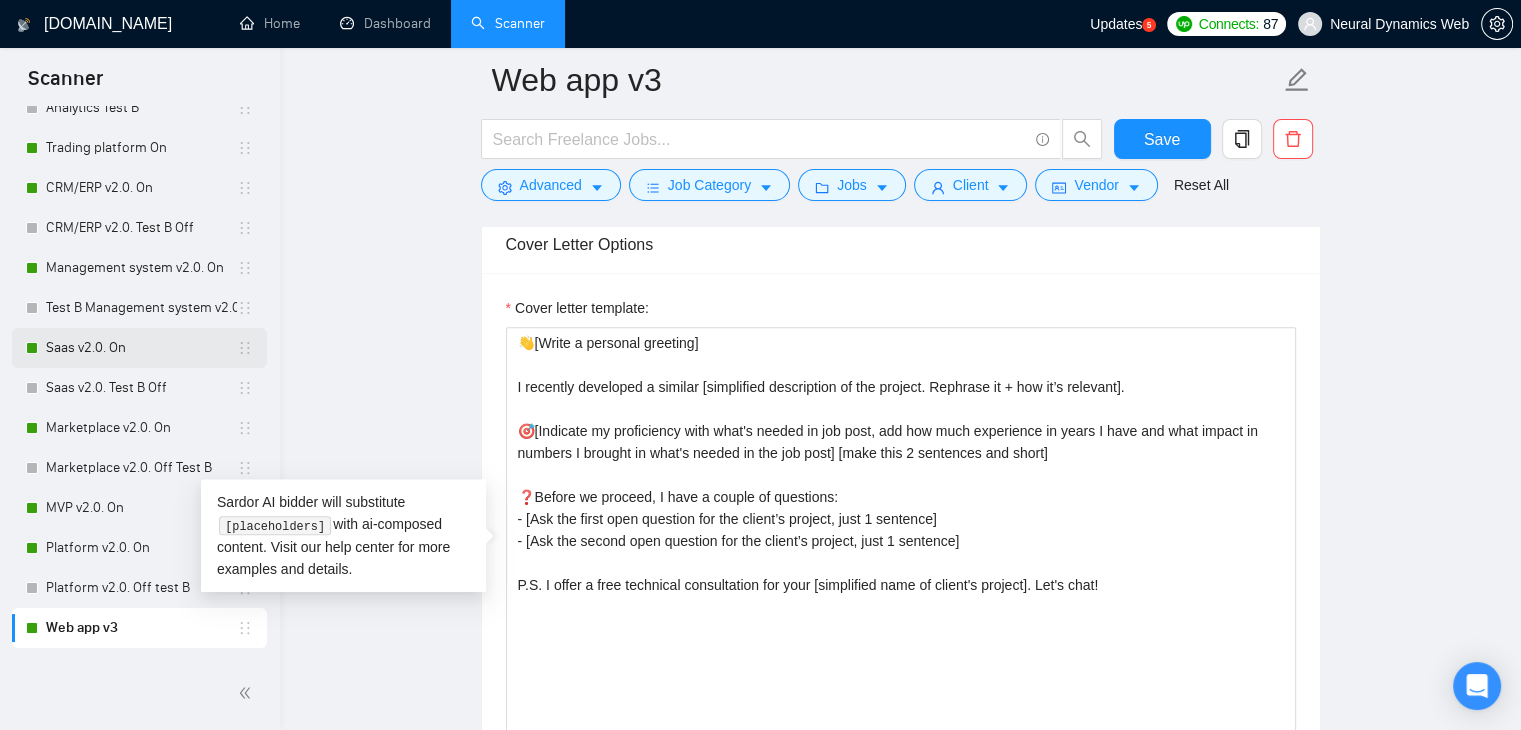 click on "Saas v2.0.  On" at bounding box center [141, 348] 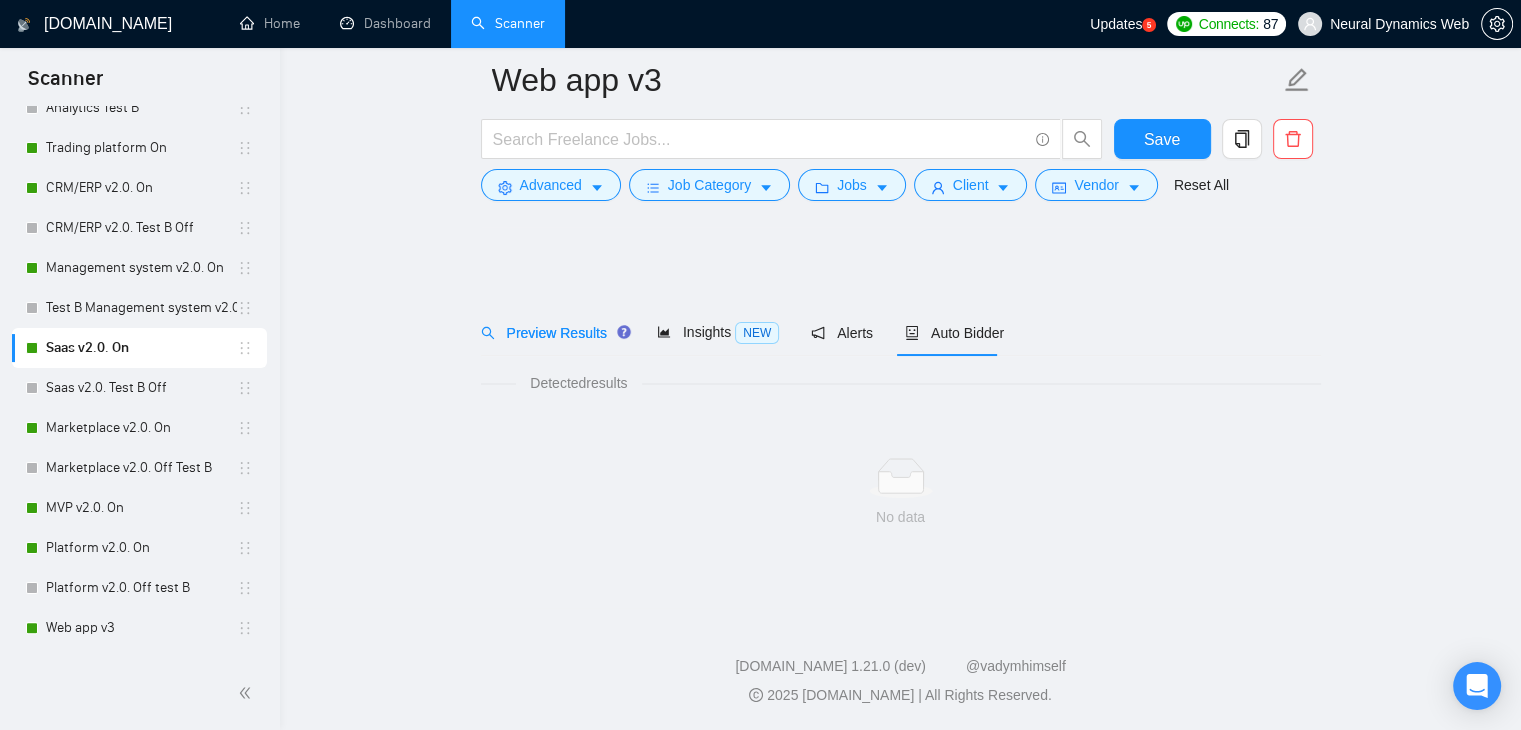 scroll, scrollTop: 0, scrollLeft: 0, axis: both 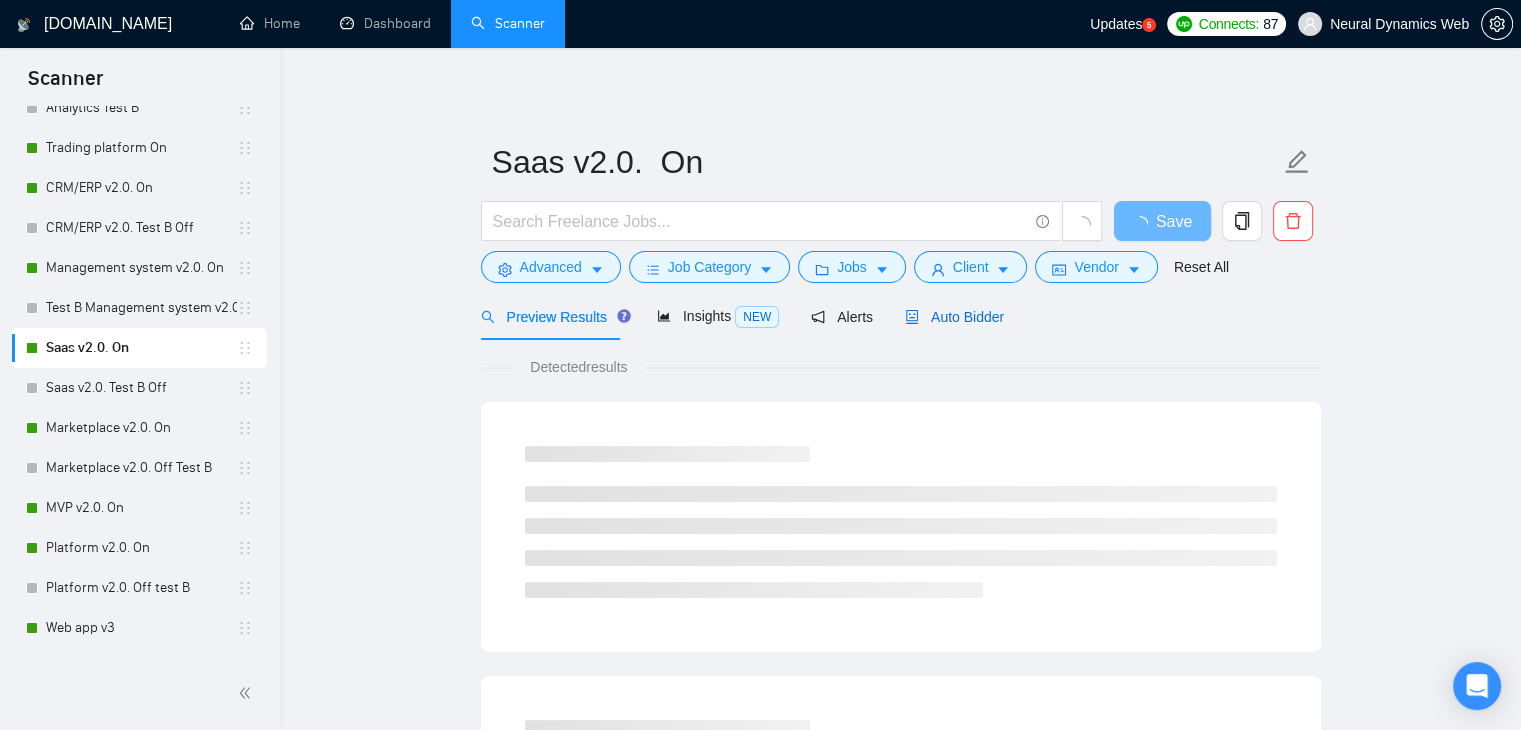 click on "Auto Bidder" at bounding box center (954, 317) 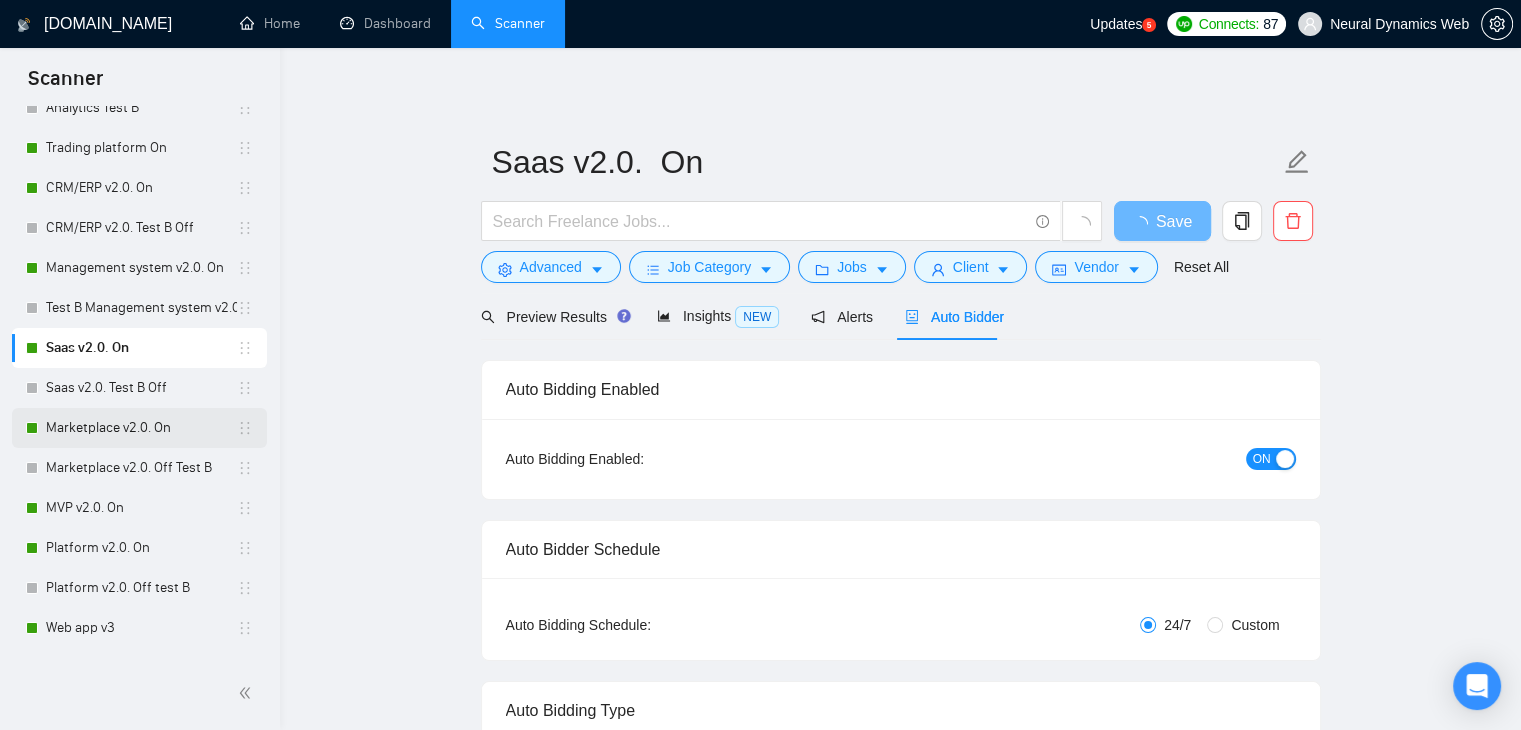 scroll, scrollTop: 200, scrollLeft: 0, axis: vertical 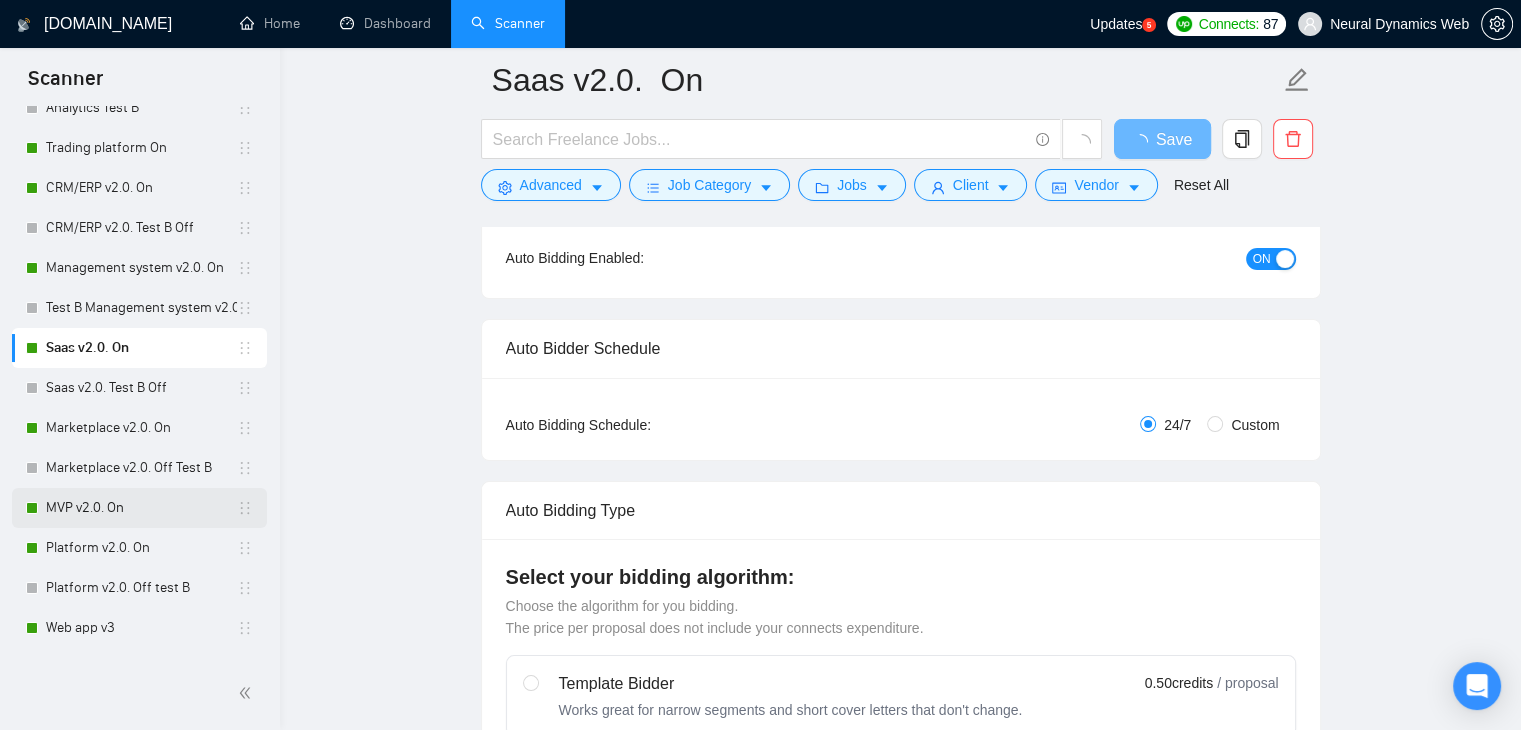 type 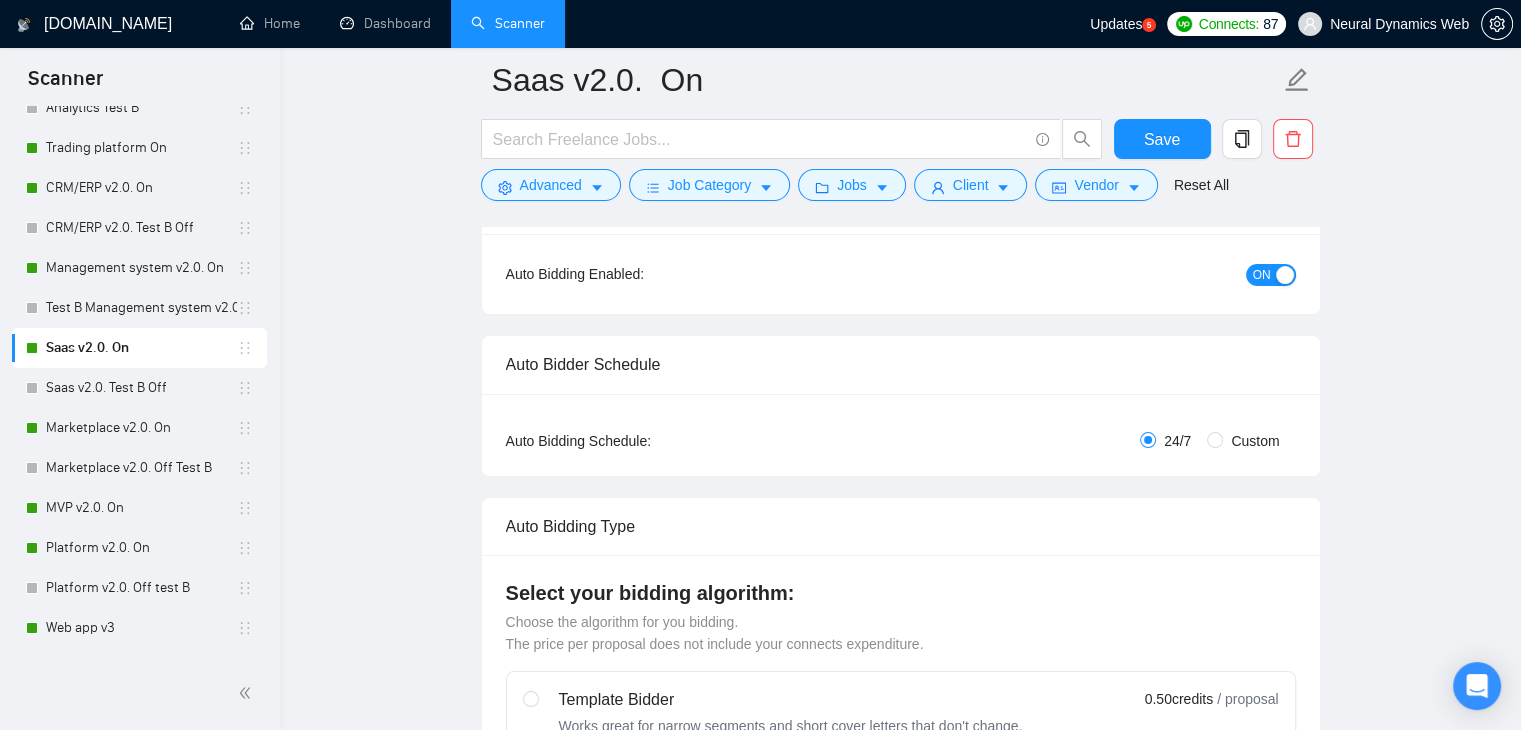 type 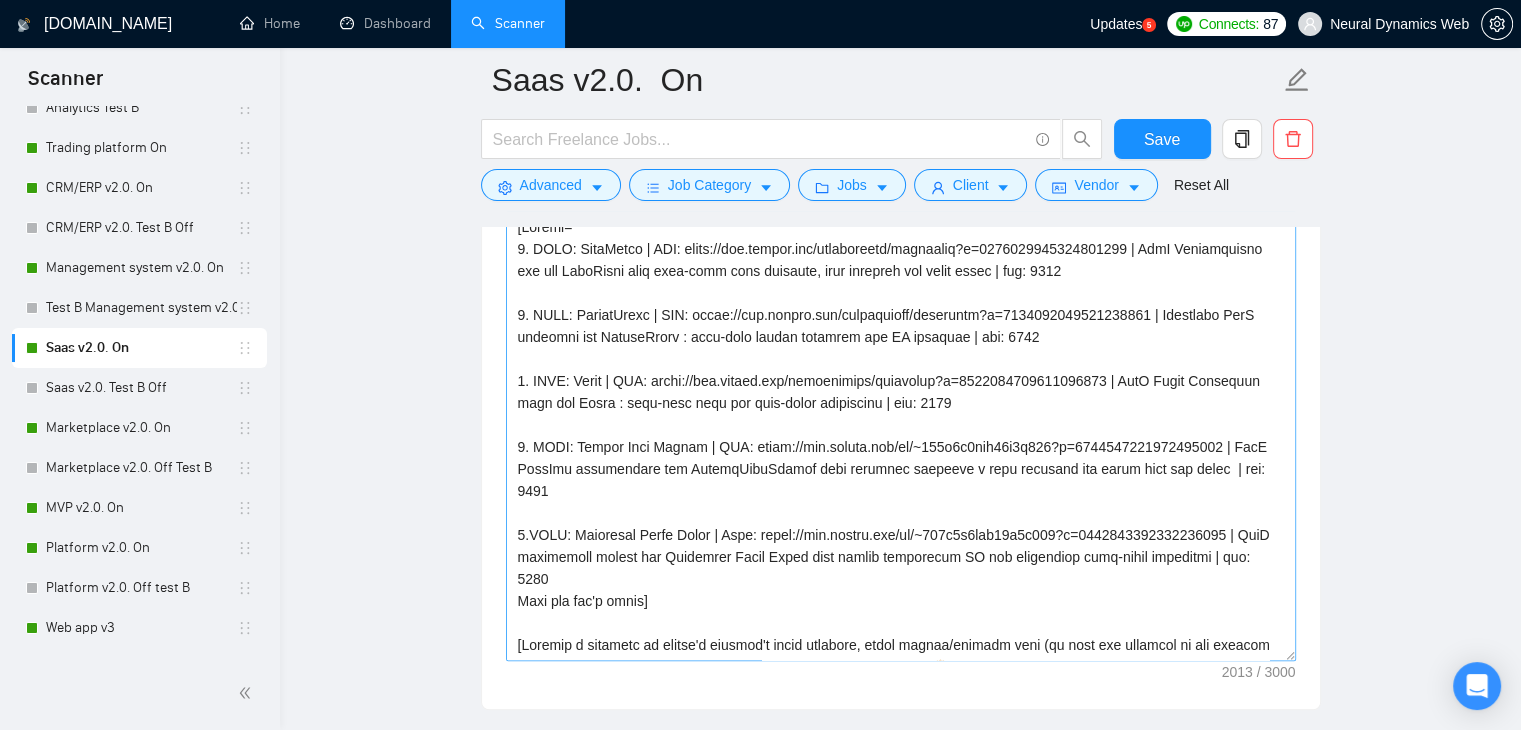 scroll, scrollTop: 1700, scrollLeft: 0, axis: vertical 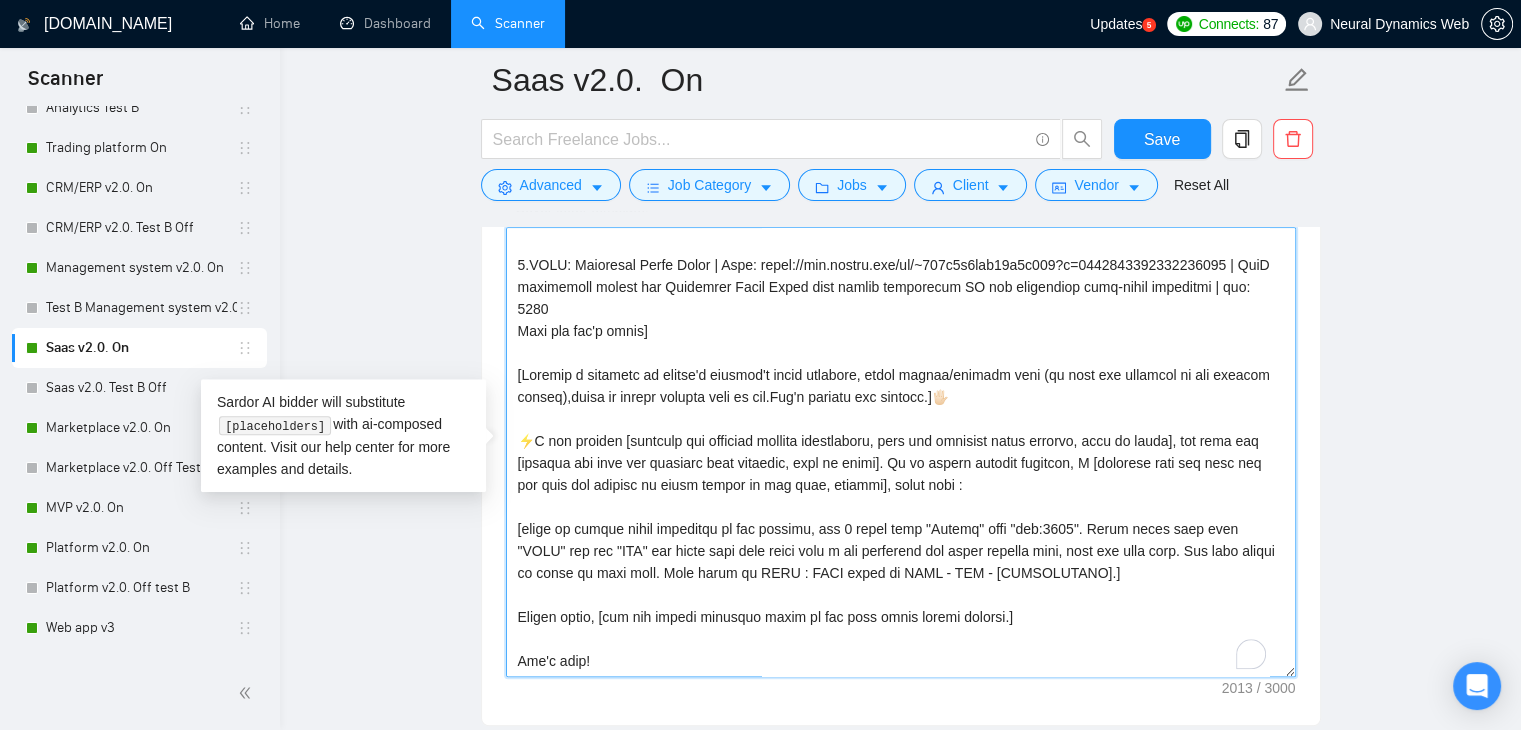 drag, startPoint x: 618, startPoint y: 372, endPoint x: 920, endPoint y: 374, distance: 302.00662 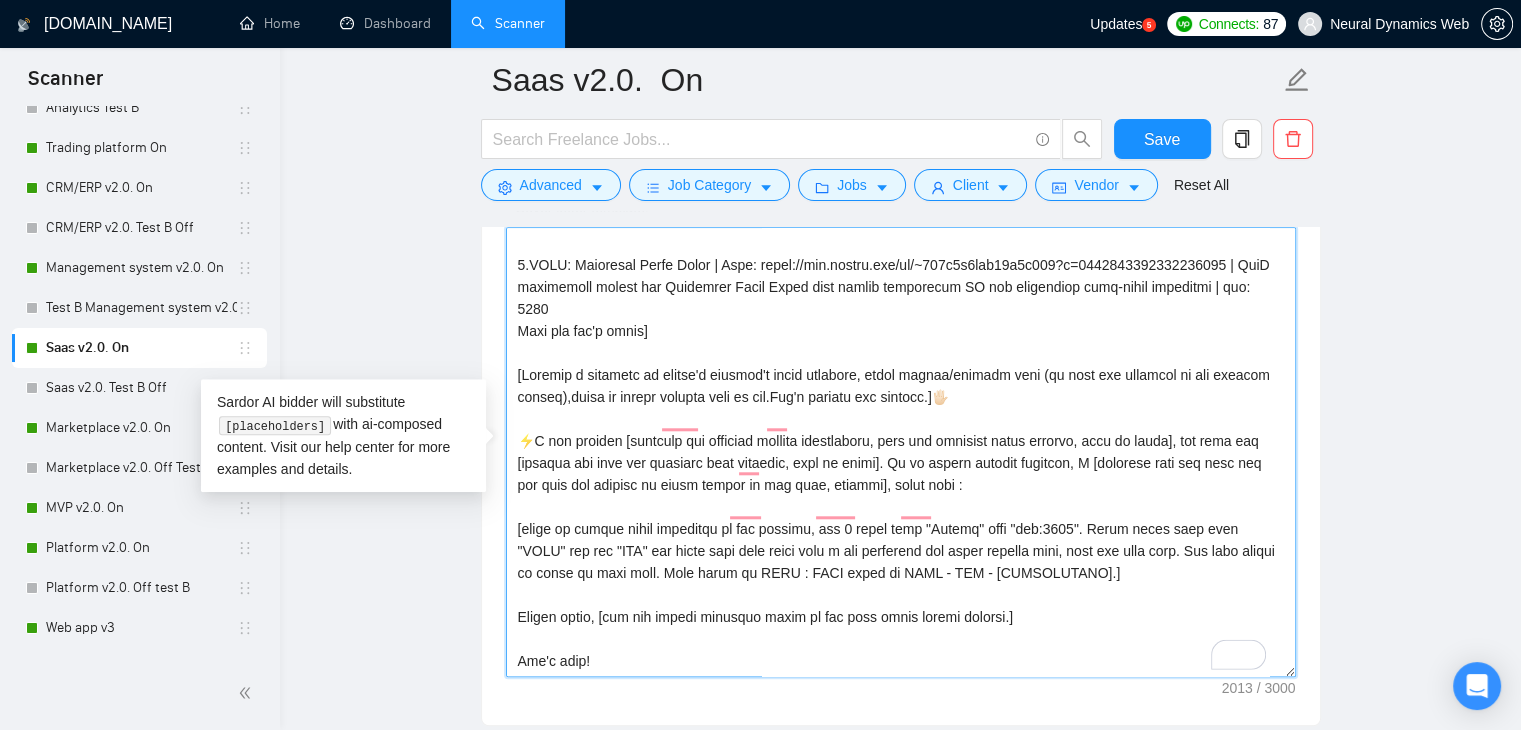 drag, startPoint x: 520, startPoint y: 395, endPoint x: 703, endPoint y: 396, distance: 183.00273 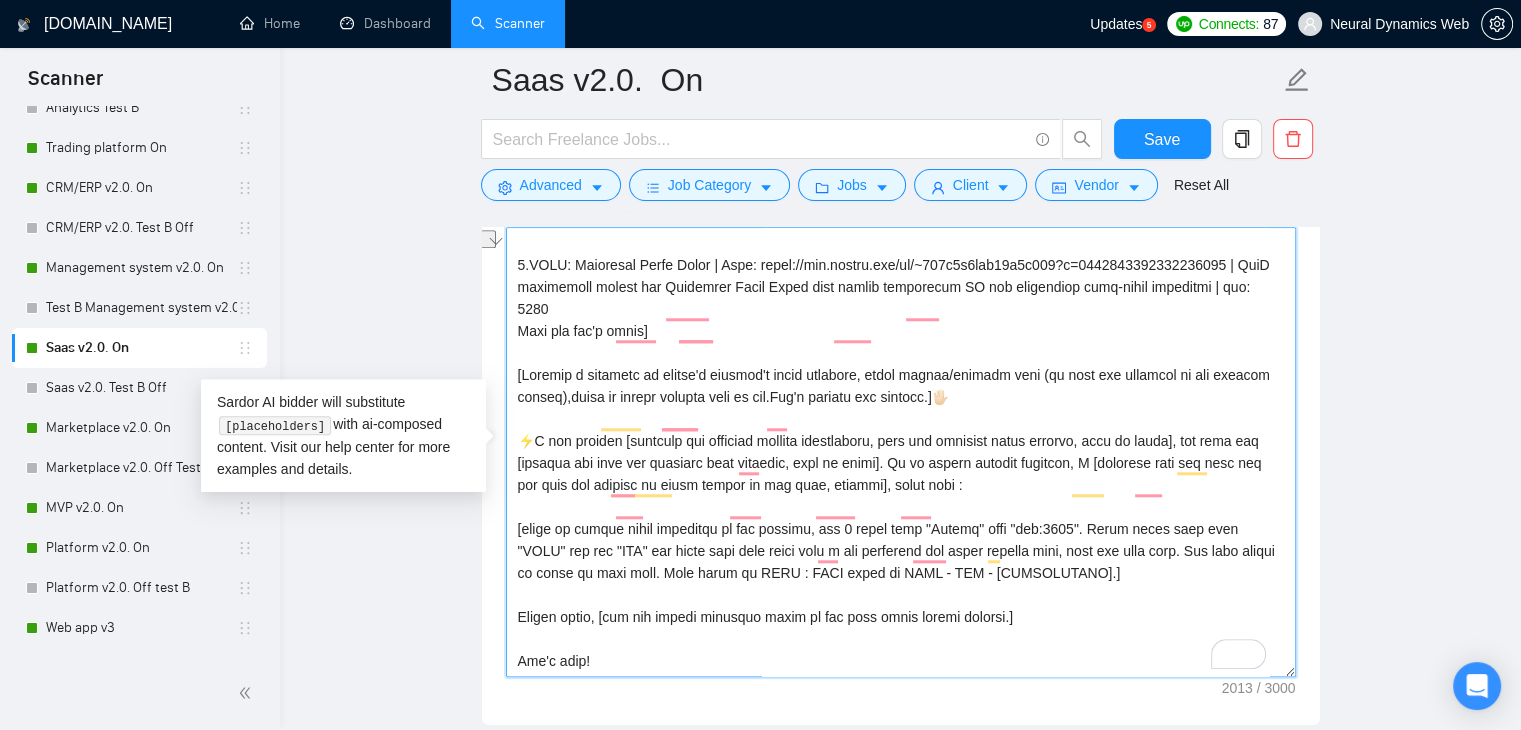 scroll, scrollTop: 352, scrollLeft: 0, axis: vertical 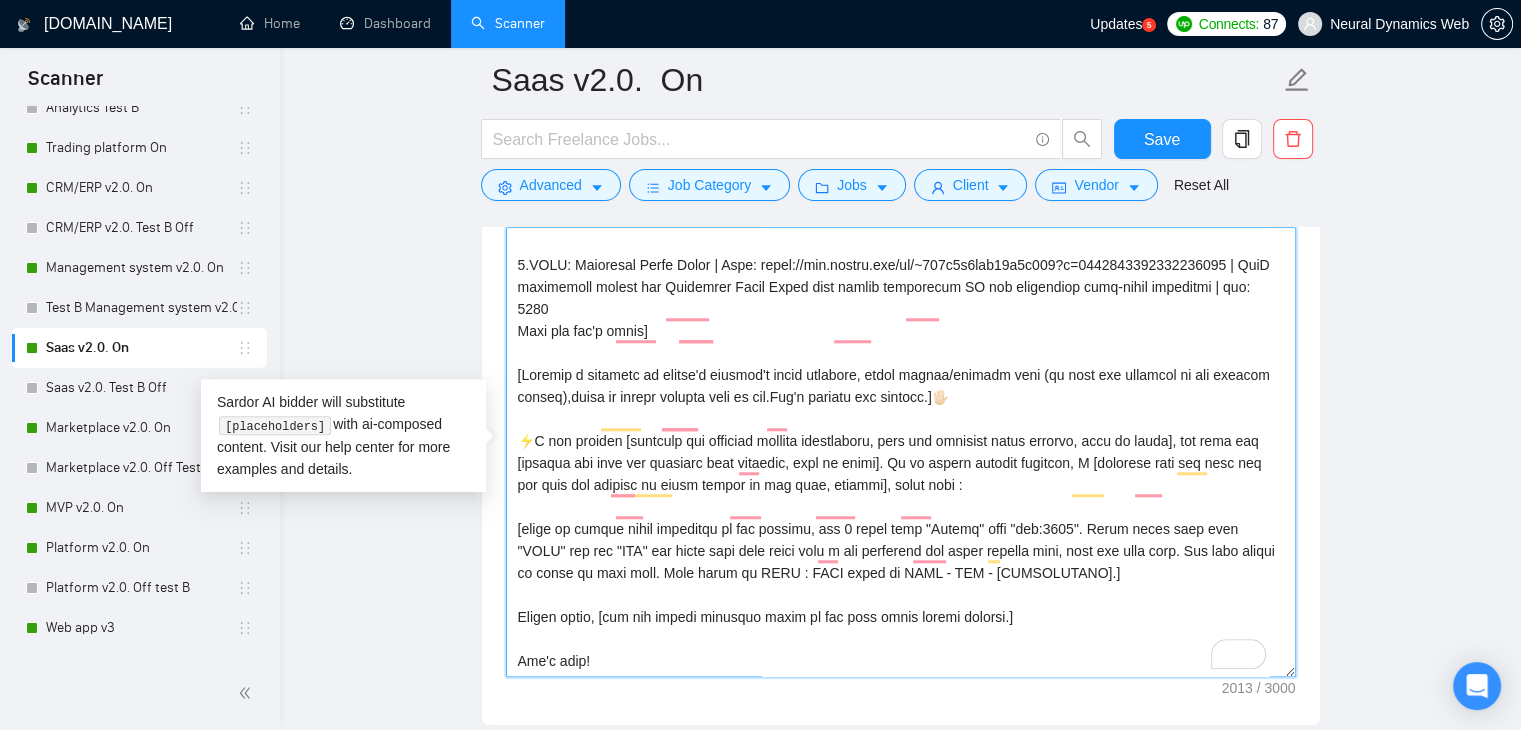 drag, startPoint x: 879, startPoint y: 417, endPoint x: 966, endPoint y: 416, distance: 87.005745 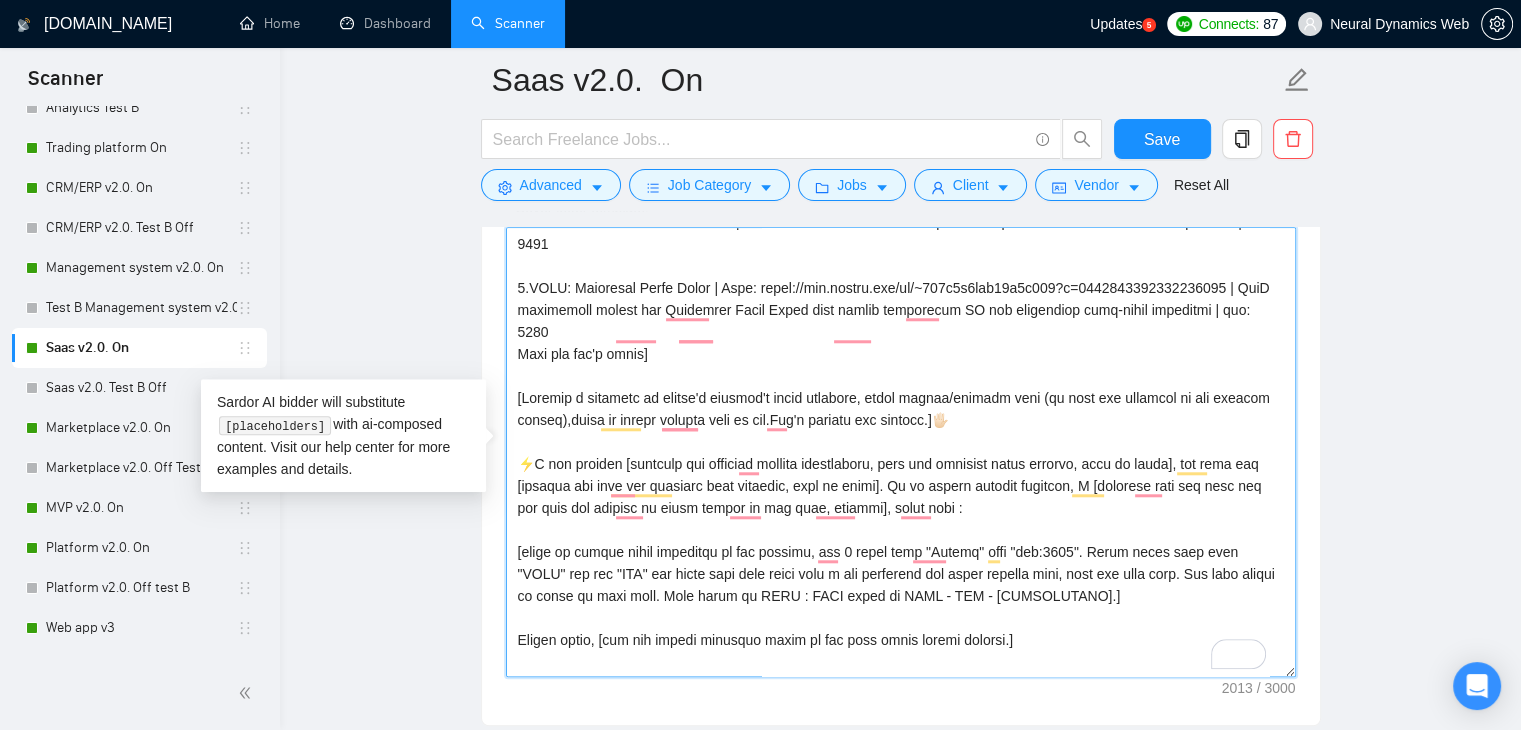 scroll, scrollTop: 263, scrollLeft: 0, axis: vertical 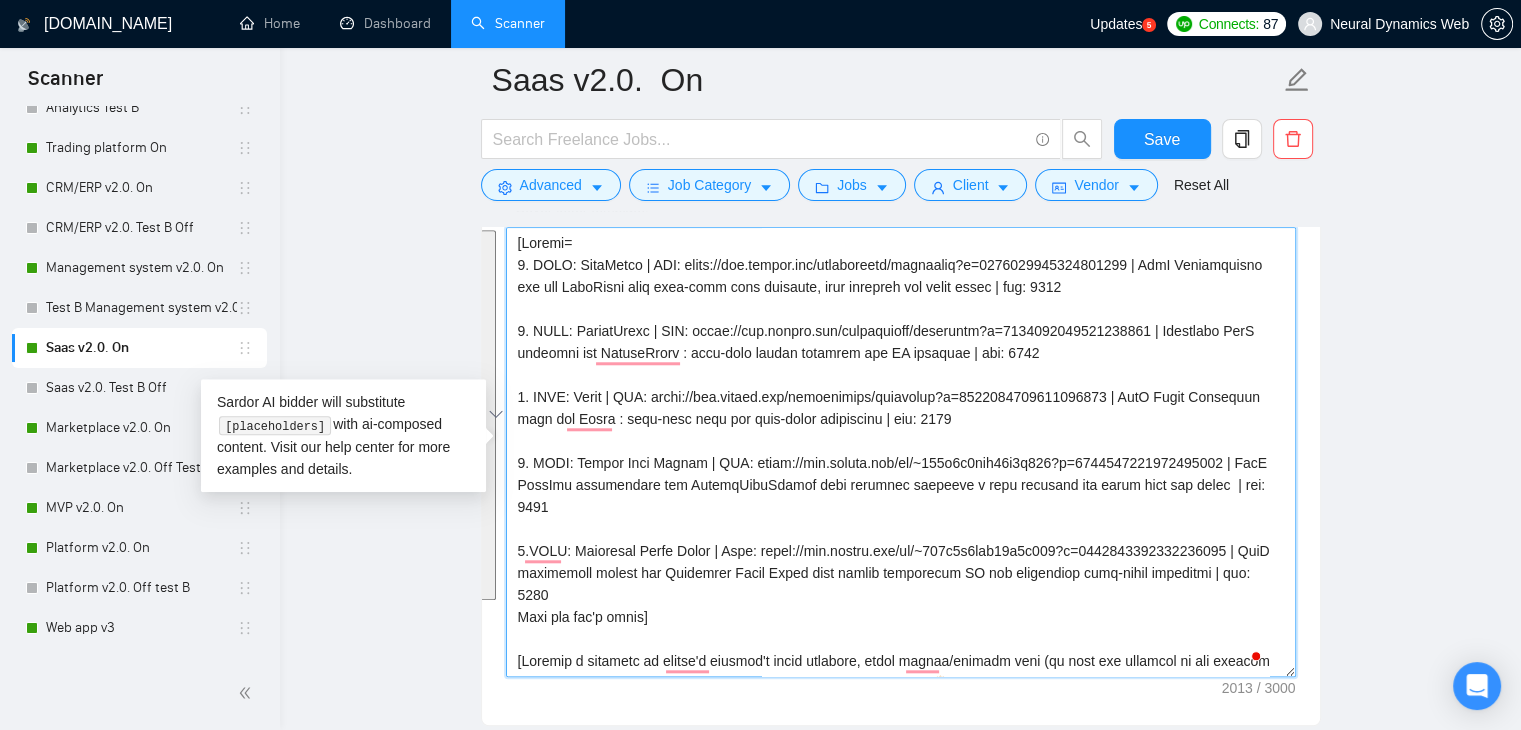 drag, startPoint x: 512, startPoint y: 237, endPoint x: 648, endPoint y: 601, distance: 388.5769 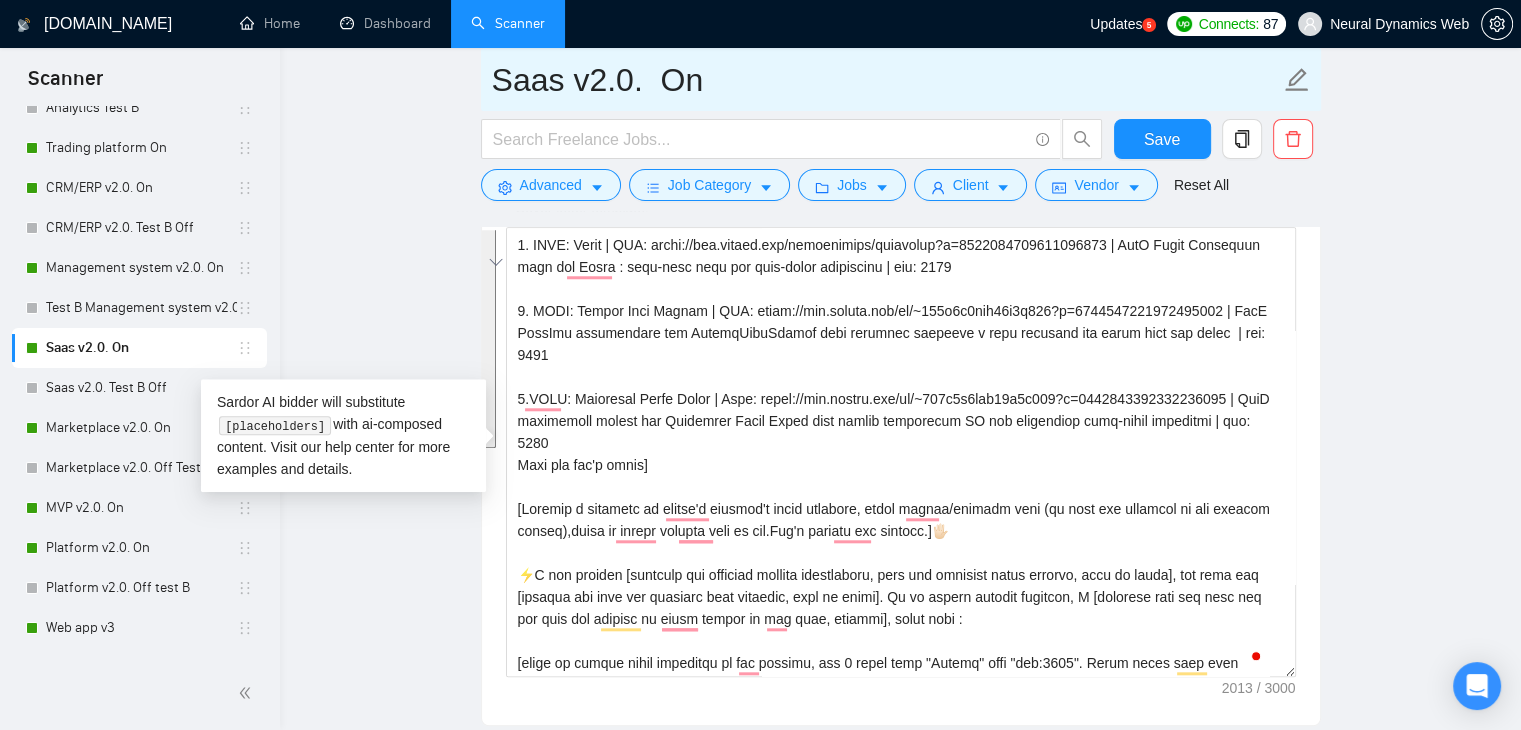 drag, startPoint x: 491, startPoint y: 74, endPoint x: 572, endPoint y: 79, distance: 81.154175 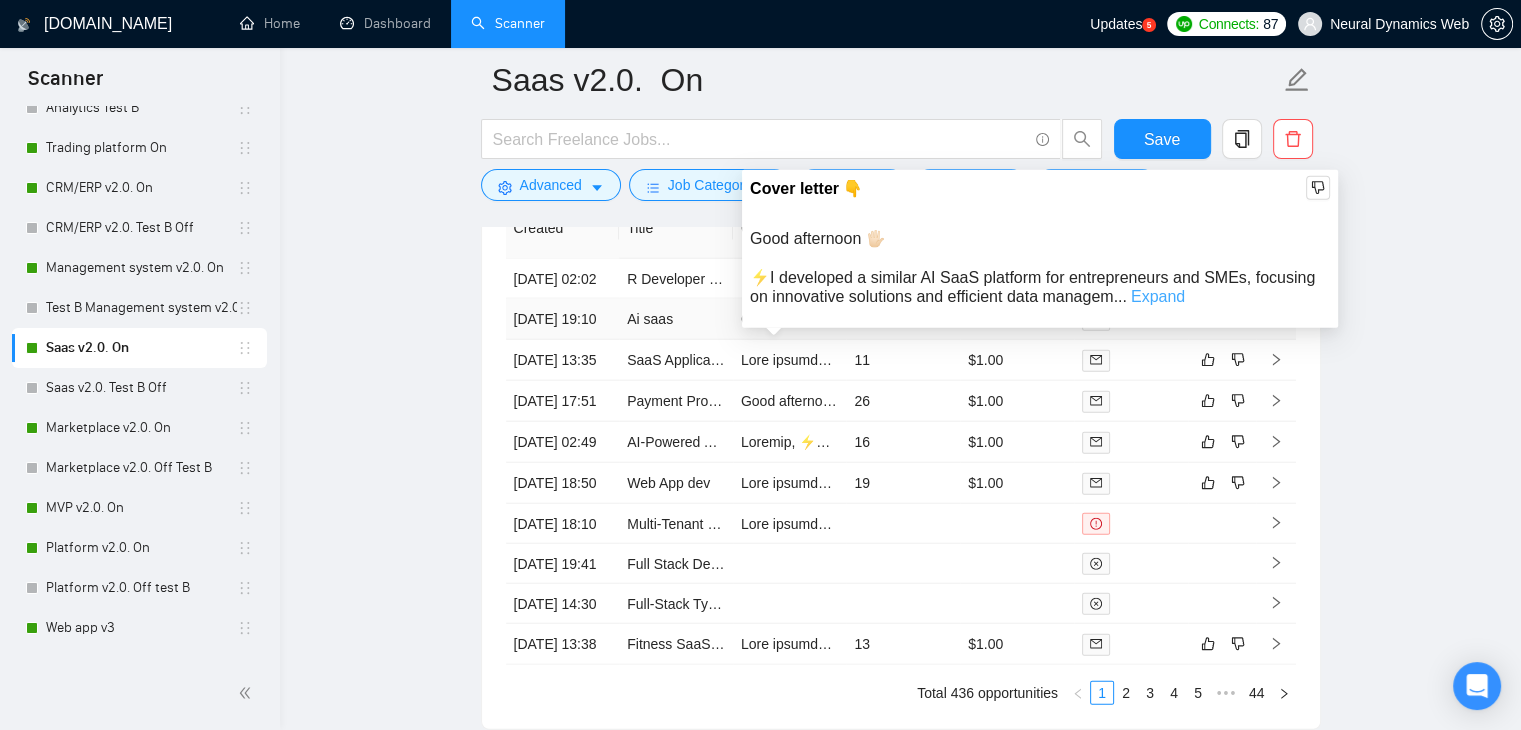 click on "Expand" at bounding box center (1158, 296) 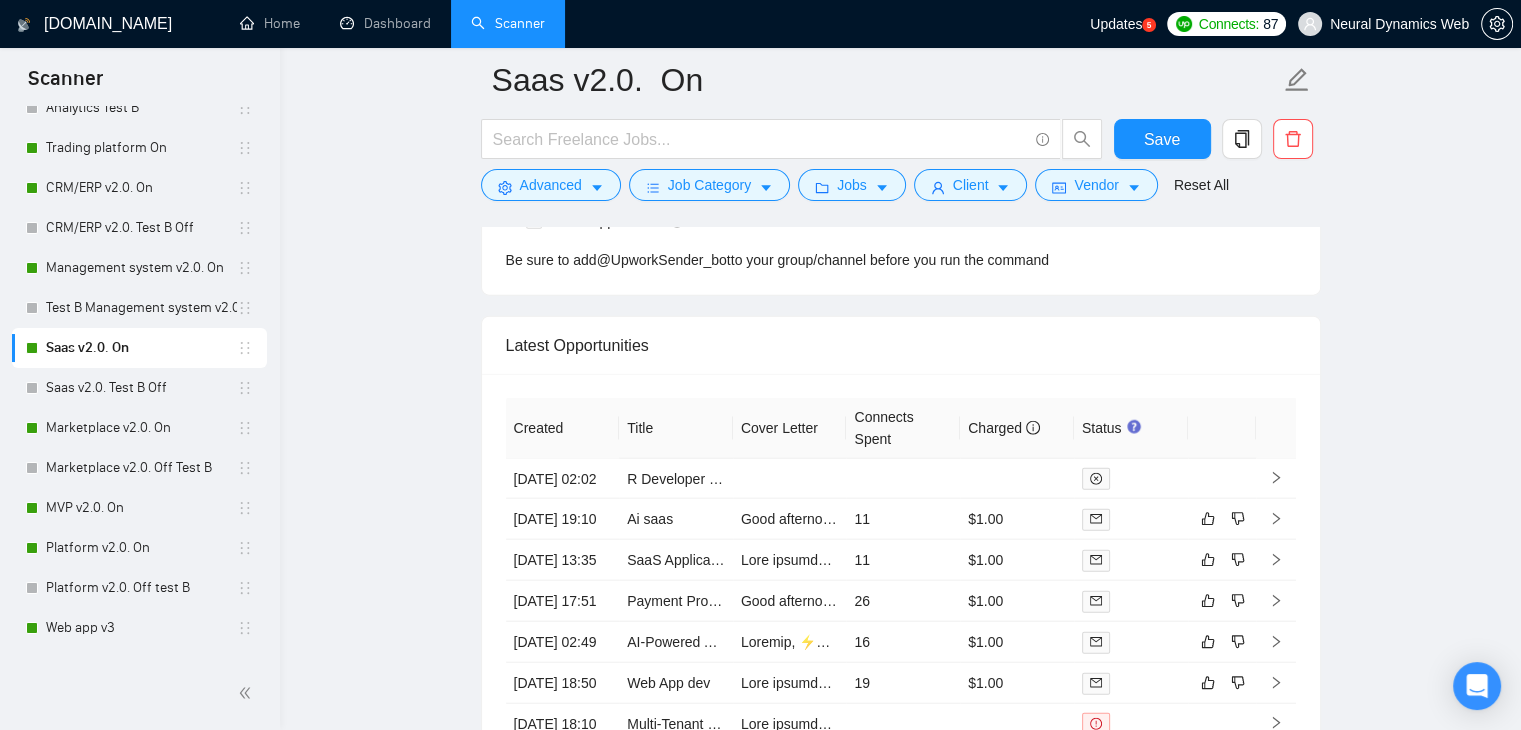 click on "Saas v2.0.  On Save Advanced   Job Category   Jobs   Client   Vendor   Reset All Preview Results Insights NEW Alerts Auto Bidder Auto Bidding Enabled Auto Bidding Enabled: ON Auto Bidder Schedule Auto Bidding Type: Automated (recommended) Semi-automated Auto Bidding Schedule: 24/7 Custom Custom Auto Bidder Schedule Repeat every week [DATE] [DATE] [DATE] [DATE] [DATE] [DATE] [DATE] Active Hours ( [GEOGRAPHIC_DATA]/[GEOGRAPHIC_DATA] ): From: To: ( 24  hours) [GEOGRAPHIC_DATA]/[GEOGRAPHIC_DATA] Auto Bidding Type Select your bidding algorithm: Choose the algorithm for you bidding. The price per proposal does not include your connects expenditure. Template Bidder Works great for narrow segments and short cover letters that don't change. 0.50  credits / proposal Sardor AI 🤖 Personalise your cover letter with ai [placeholders] 1.00  credits / proposal Experimental Laziza AI  👑   NEW   Learn more 2.00  credits / proposal 11.1 credits savings Team & Freelancer Select team: Neural Dynamics Web Select freelancer: Maksym Bil Select profile: 0 /20. 1" at bounding box center [900, -1795] 